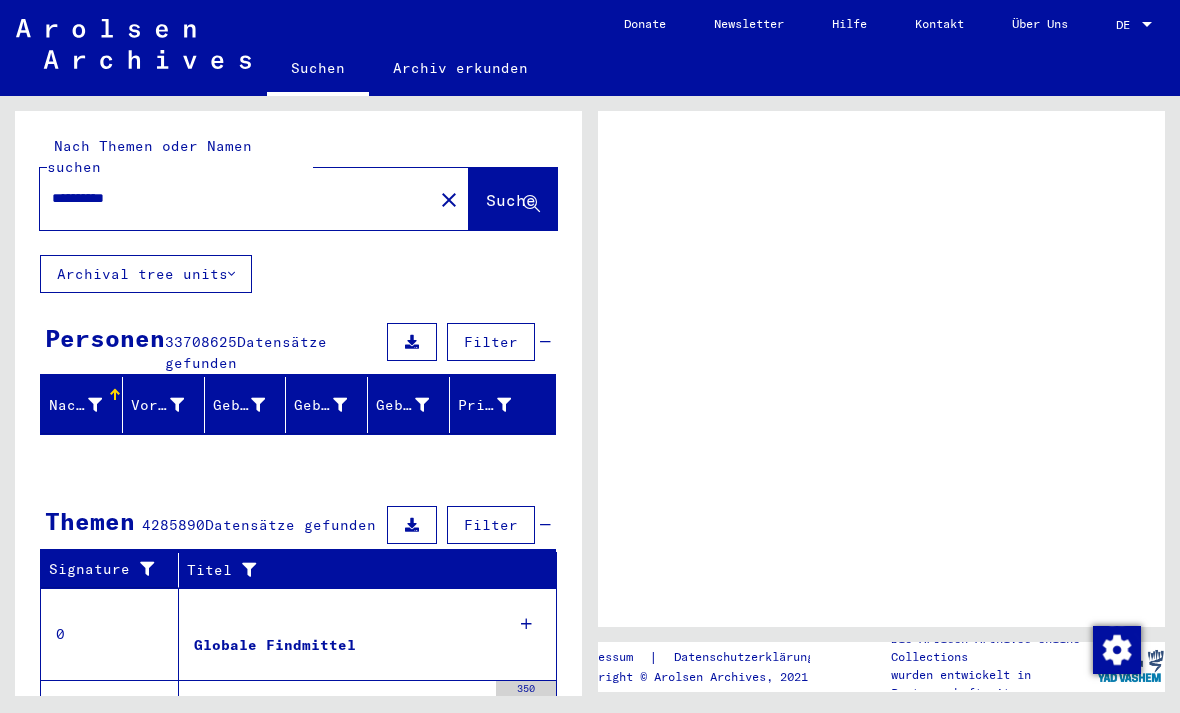 scroll, scrollTop: 0, scrollLeft: 0, axis: both 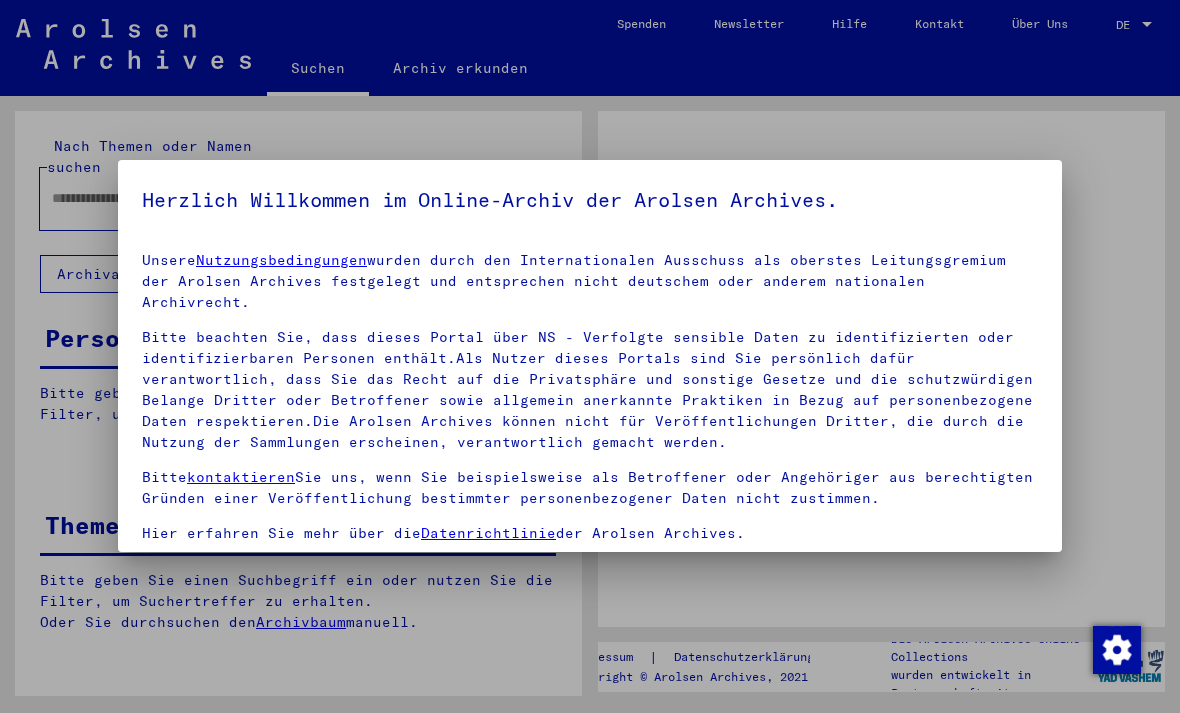 type on "**********" 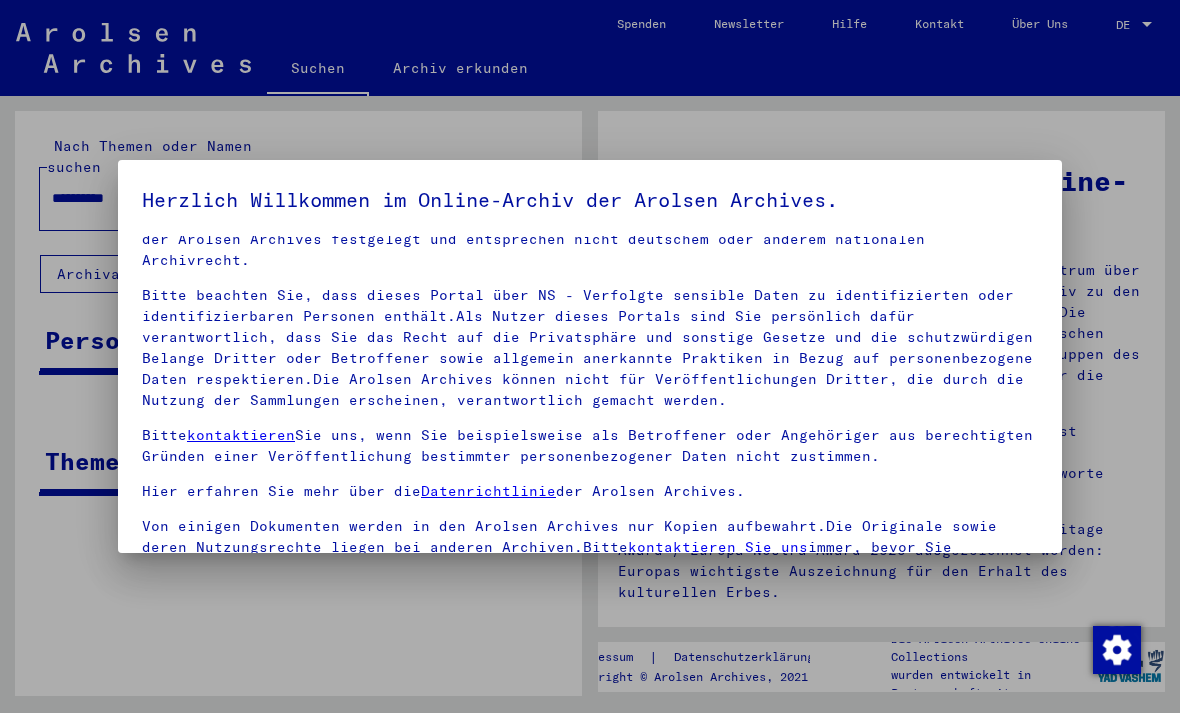 scroll, scrollTop: 41, scrollLeft: 0, axis: vertical 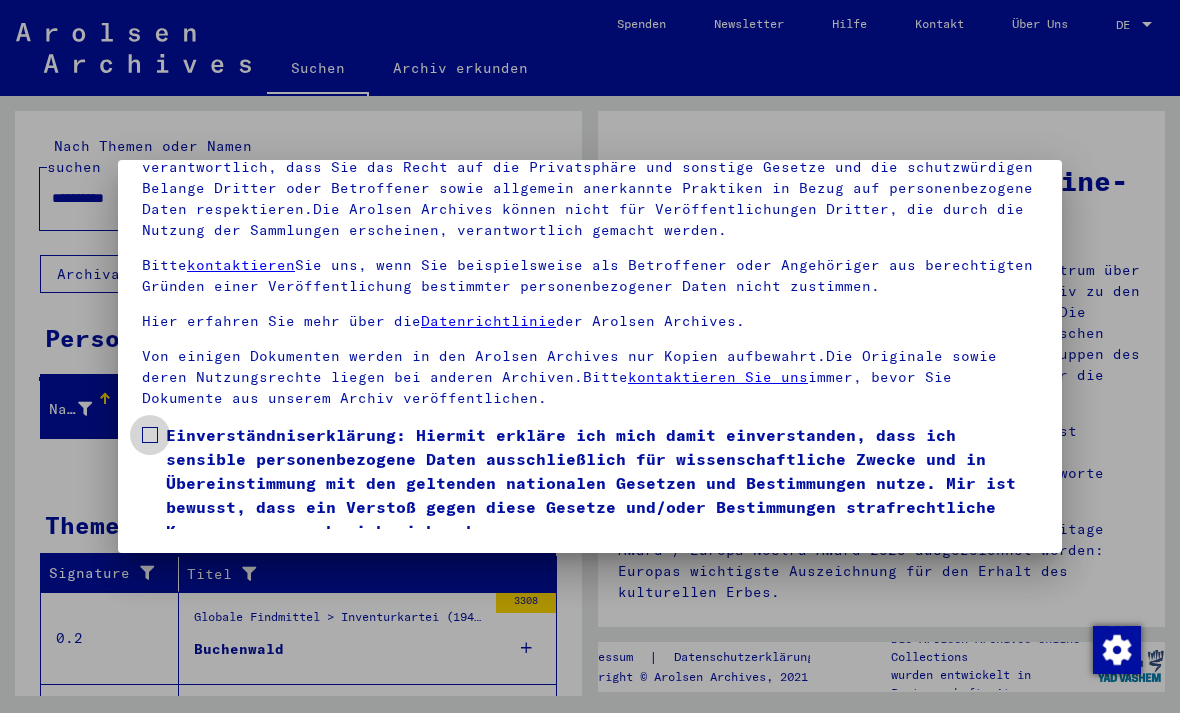 click at bounding box center [150, 435] 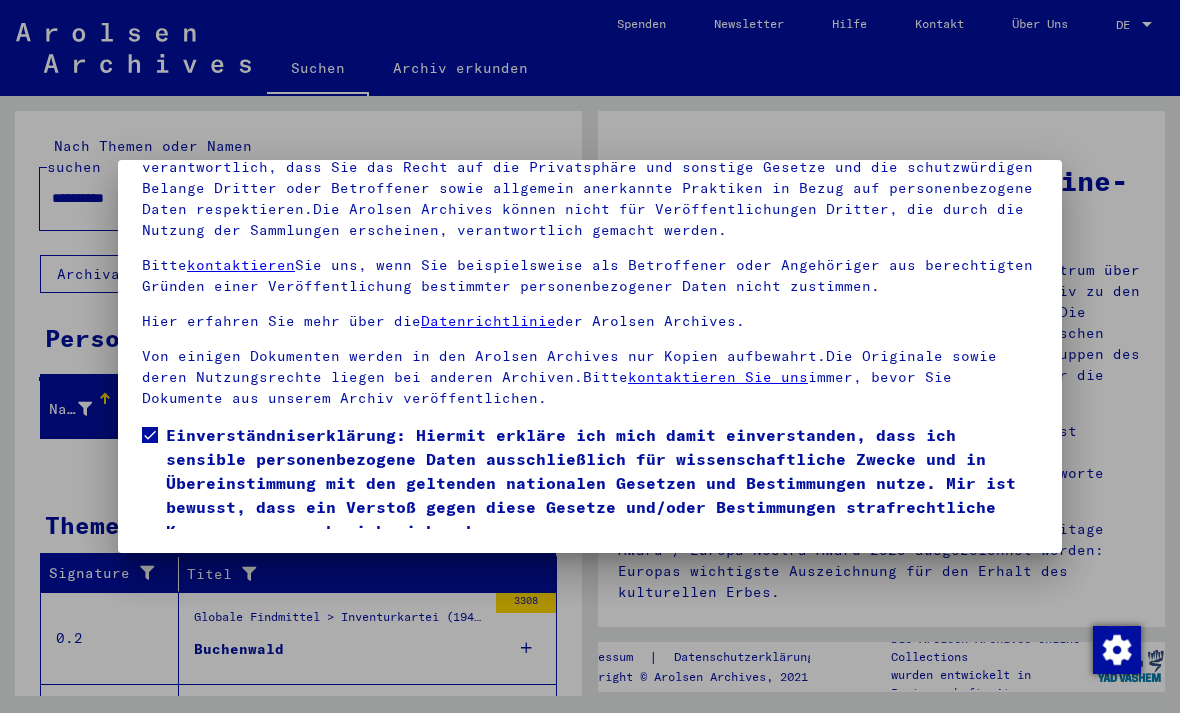 click on "Ich stimme zu" at bounding box center [217, 572] 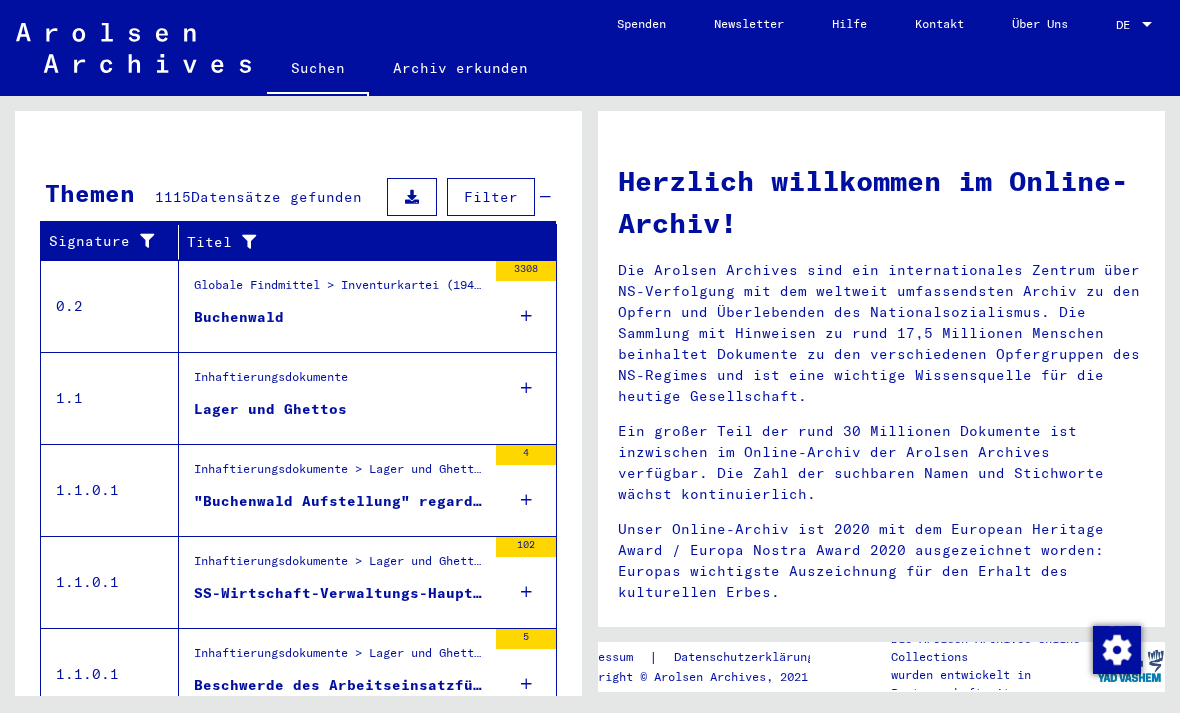 scroll, scrollTop: 331, scrollLeft: 0, axis: vertical 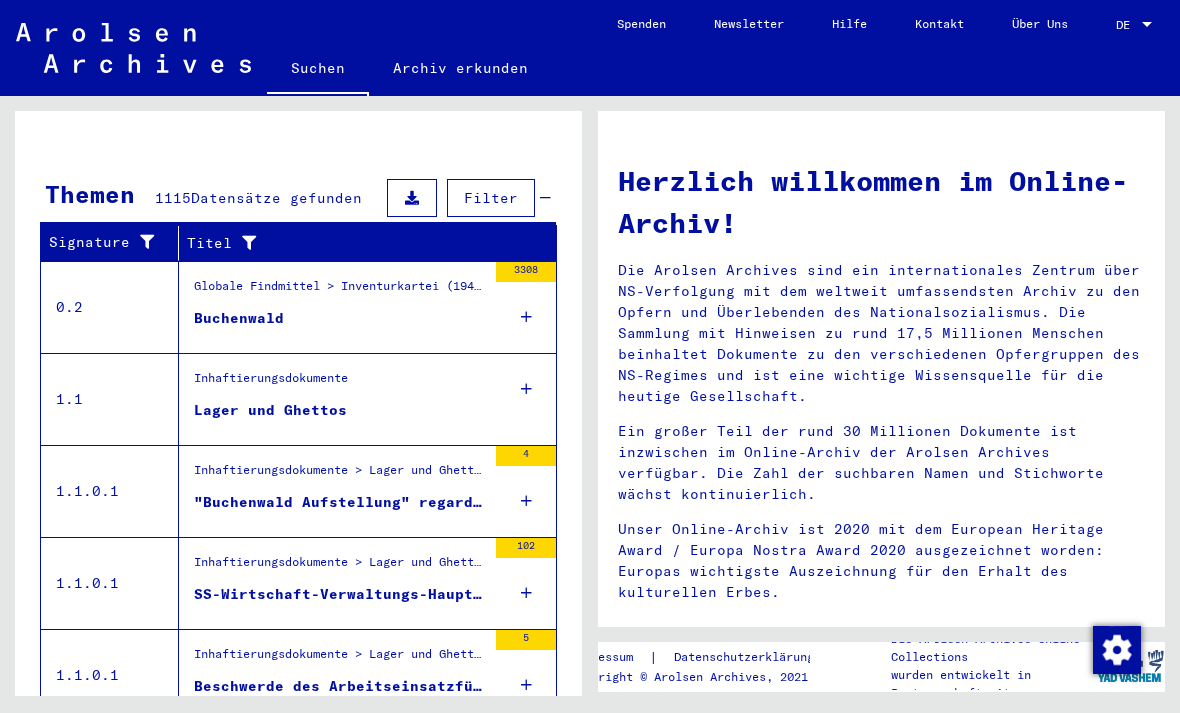 click on "Alle Ergebnisse anzeigen" at bounding box center (165, 751) 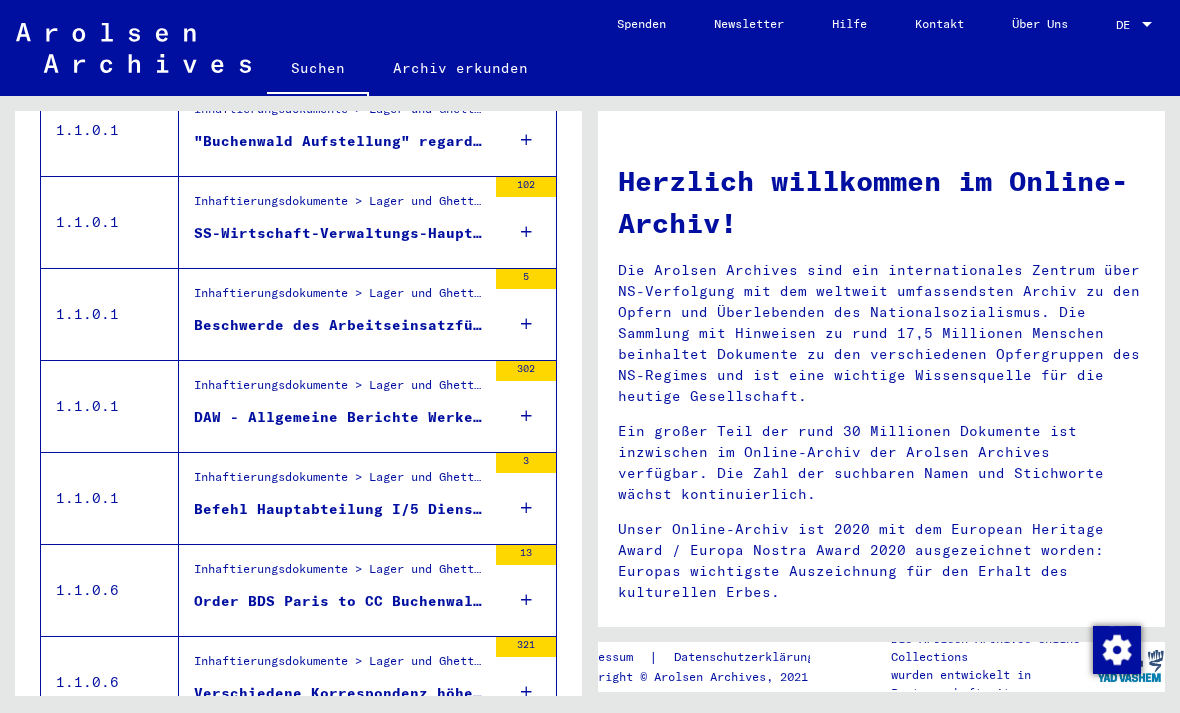 click on "DAW - Allgemeine Berichte Werke: Auschwitz - Buchenwald, Dachau,      Fürstenwalde, Krakau-Plaszow" at bounding box center [340, 417] 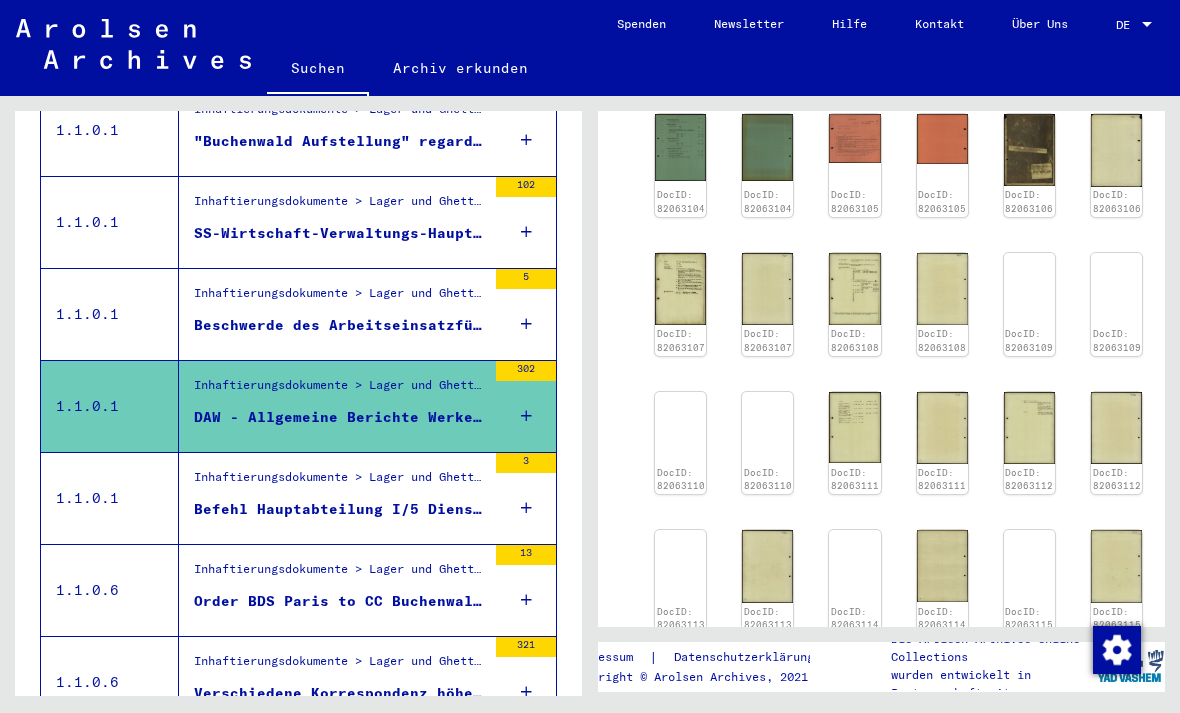 scroll, scrollTop: 997, scrollLeft: 0, axis: vertical 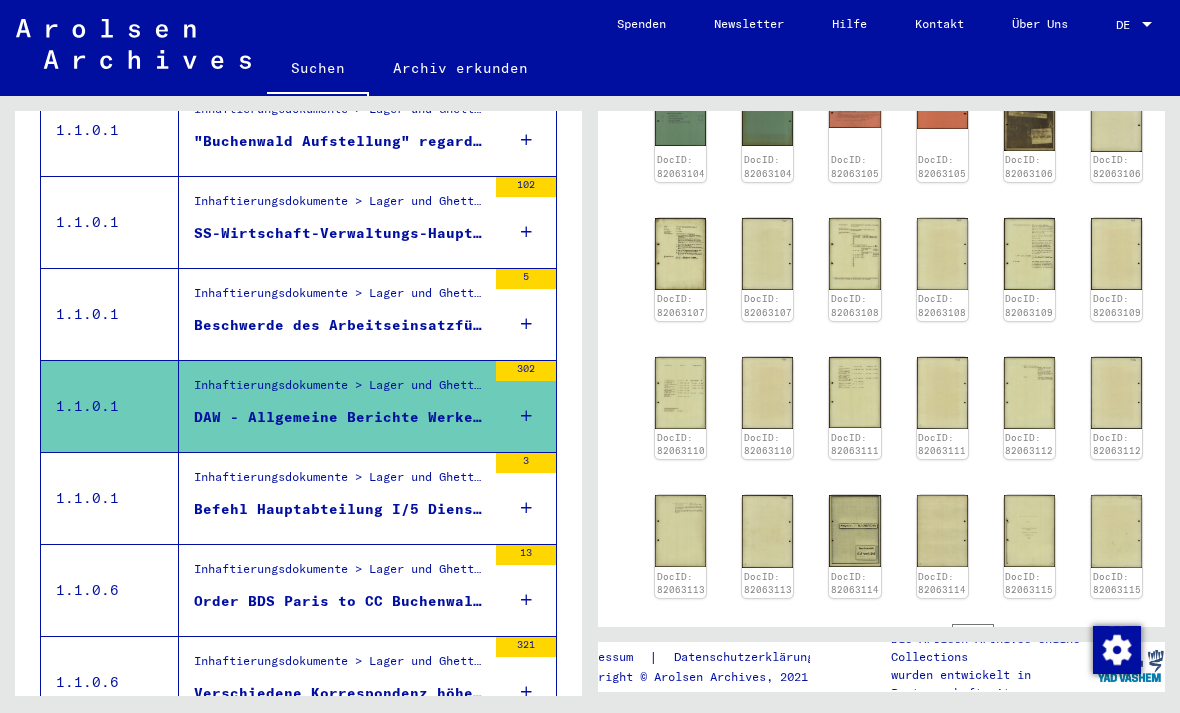 click 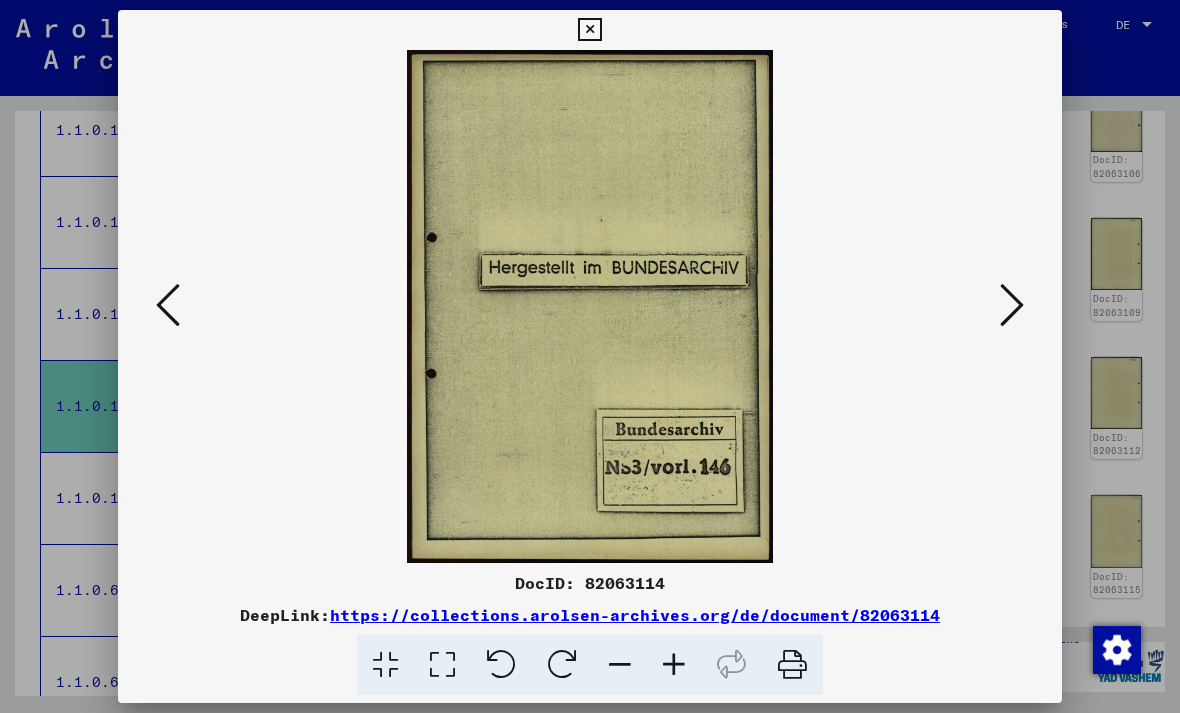 click at bounding box center [1012, 306] 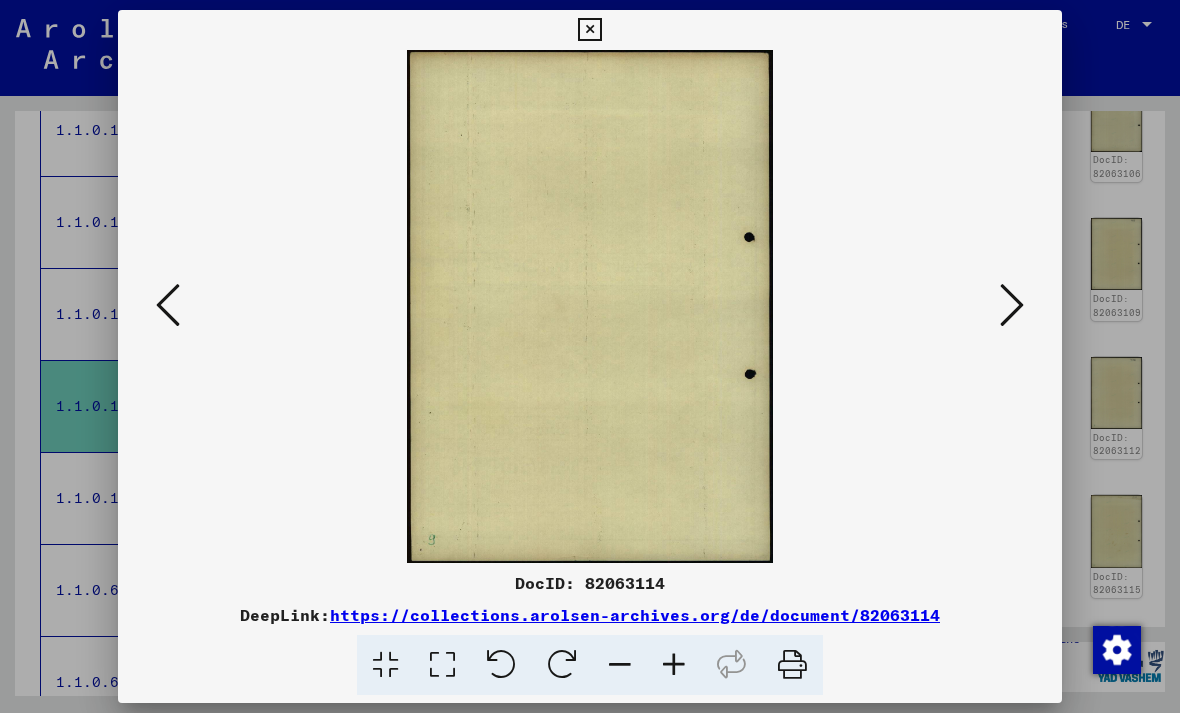 click at bounding box center [1012, 305] 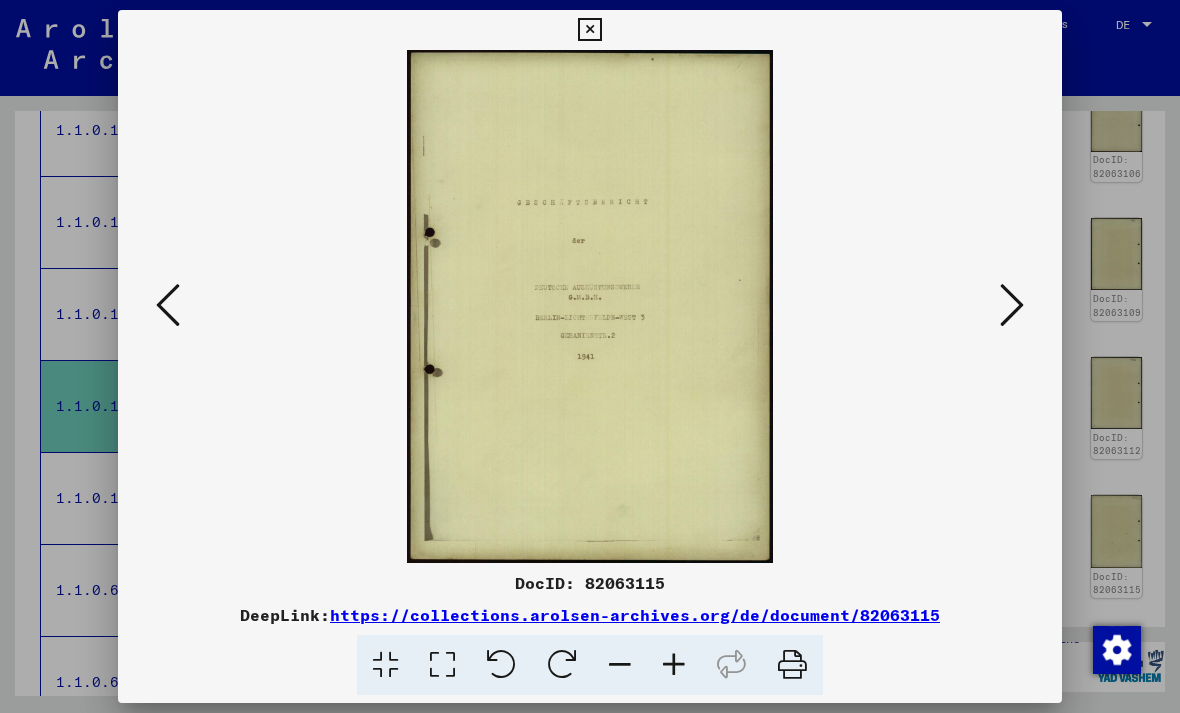 click at bounding box center (1012, 306) 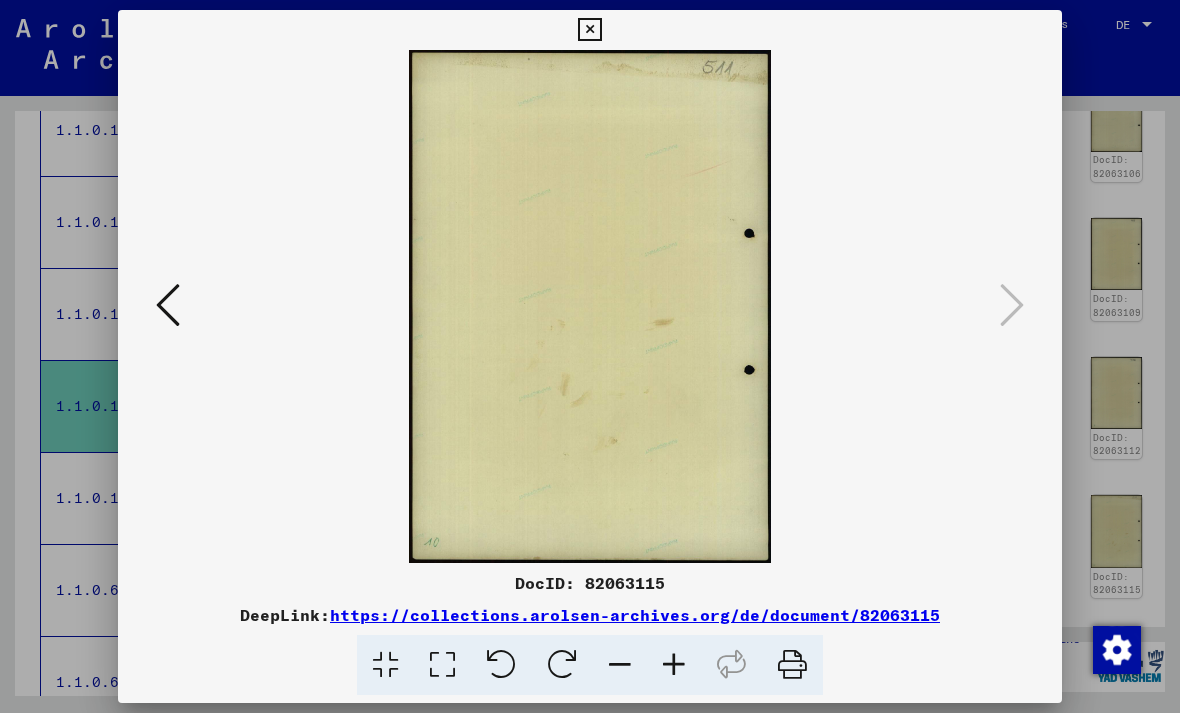 click at bounding box center (589, 30) 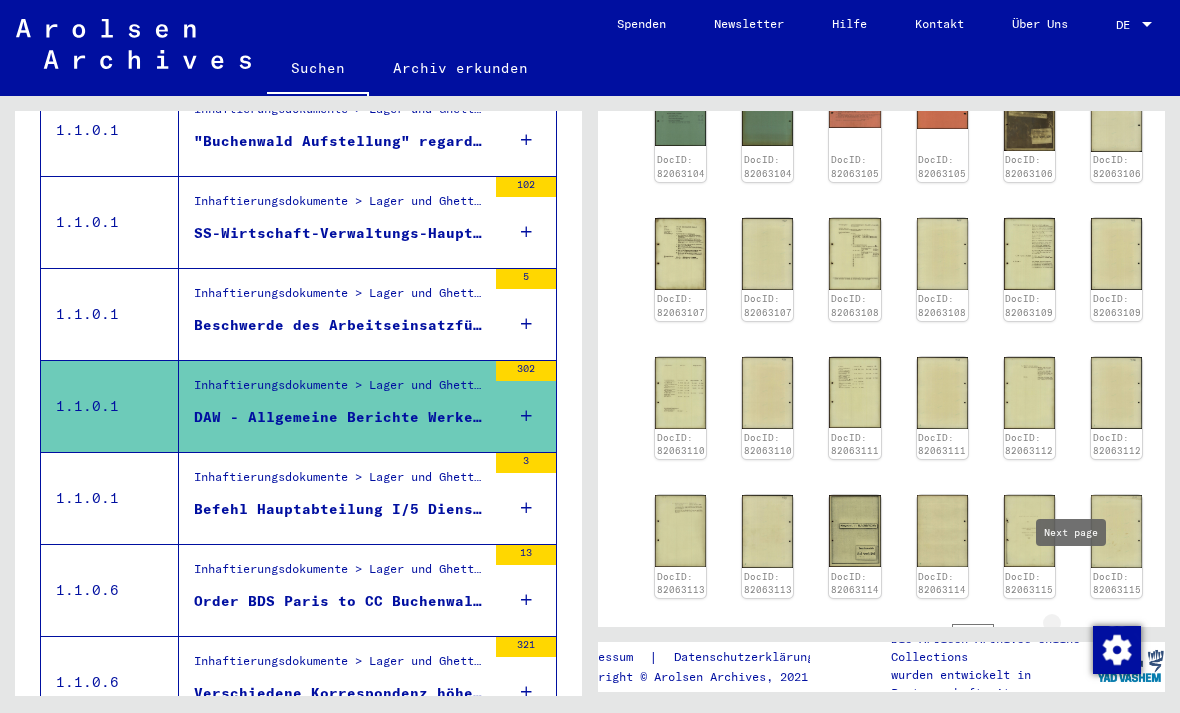 click 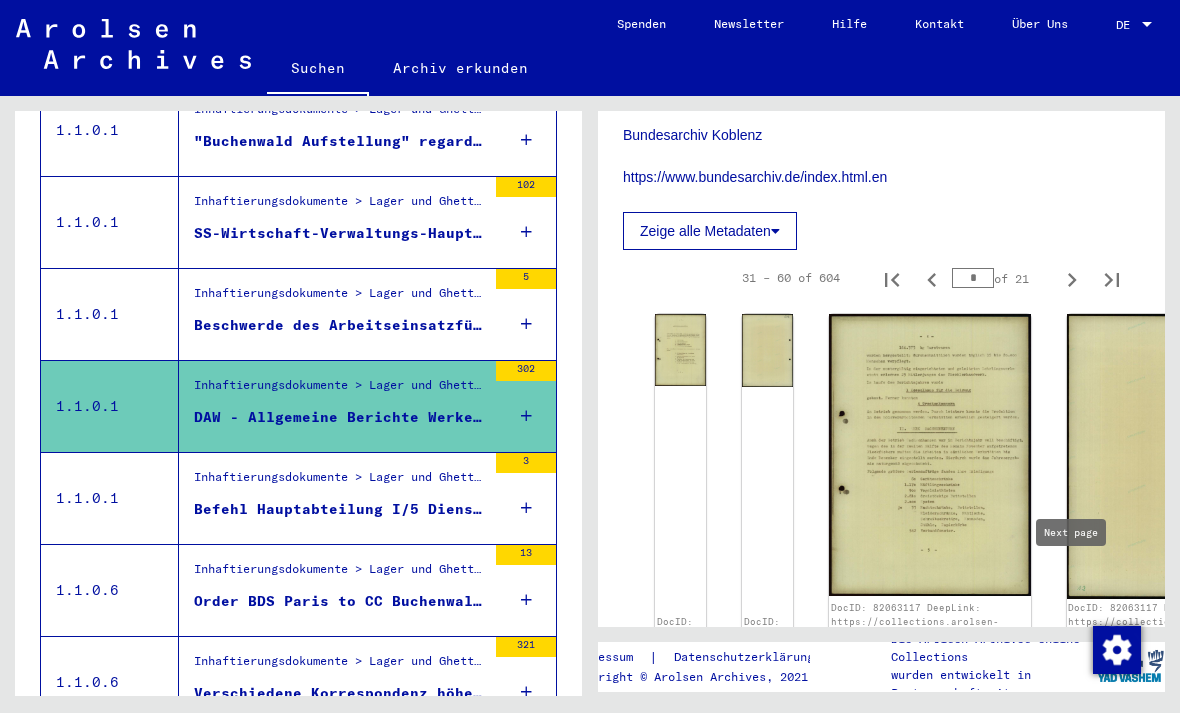 scroll, scrollTop: 627, scrollLeft: 0, axis: vertical 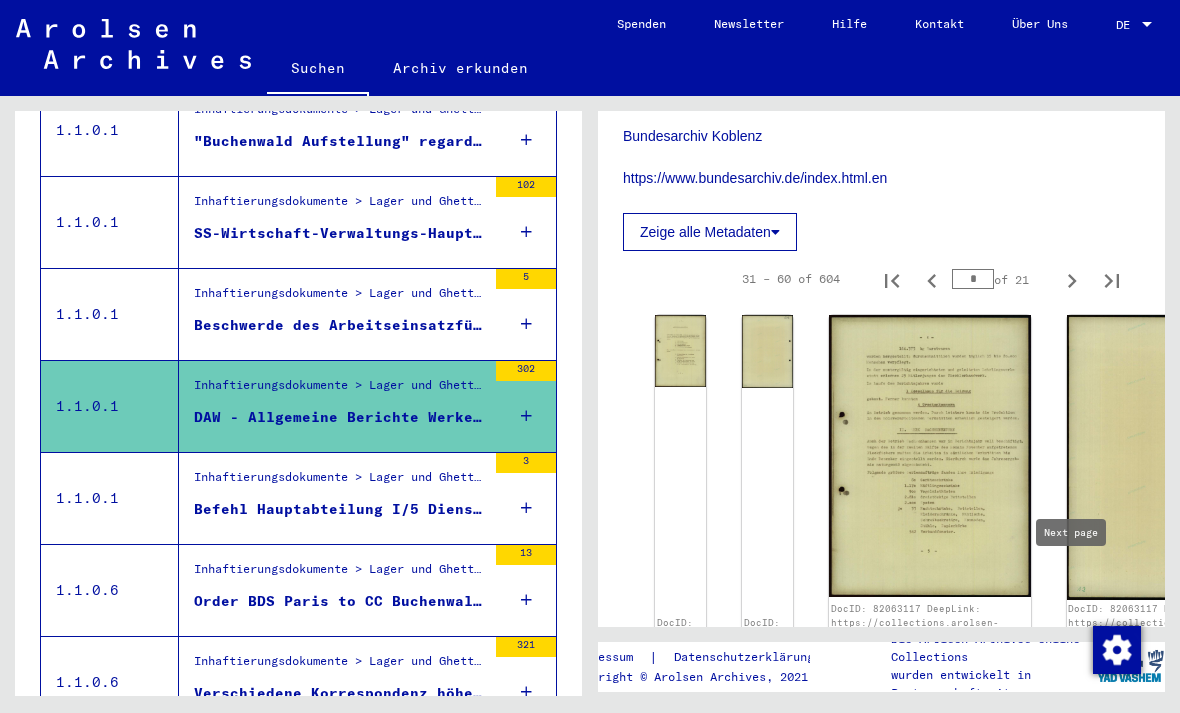 click 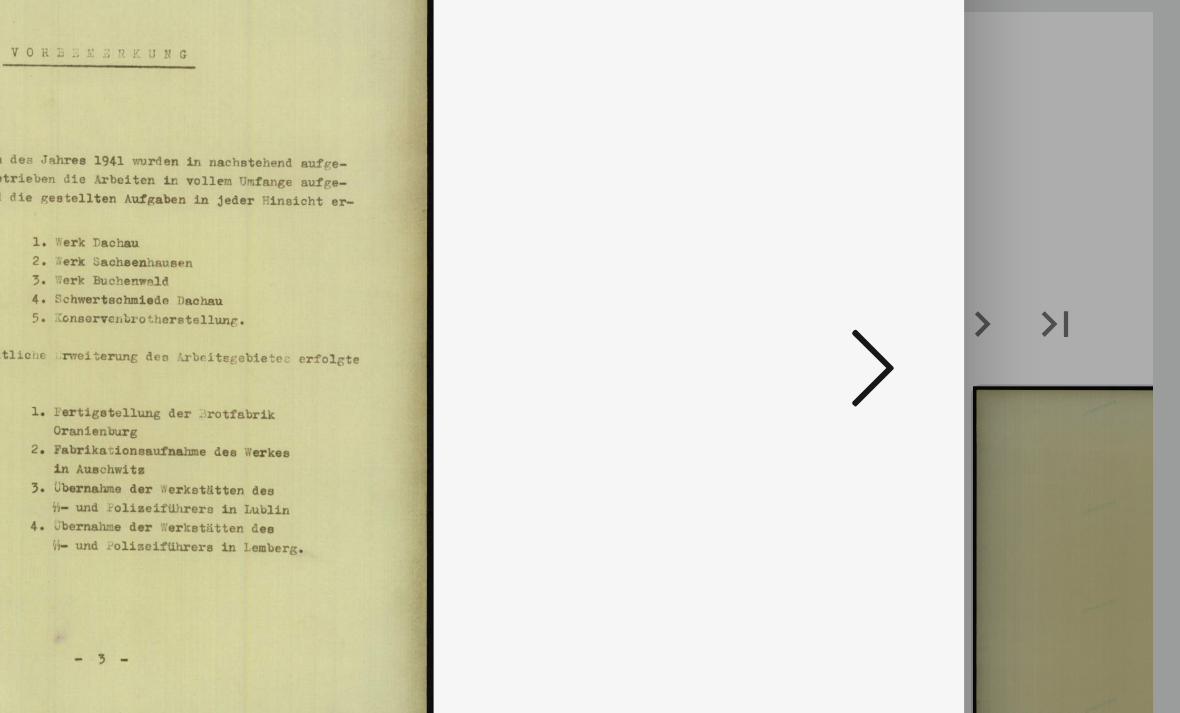 click at bounding box center (1012, 305) 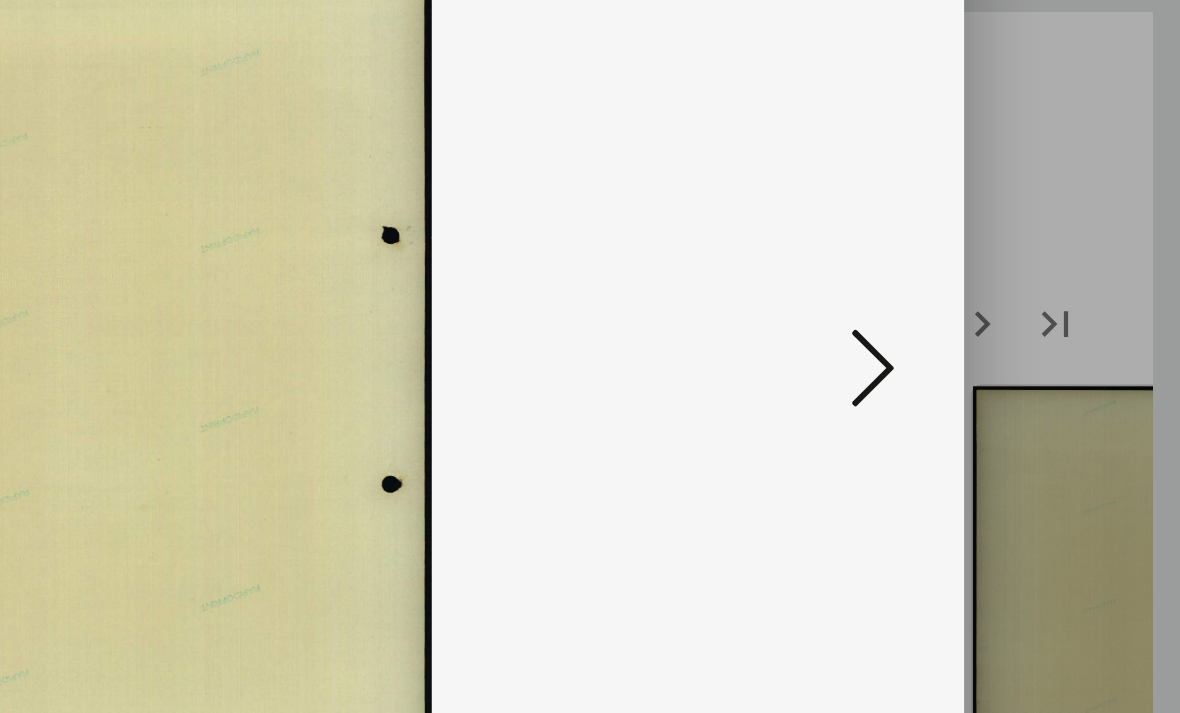 click at bounding box center (1012, 305) 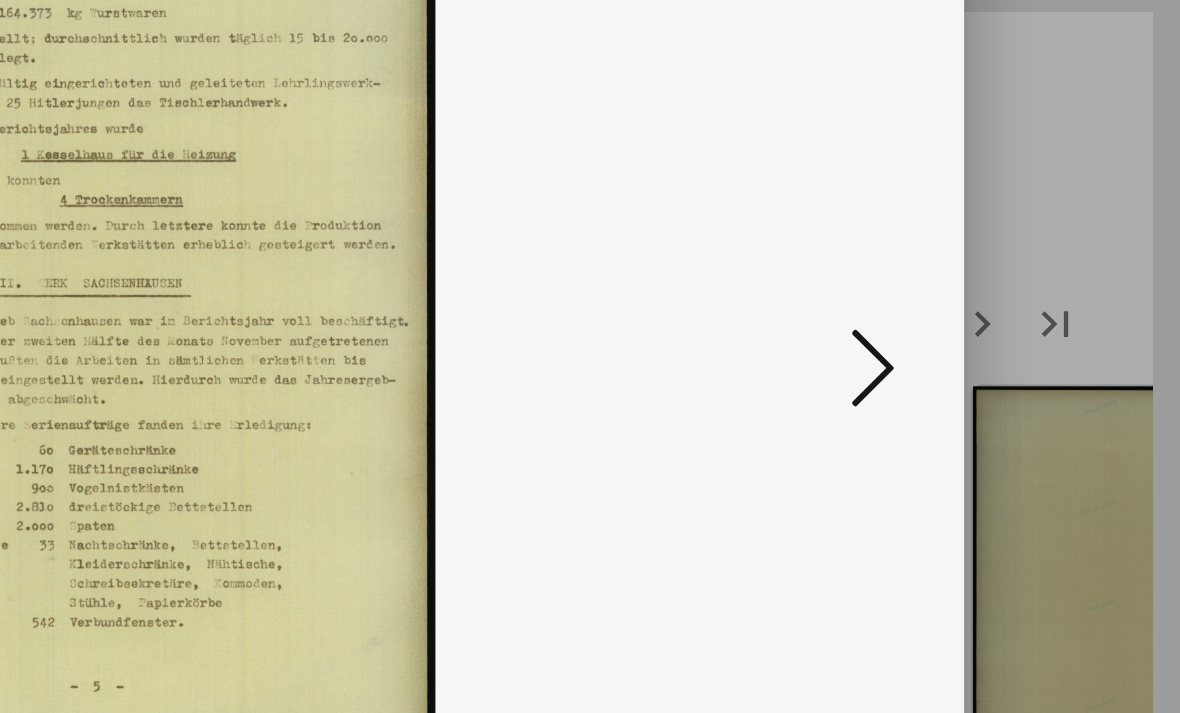 click at bounding box center (1012, 305) 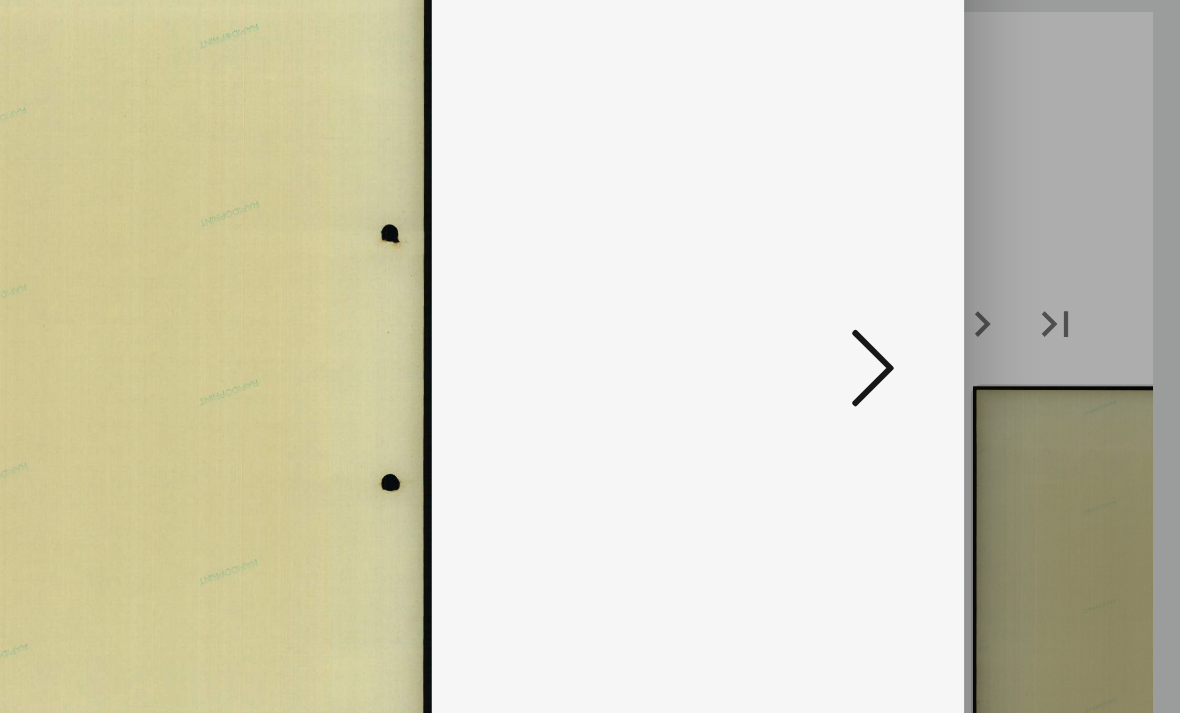 click at bounding box center (1012, 305) 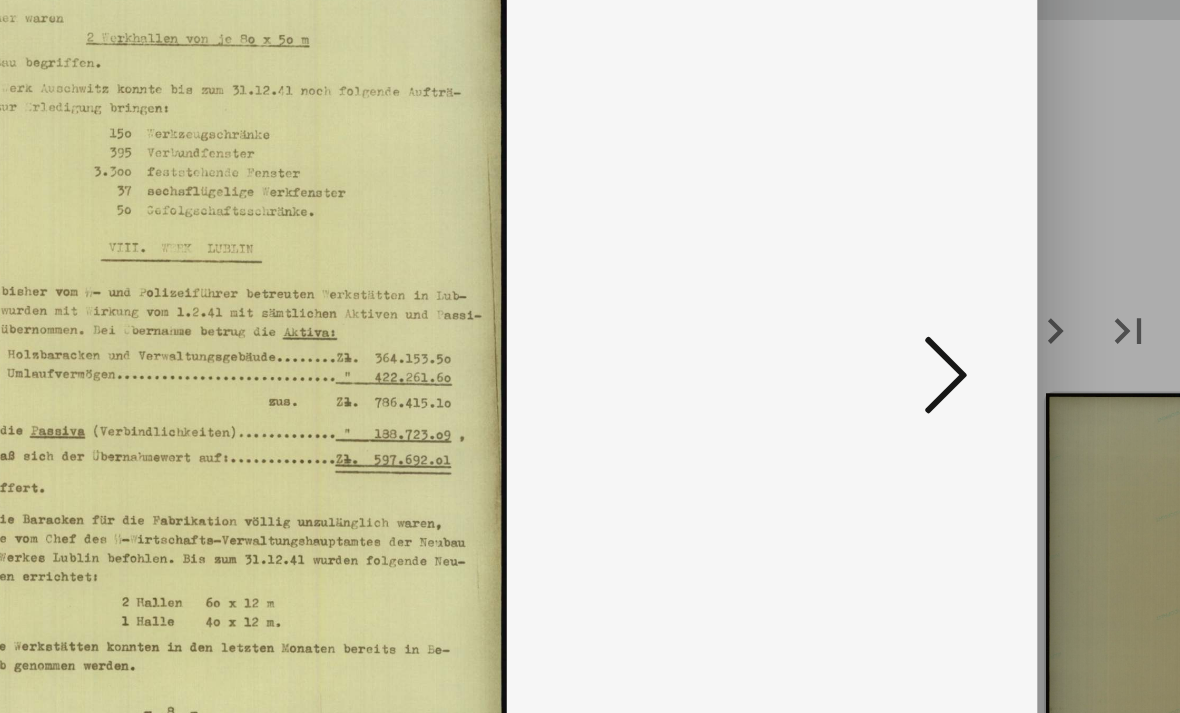 click at bounding box center [1012, 305] 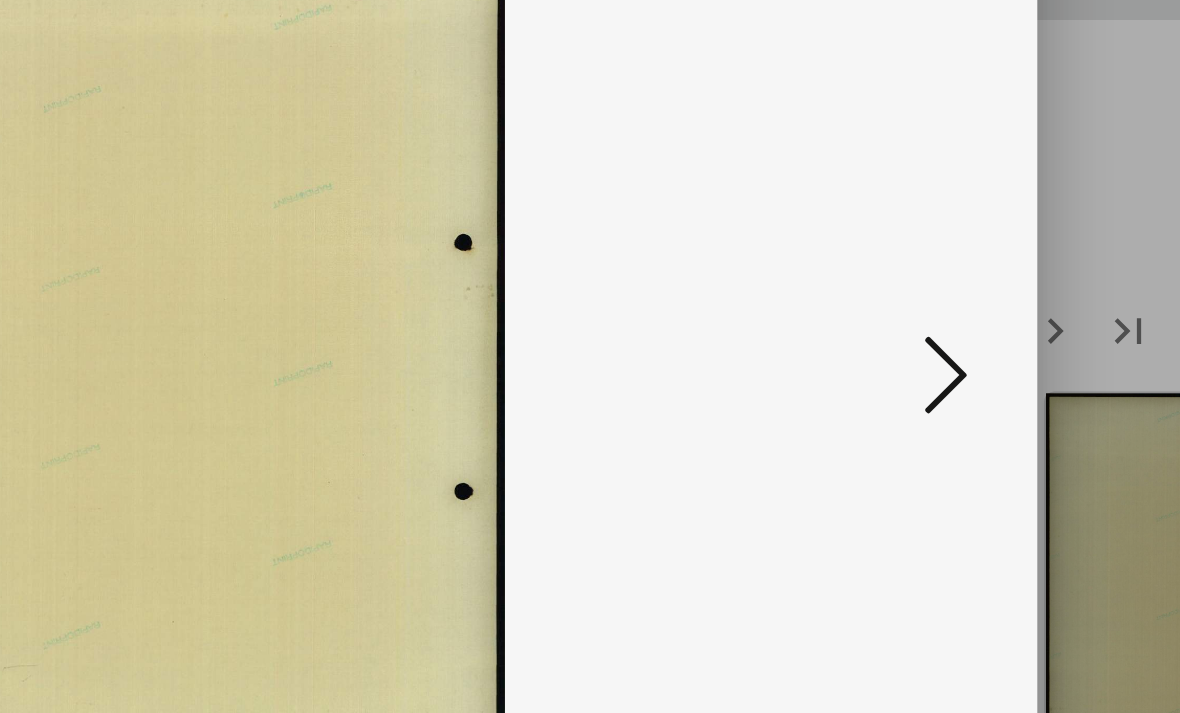 click at bounding box center [1012, 305] 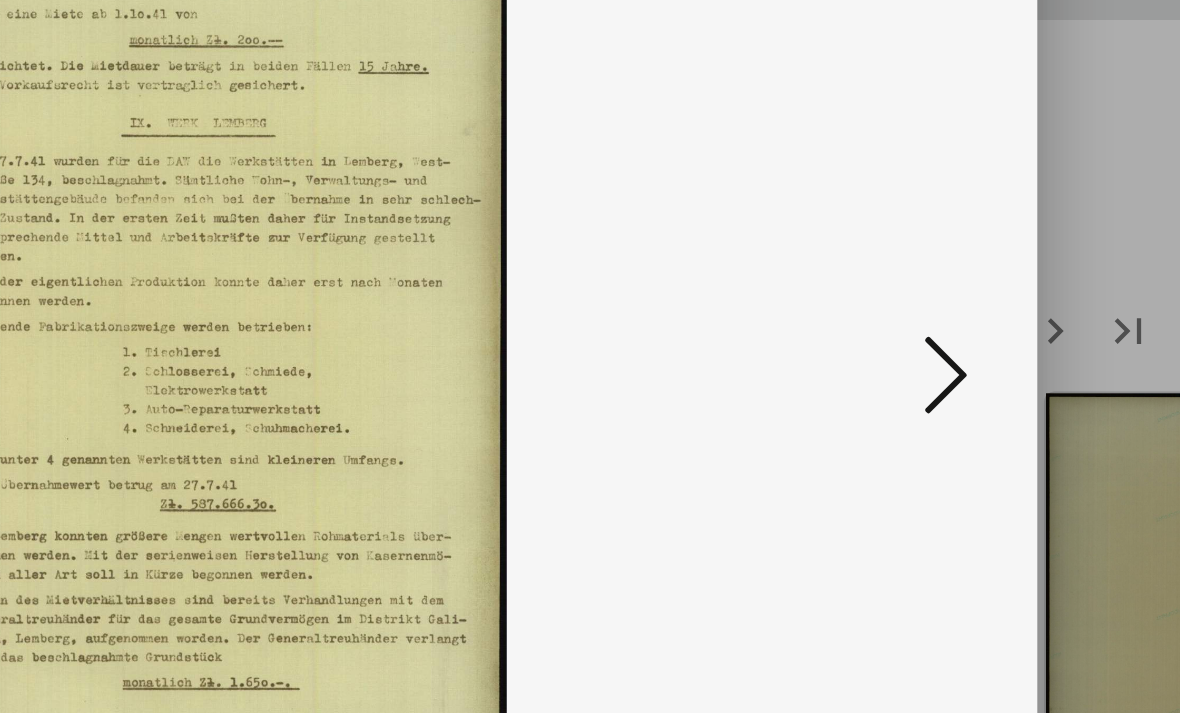 click at bounding box center (590, 306) 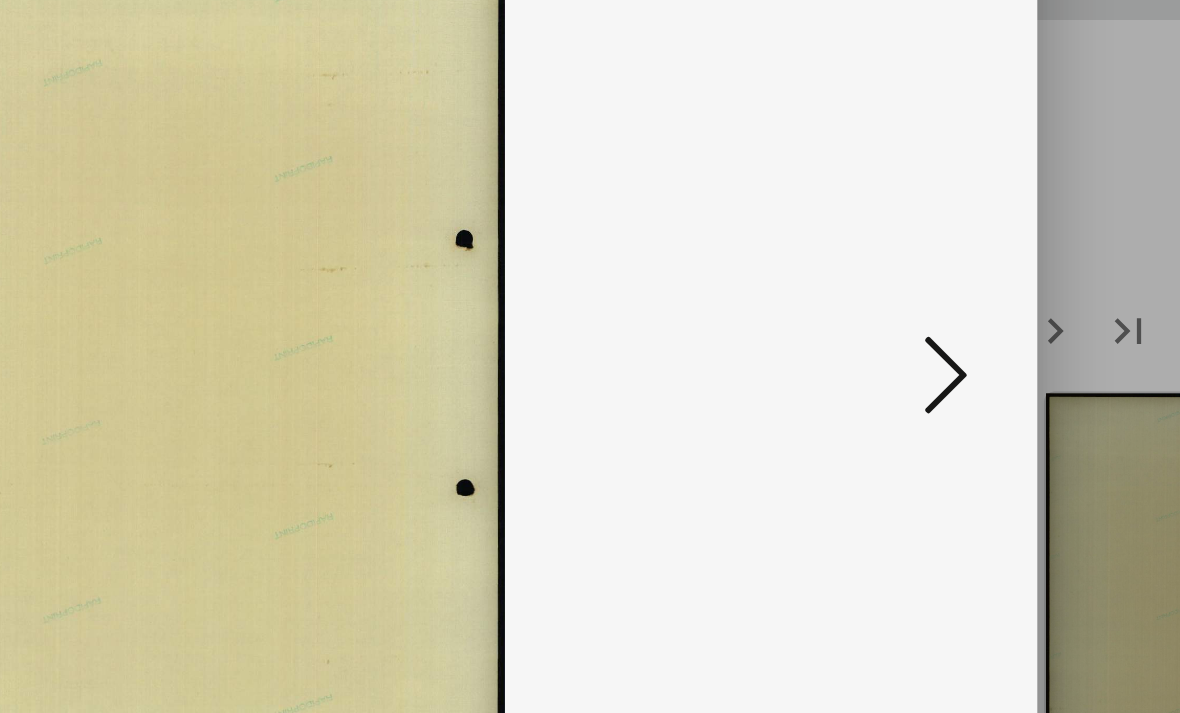 click at bounding box center (1012, 305) 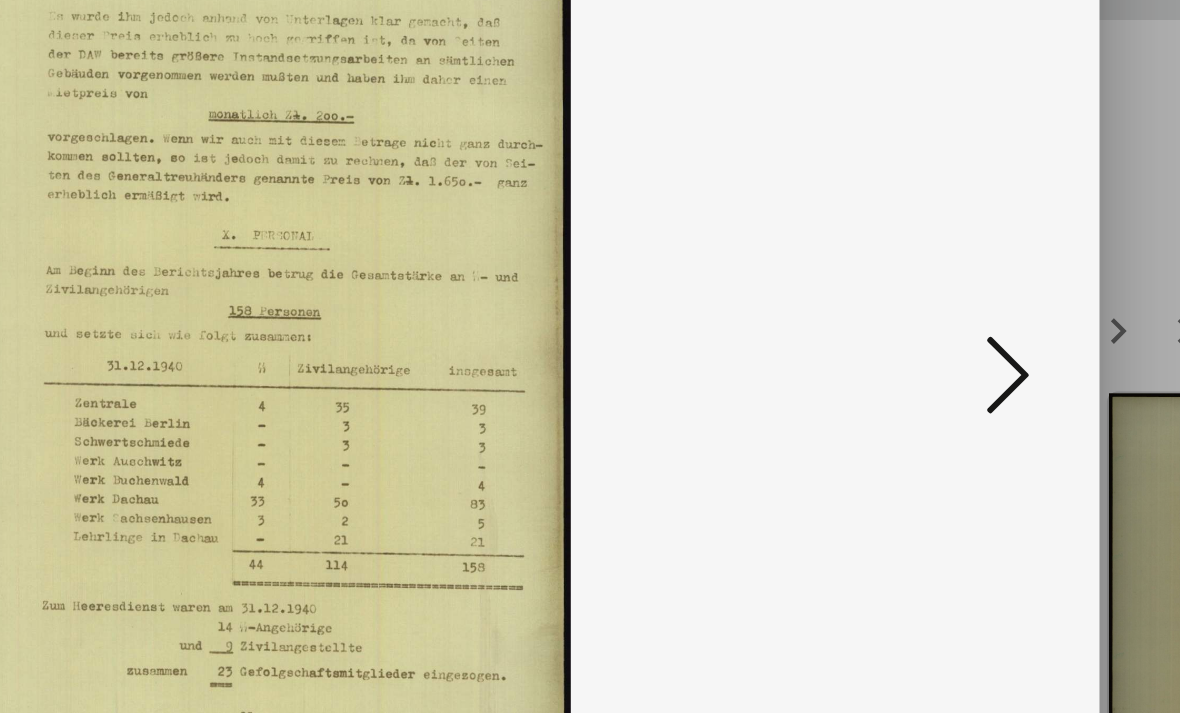 click at bounding box center [1012, 305] 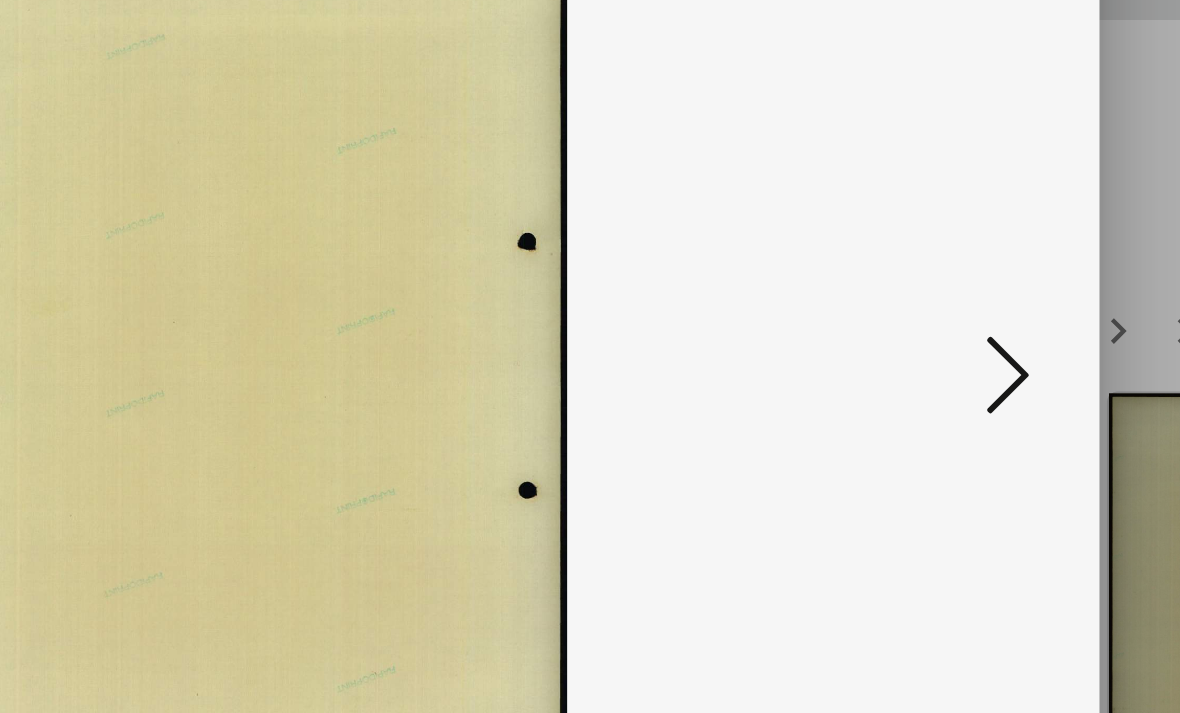 click at bounding box center (1012, 305) 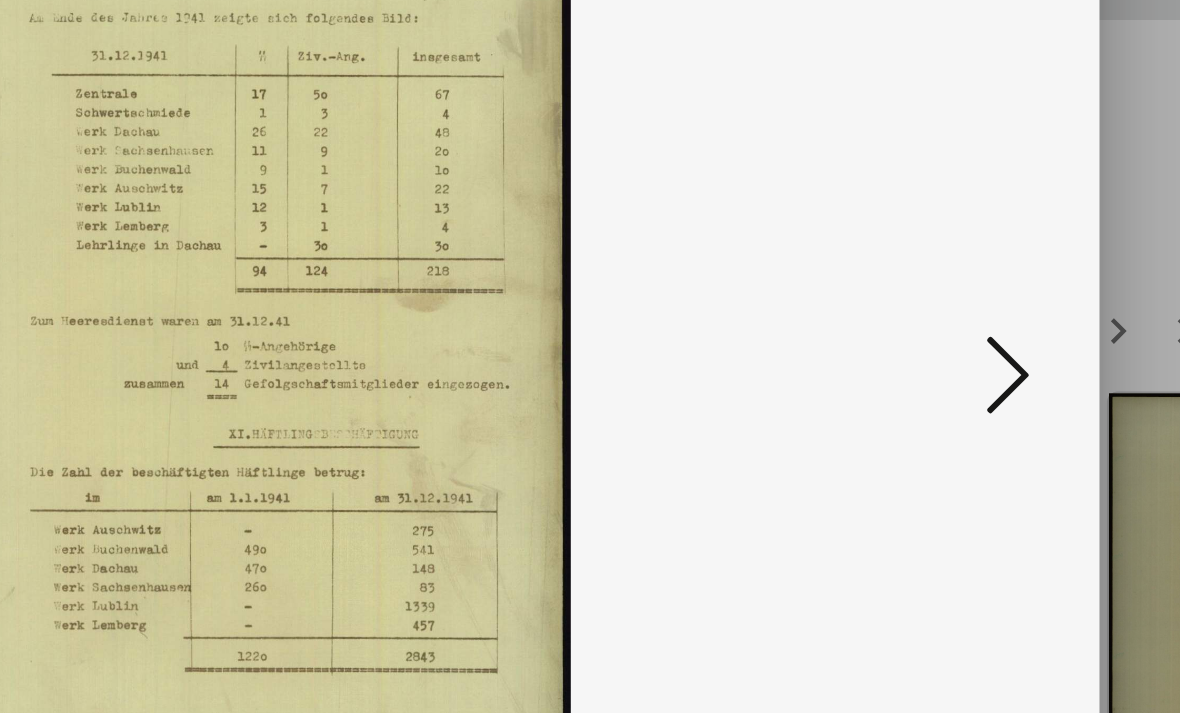 click at bounding box center [1012, 305] 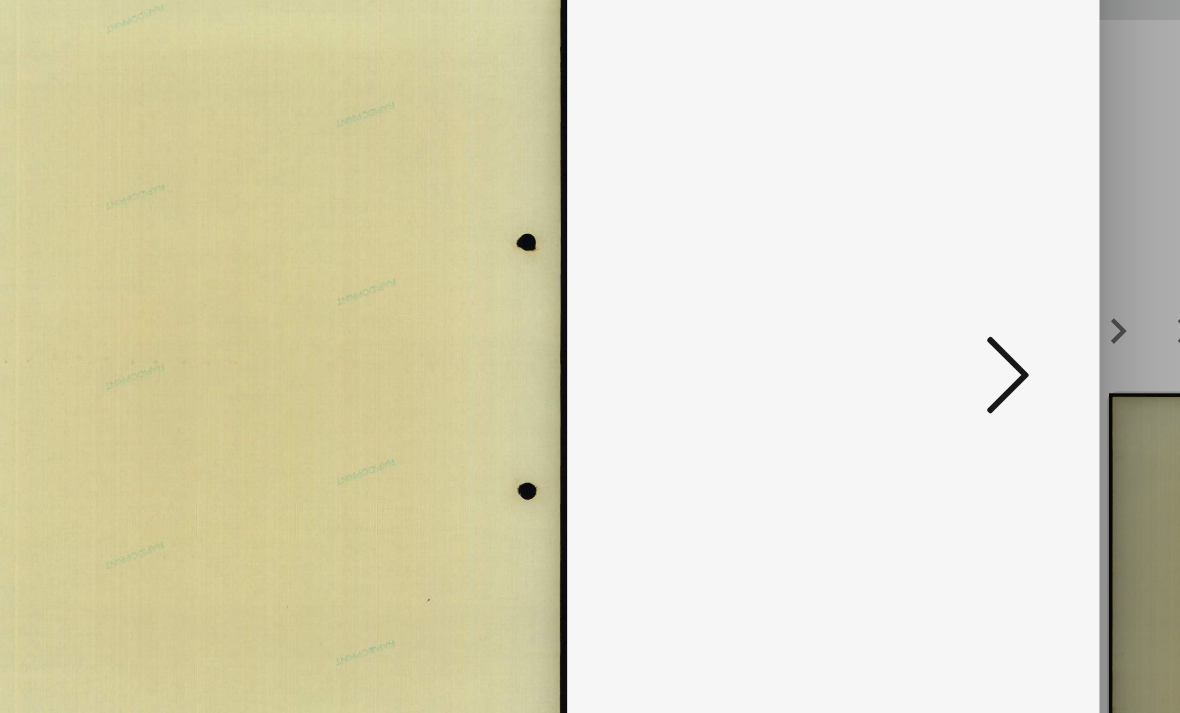 click at bounding box center (1012, 305) 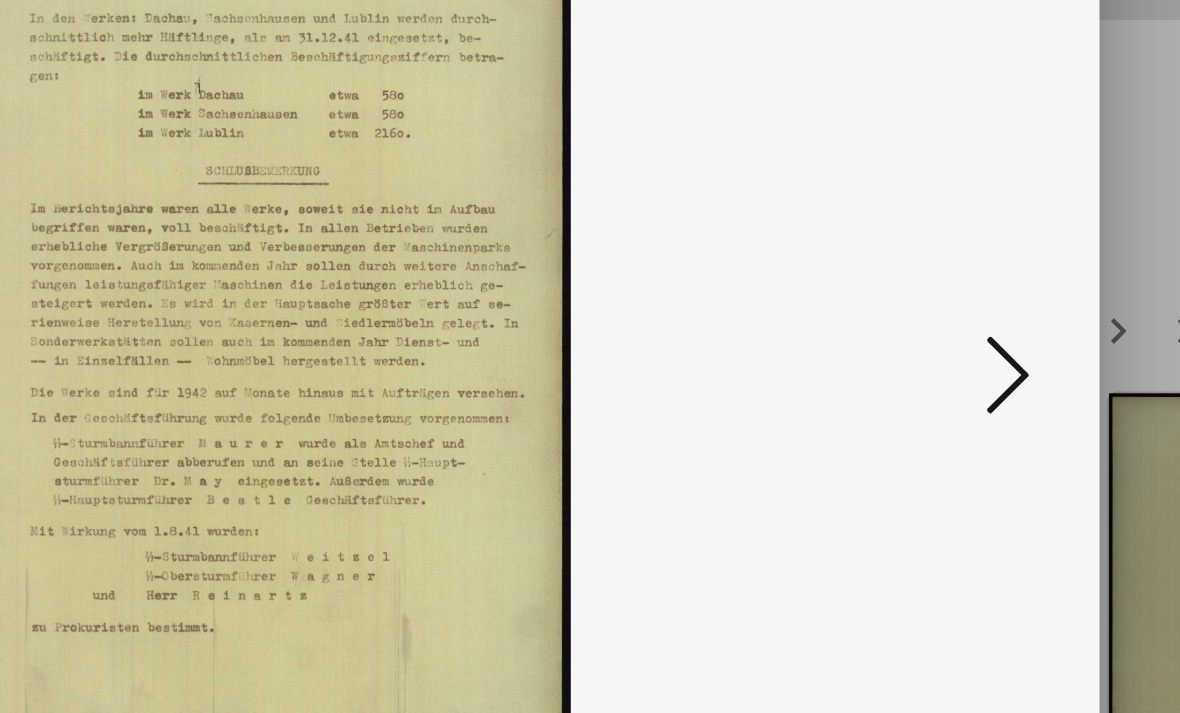 click at bounding box center (1012, 305) 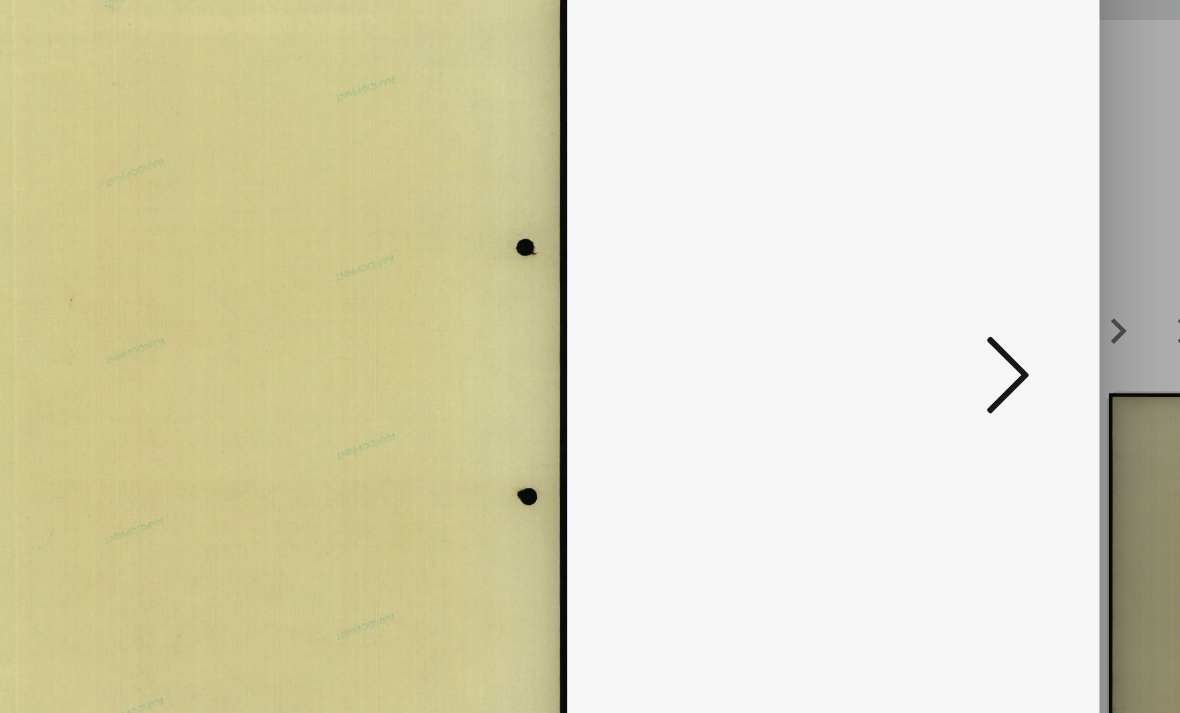click at bounding box center (1012, 305) 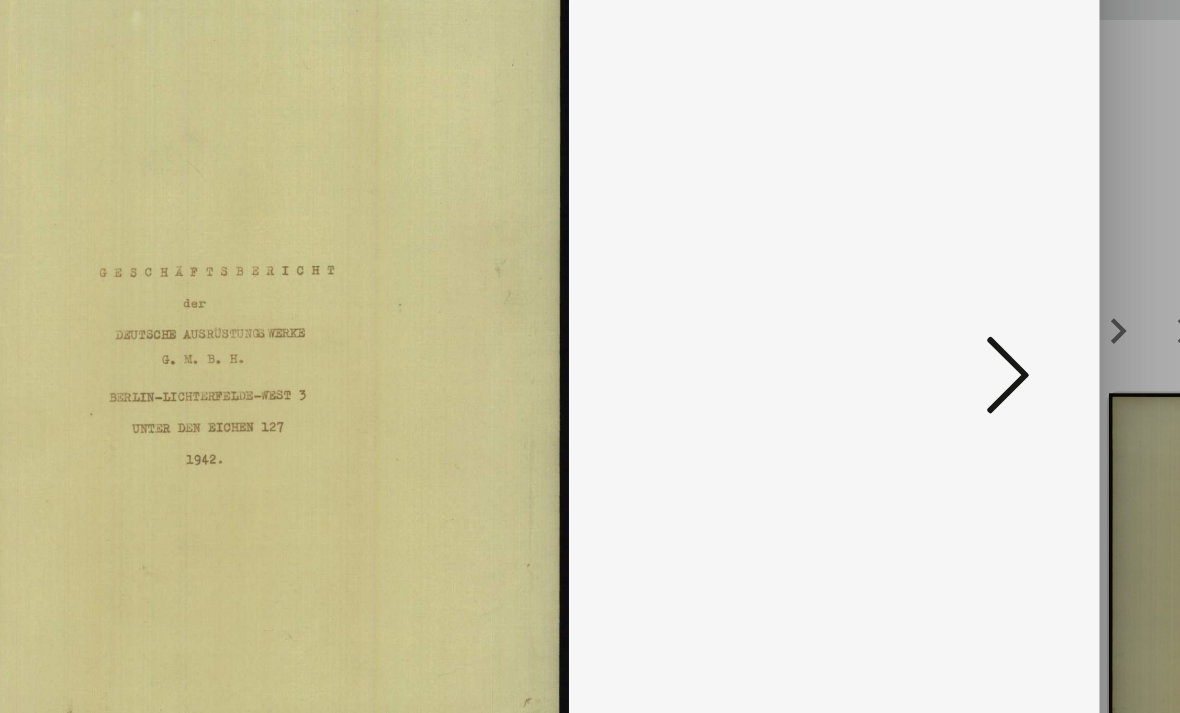 click at bounding box center [1012, 305] 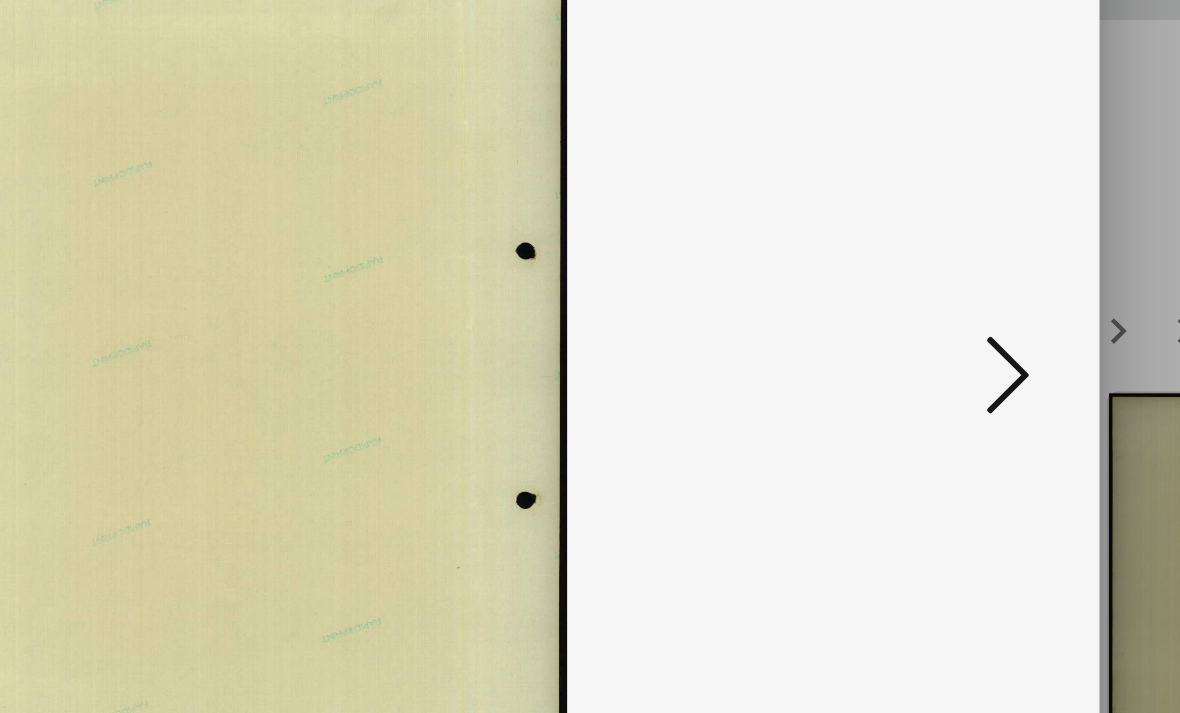 click at bounding box center (1012, 305) 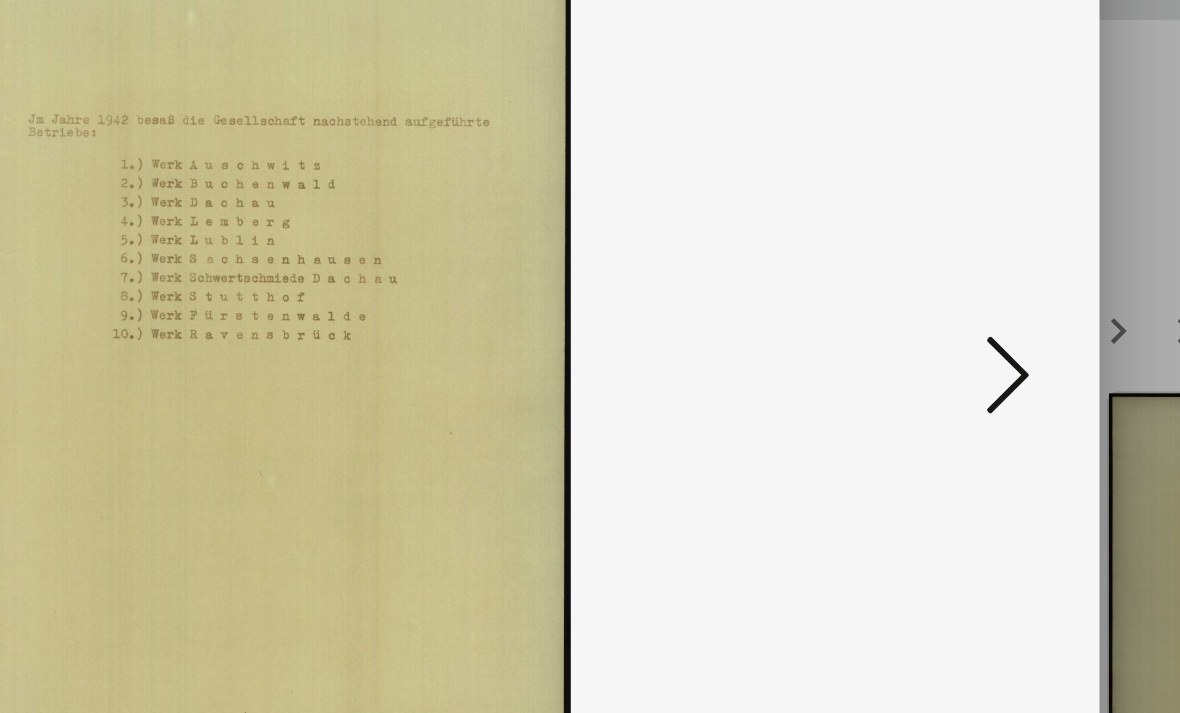 click at bounding box center (1012, 305) 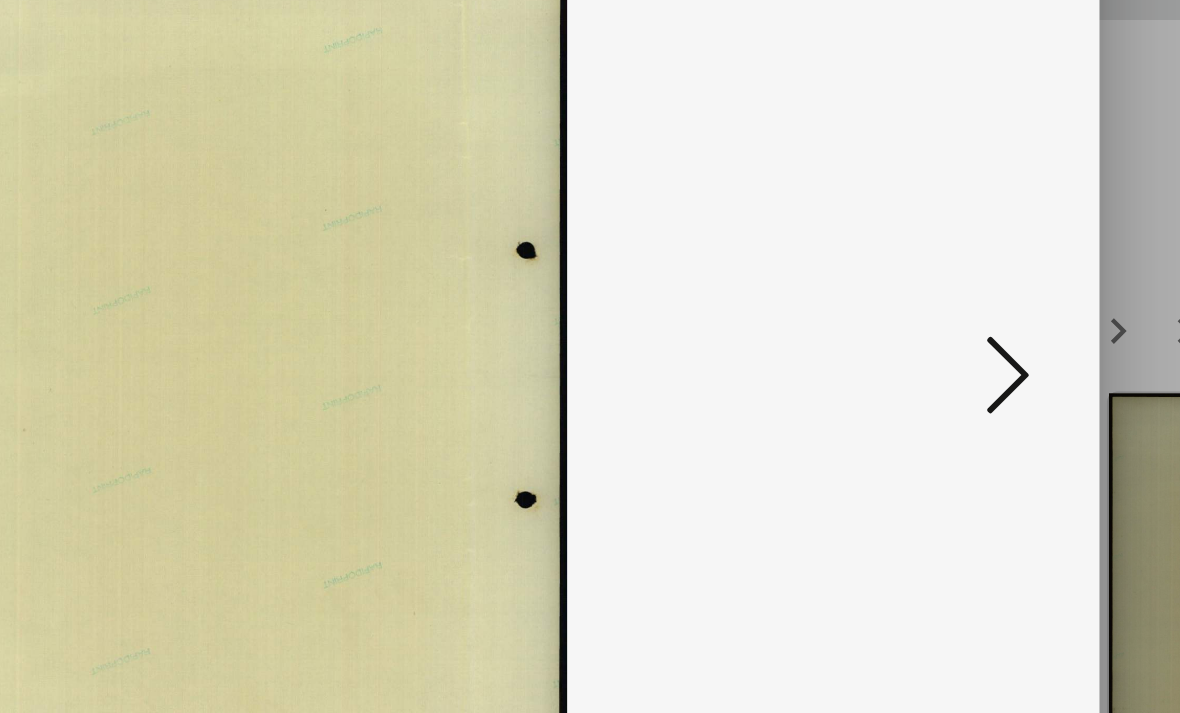 click at bounding box center [1012, 305] 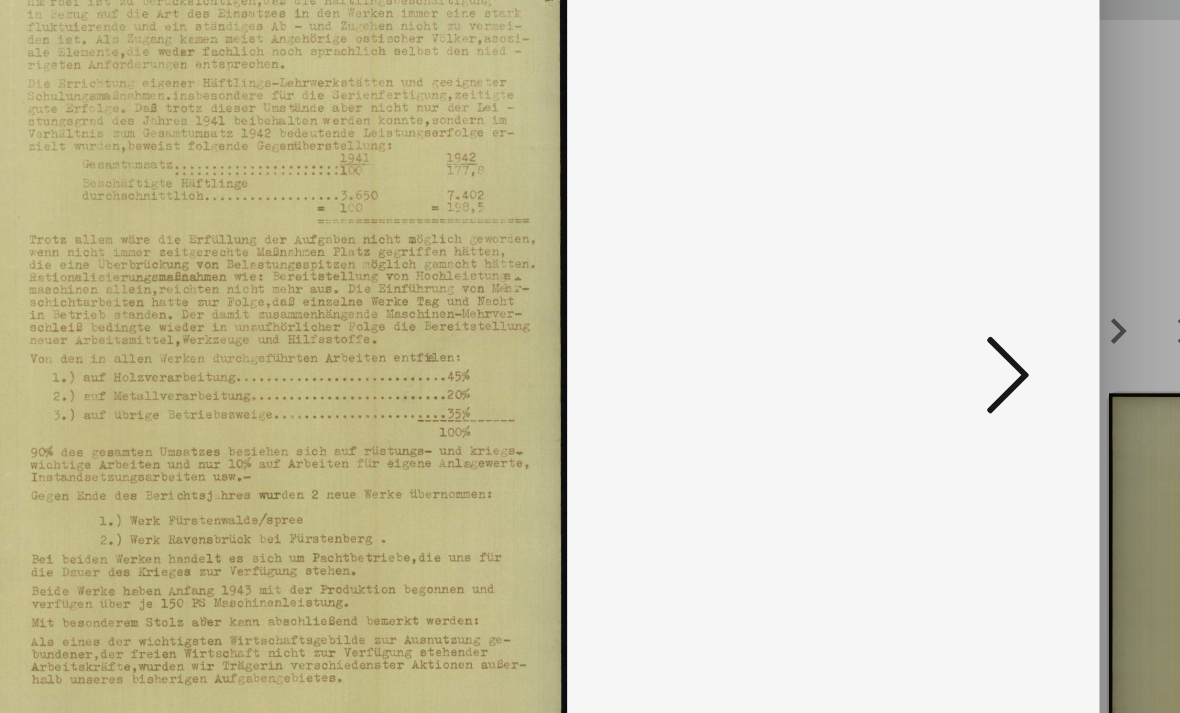 click at bounding box center [1012, 305] 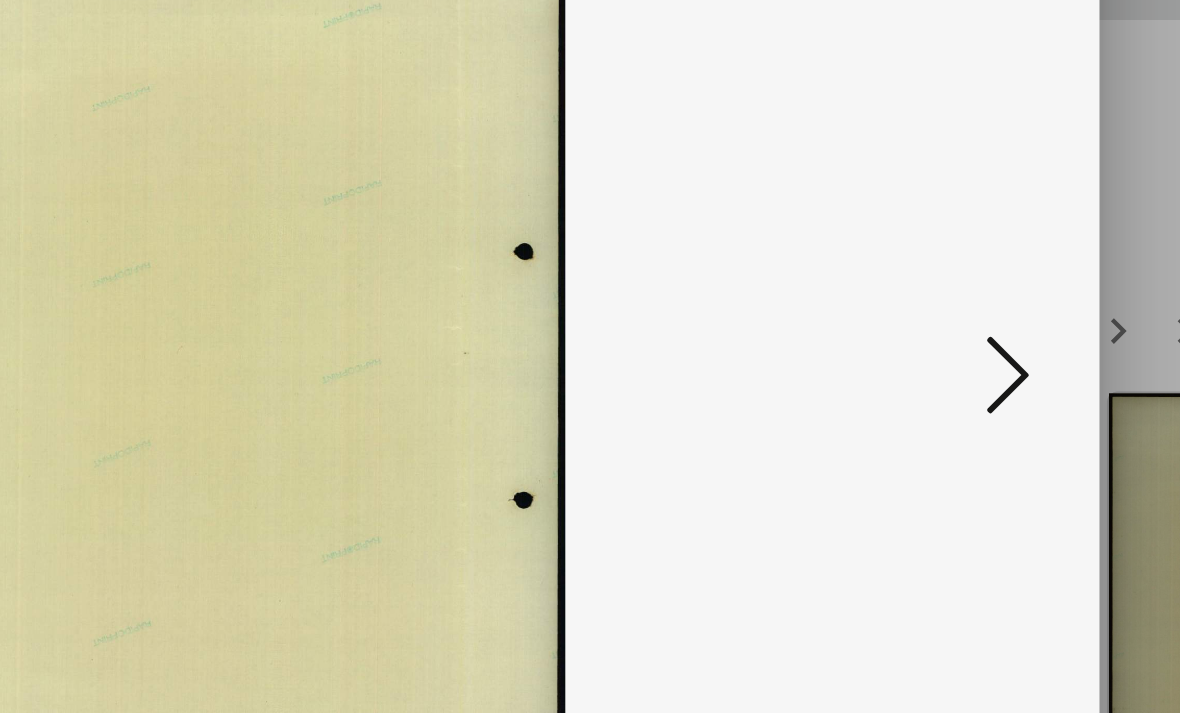 click at bounding box center (1012, 305) 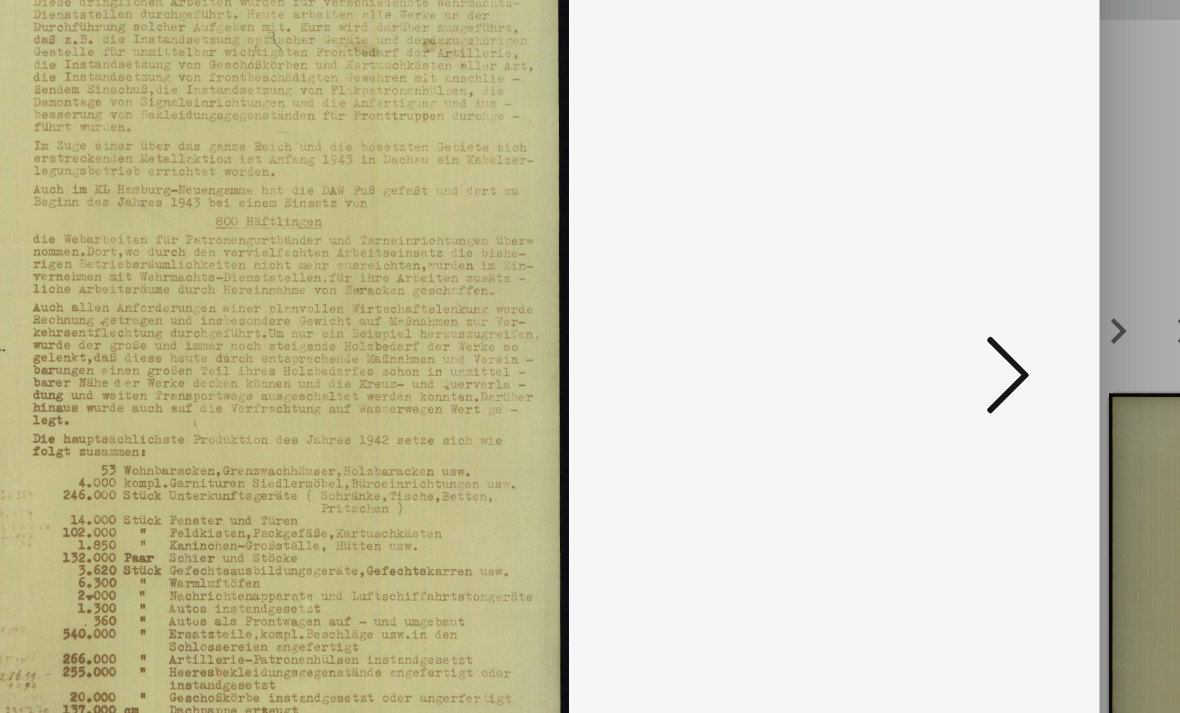 click at bounding box center (1012, 305) 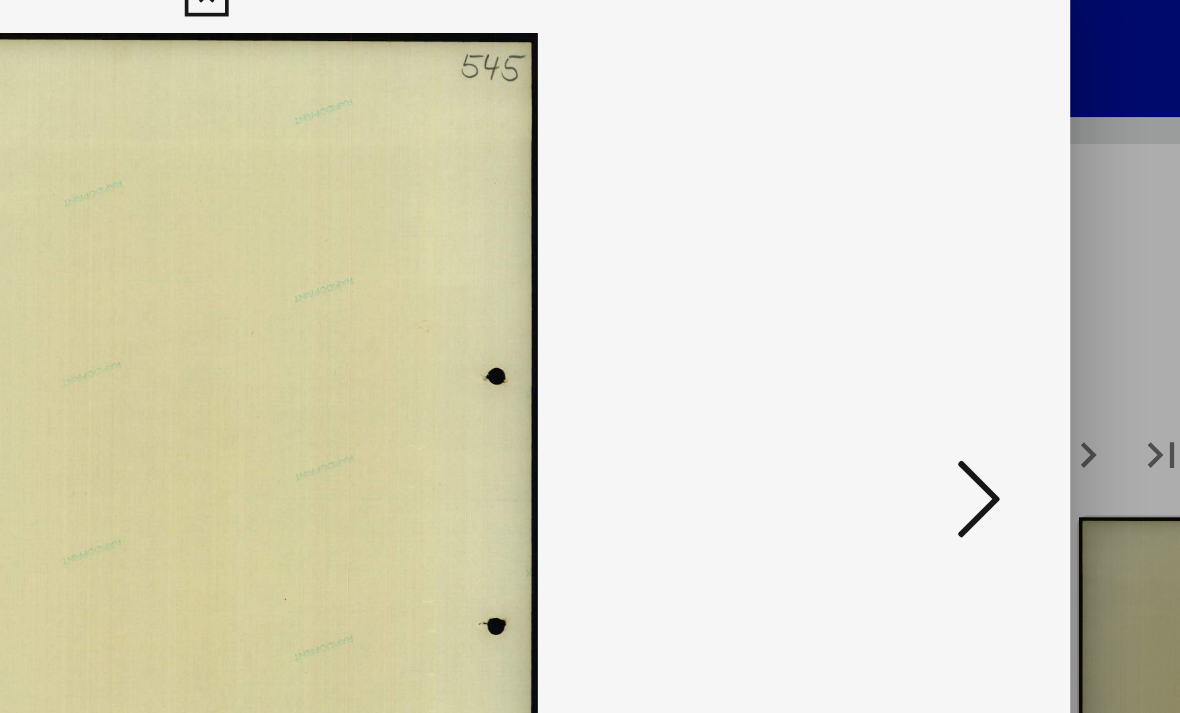 click at bounding box center [589, 30] 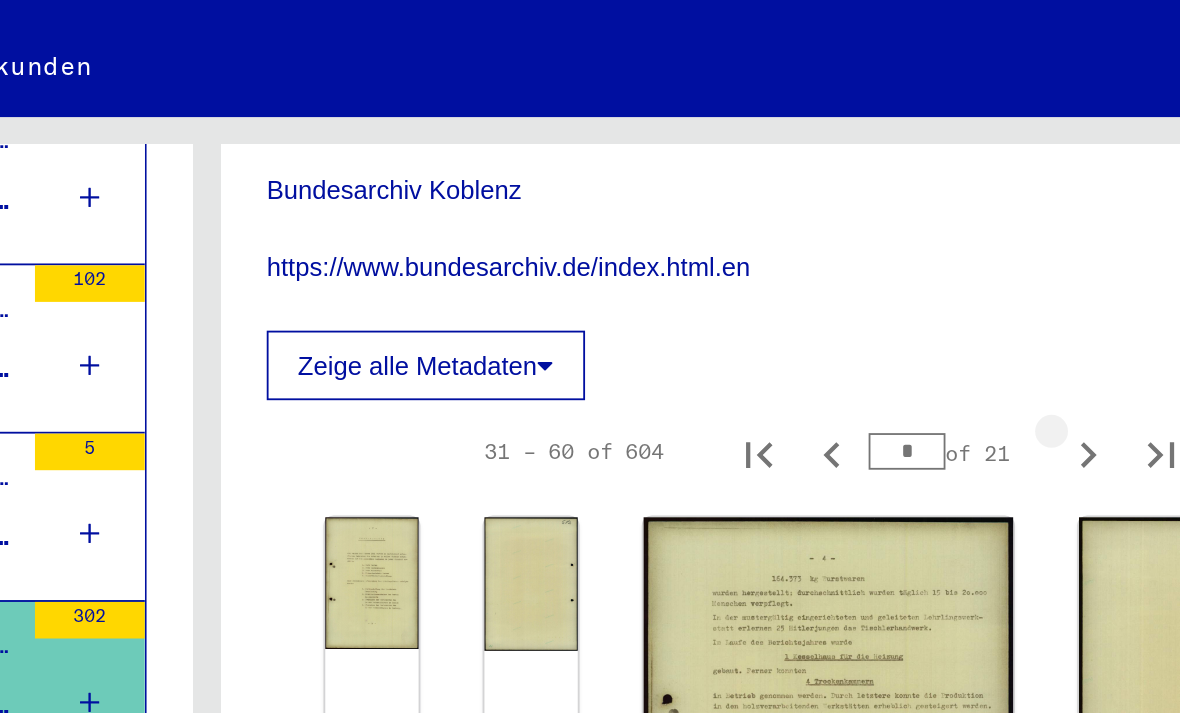 click 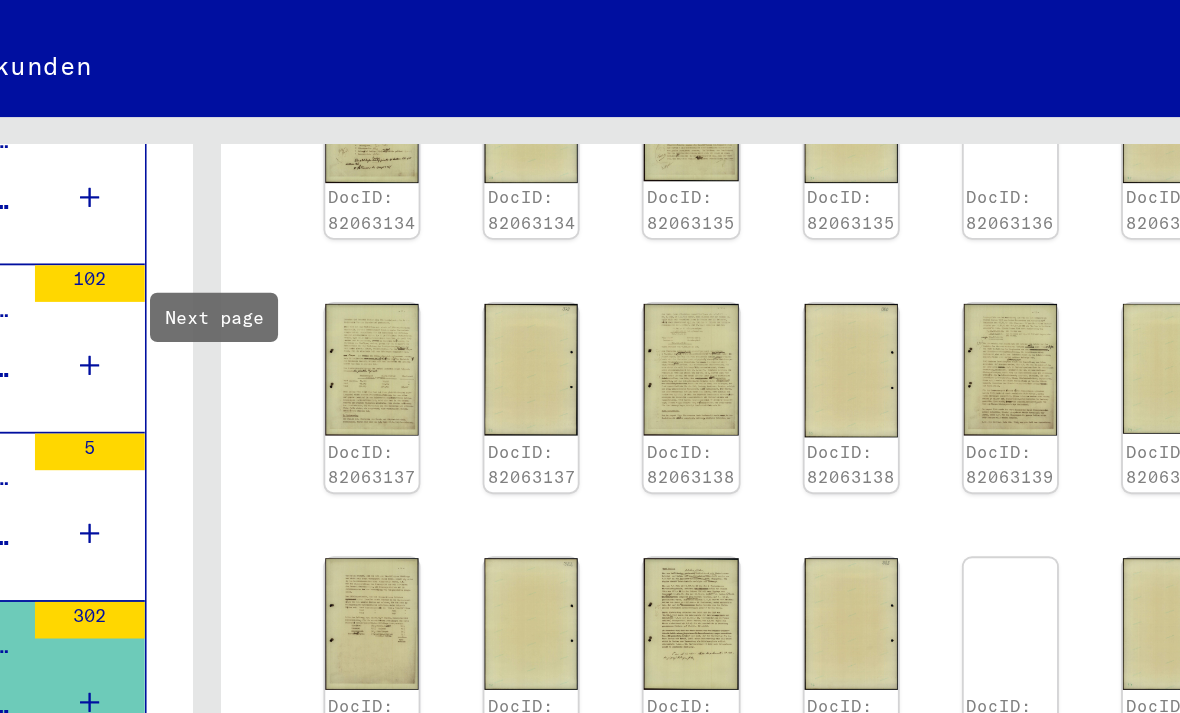 scroll, scrollTop: 1023, scrollLeft: 0, axis: vertical 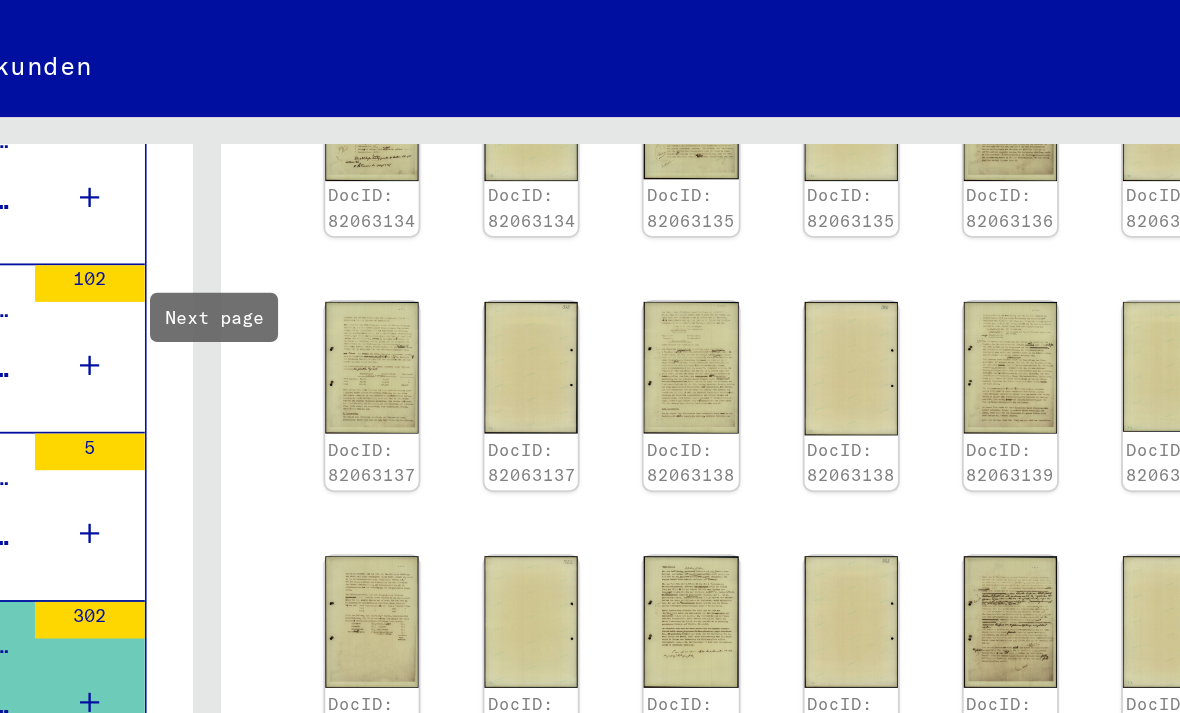 click 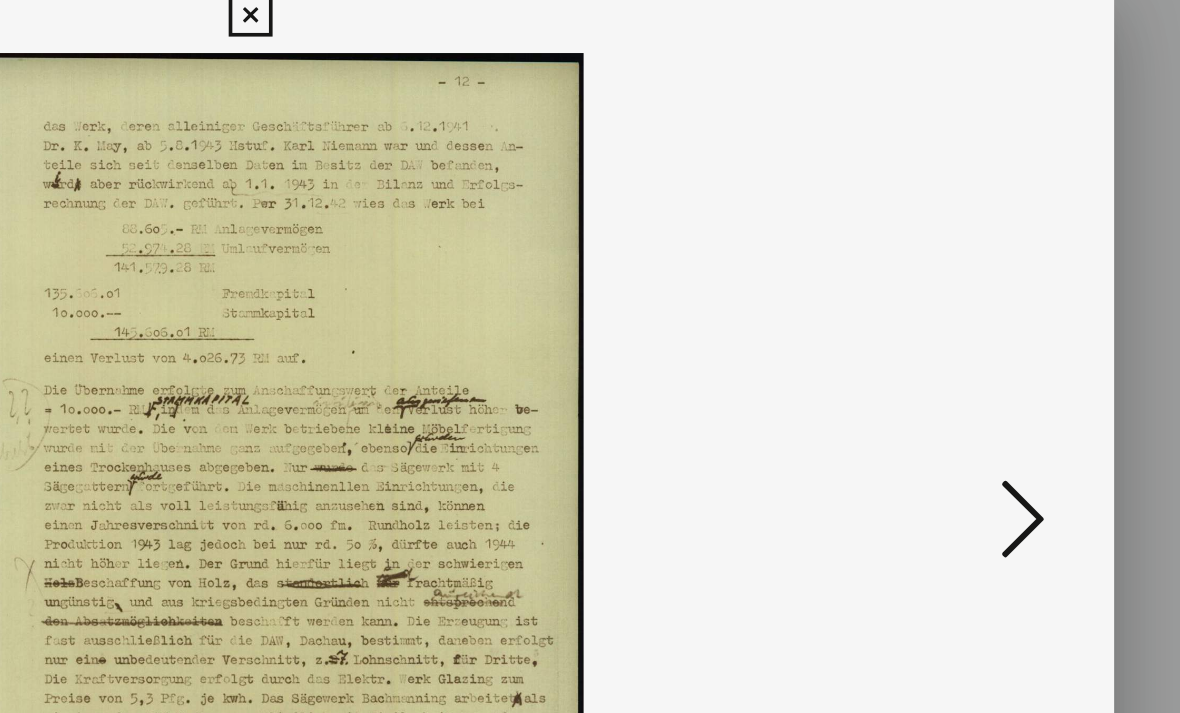 click at bounding box center [589, 30] 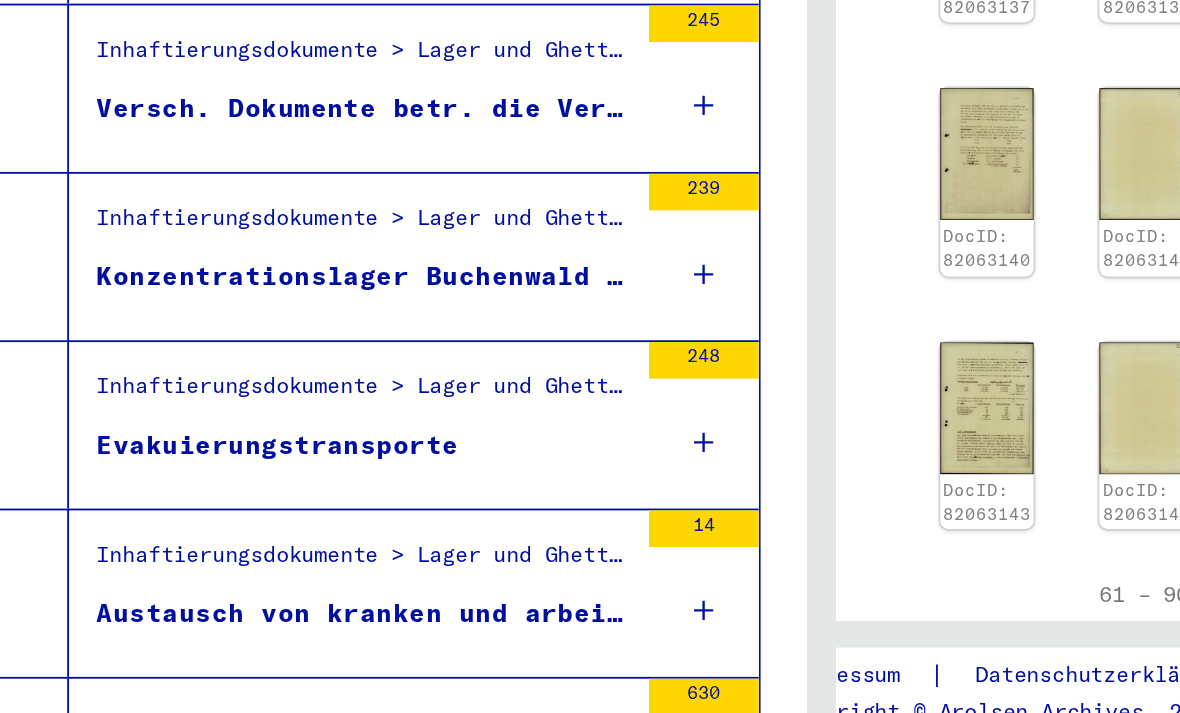 scroll, scrollTop: 1167, scrollLeft: 0, axis: vertical 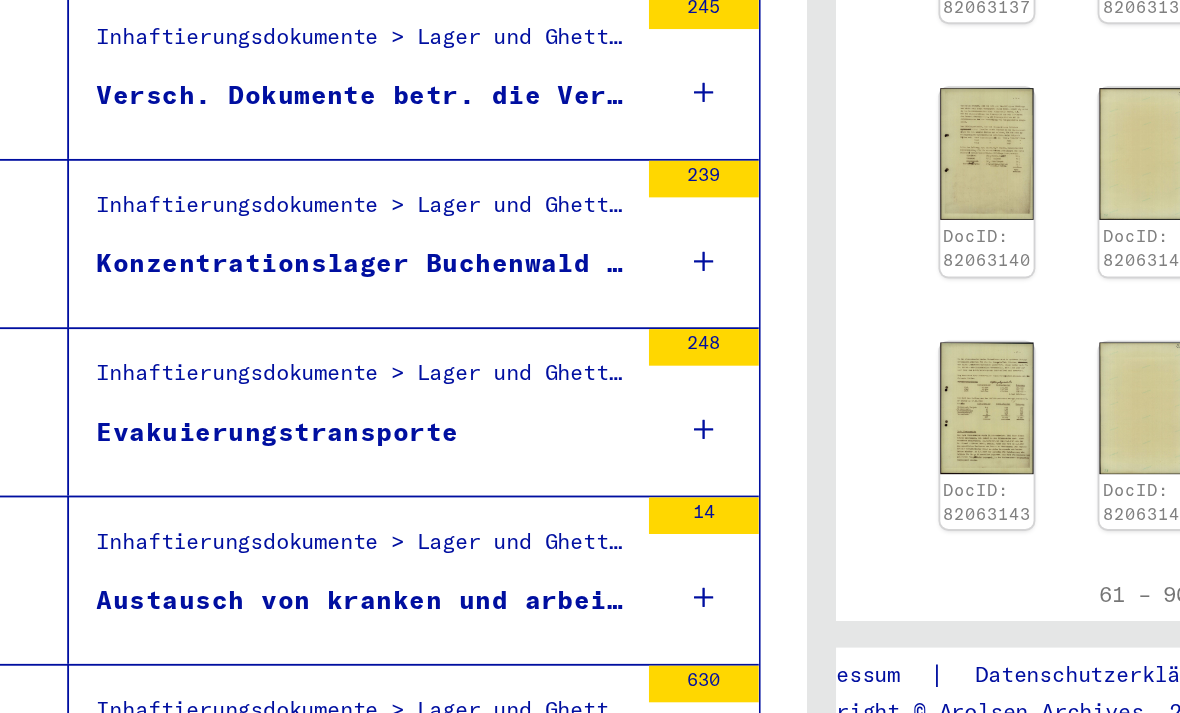 click on "Evakuierungstransporte" at bounding box center (293, 524) 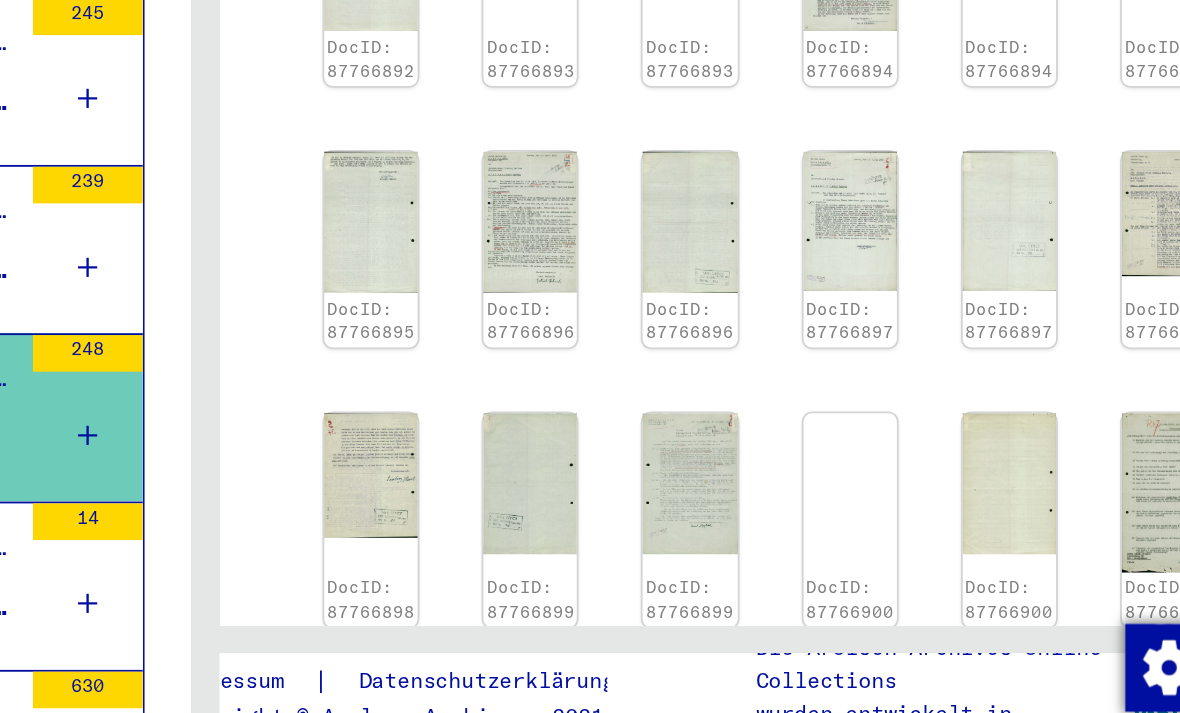 scroll, scrollTop: 882, scrollLeft: 0, axis: vertical 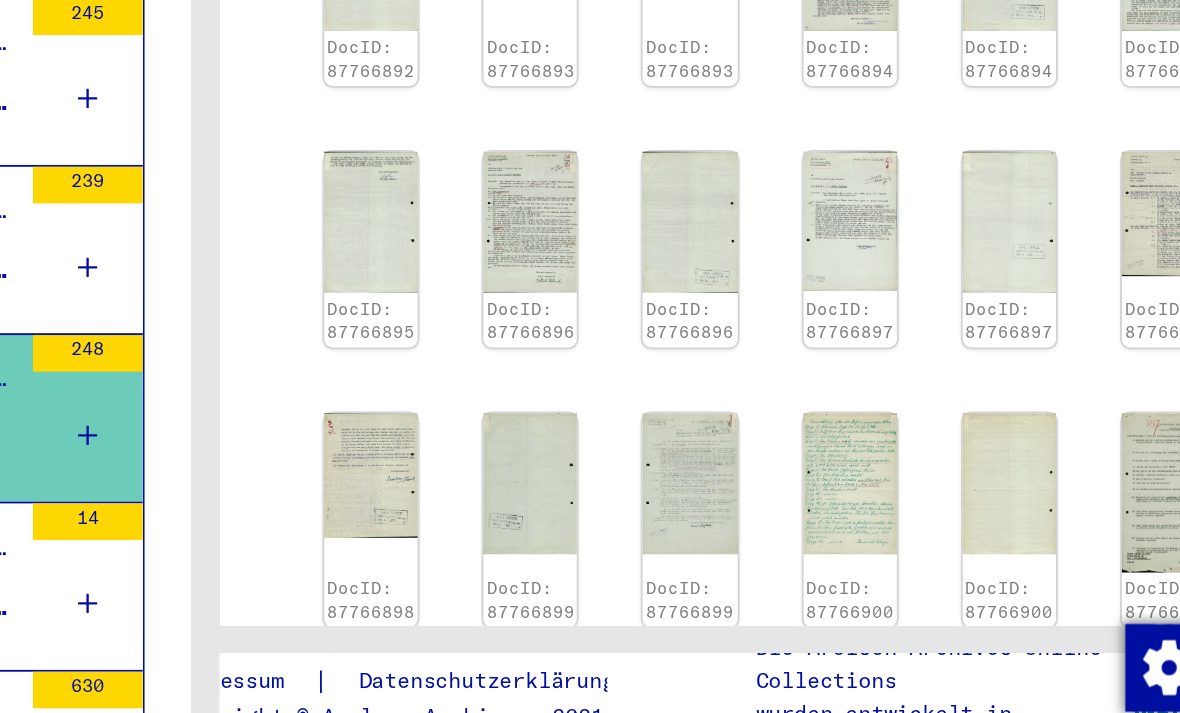 click 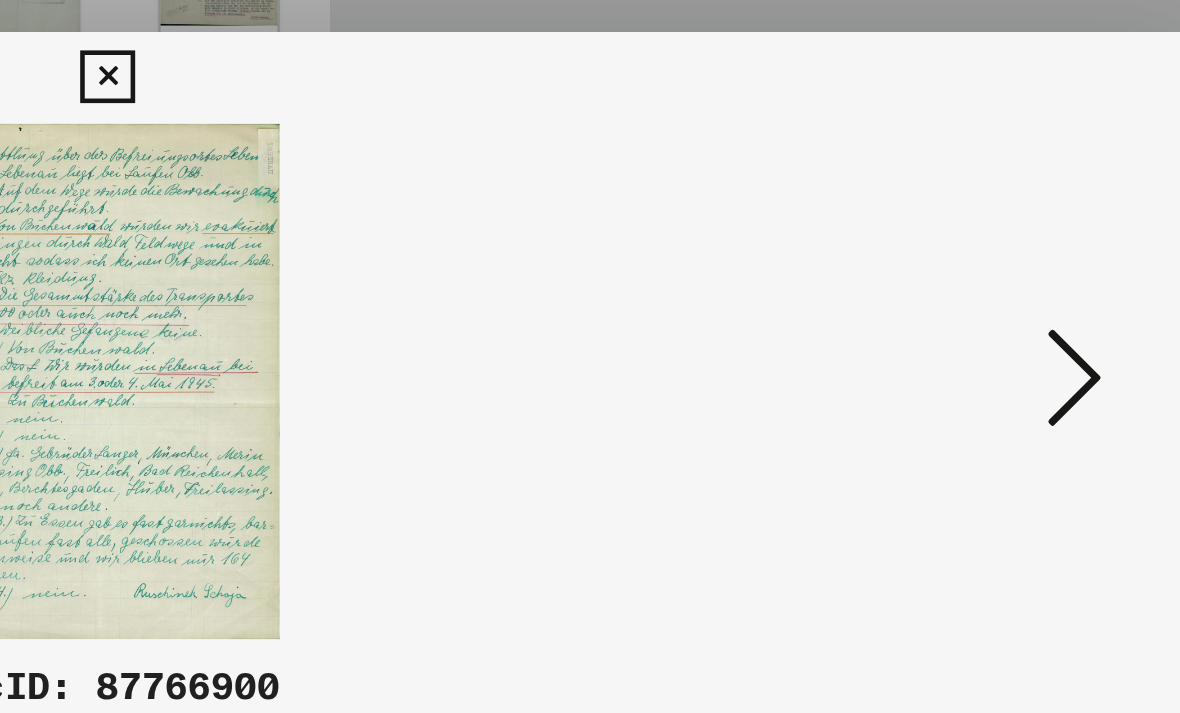 click at bounding box center [1012, 305] 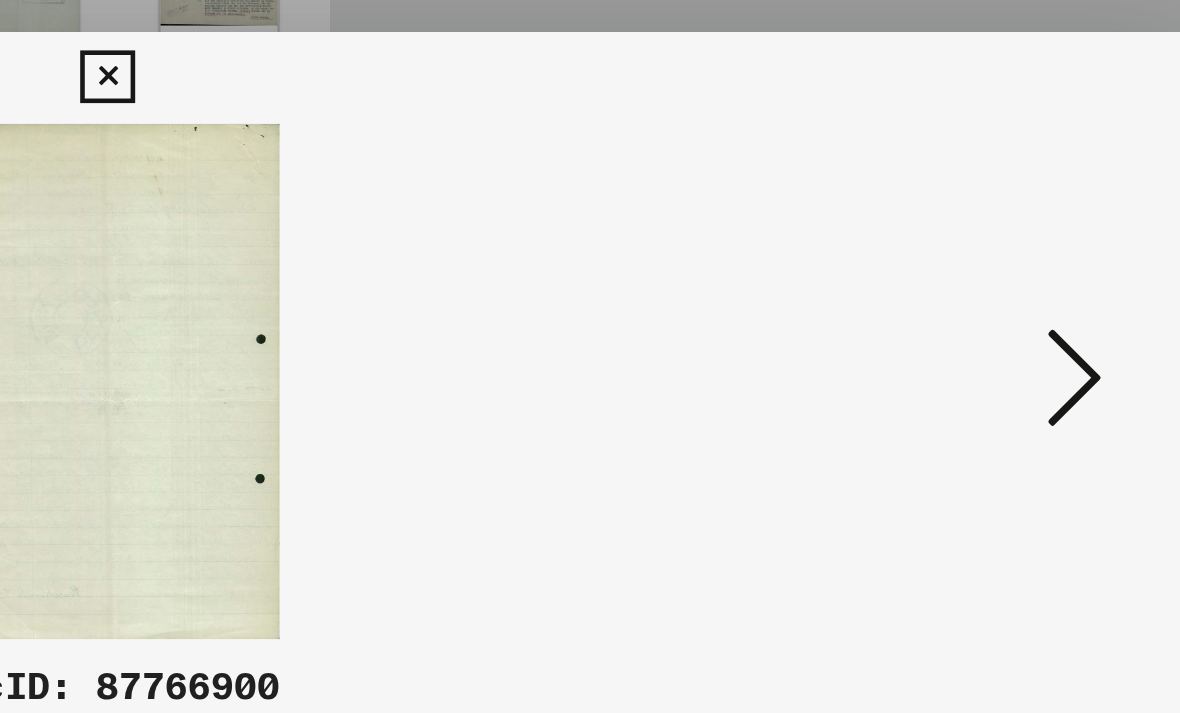 click at bounding box center (1012, 305) 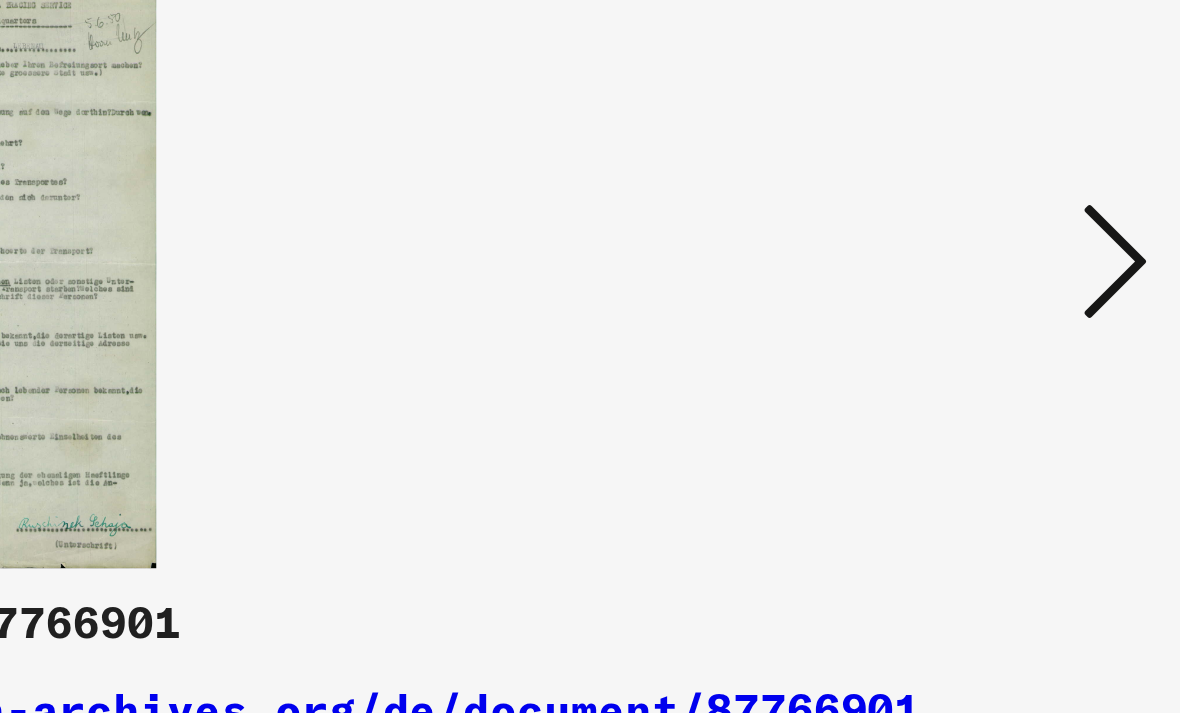 click at bounding box center (1012, 305) 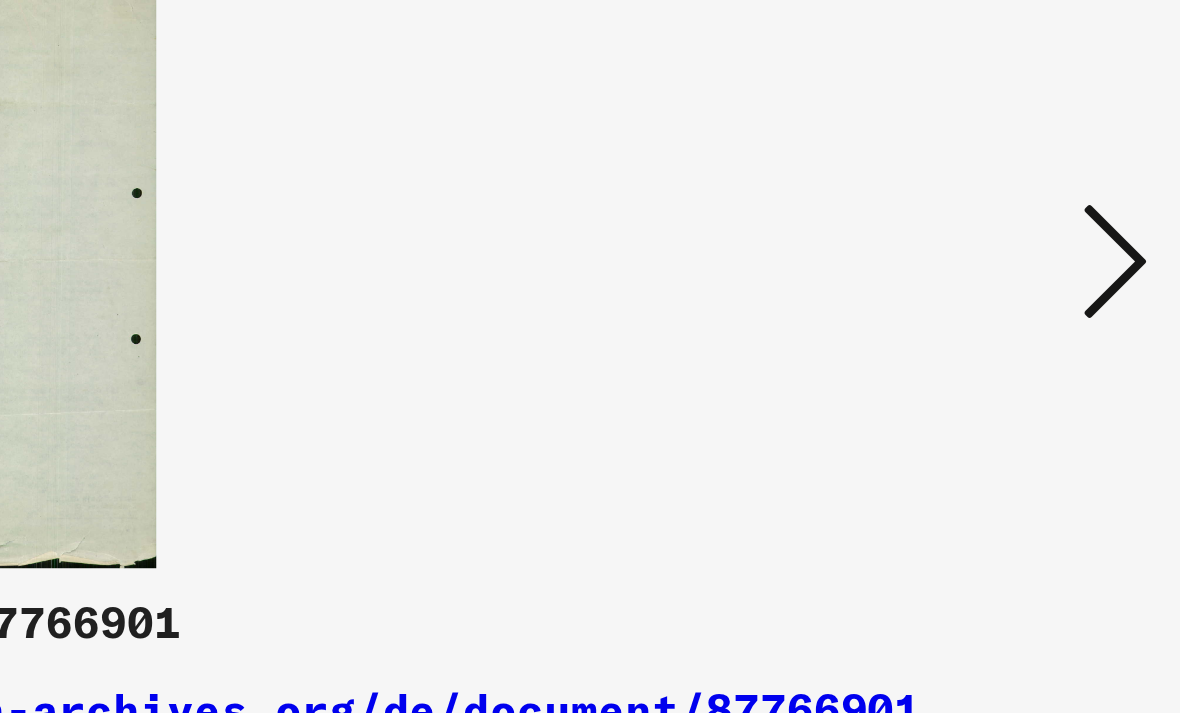 click at bounding box center (1012, 305) 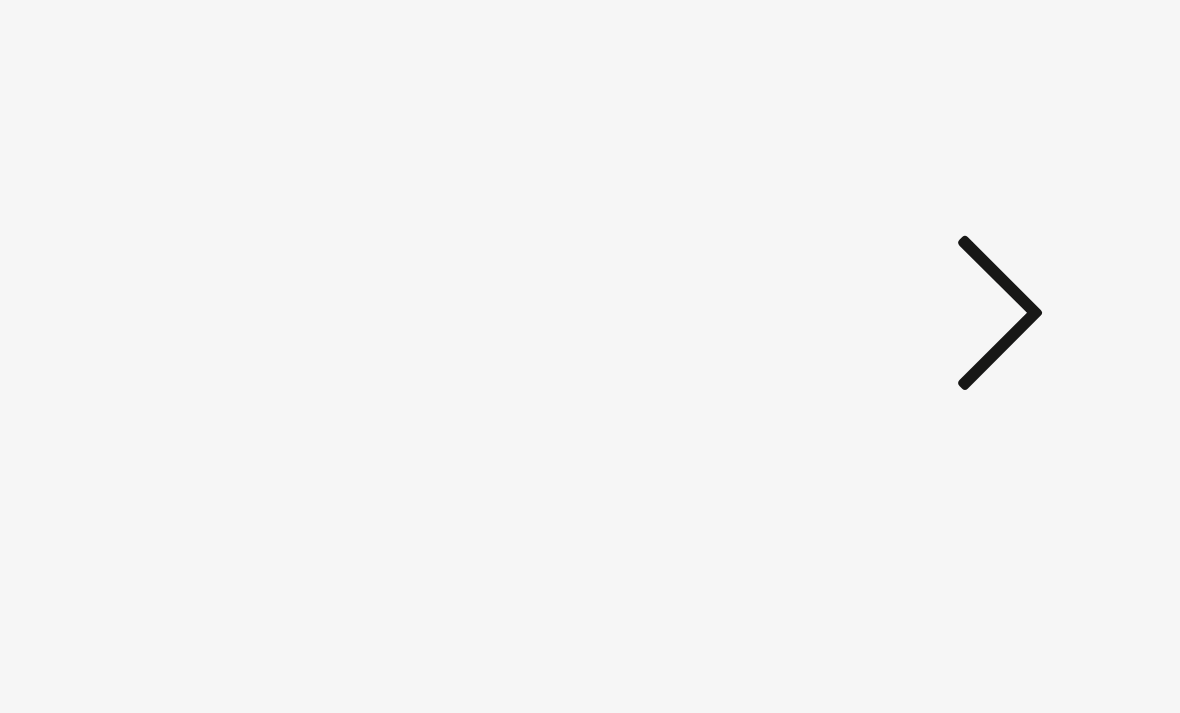click at bounding box center [1012, 305] 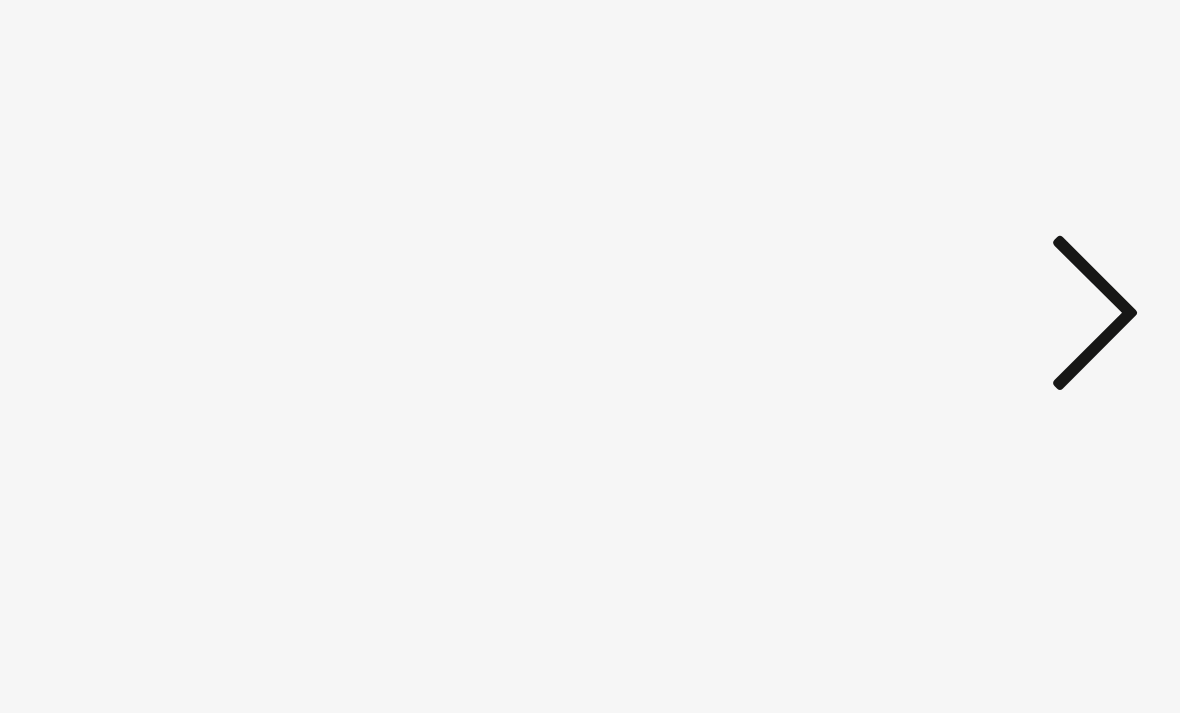 click at bounding box center [1012, 305] 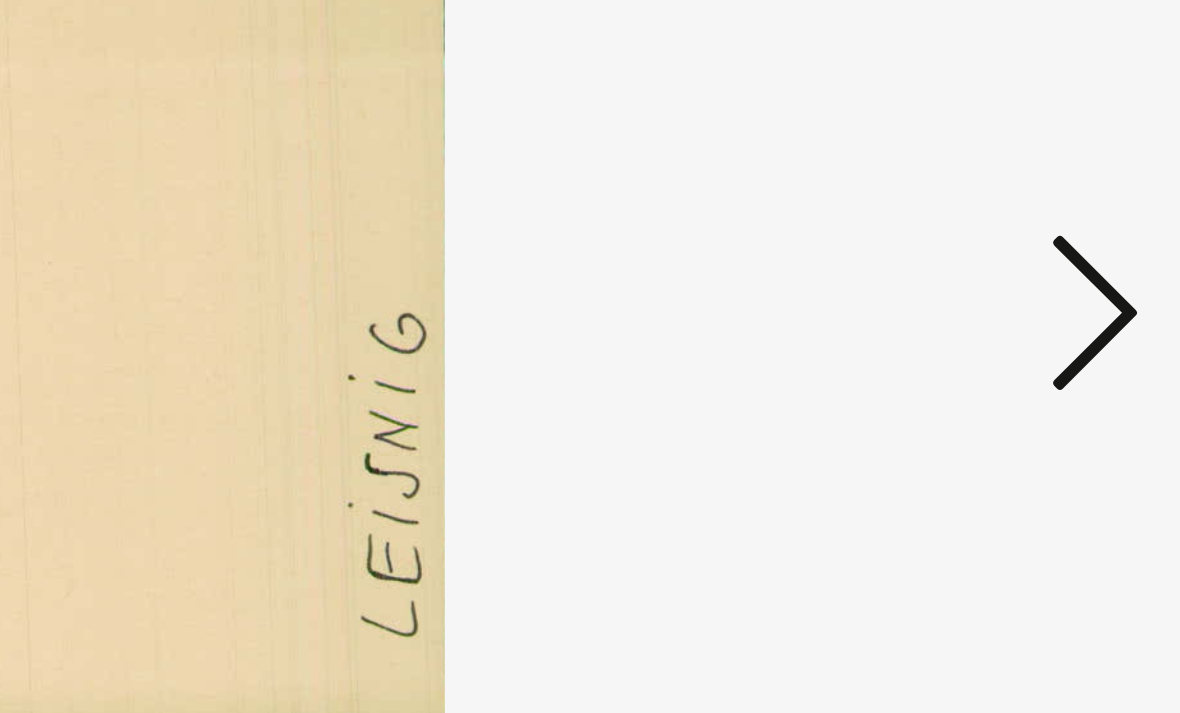 click at bounding box center (1012, 305) 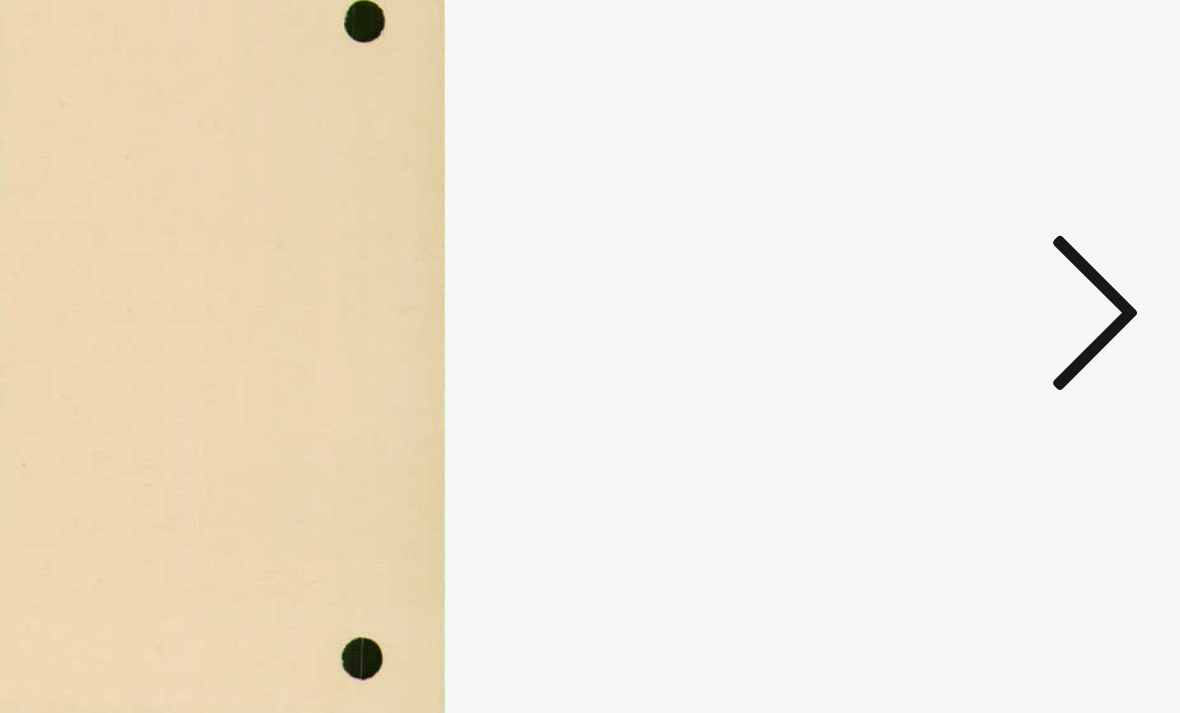 click at bounding box center [1012, 305] 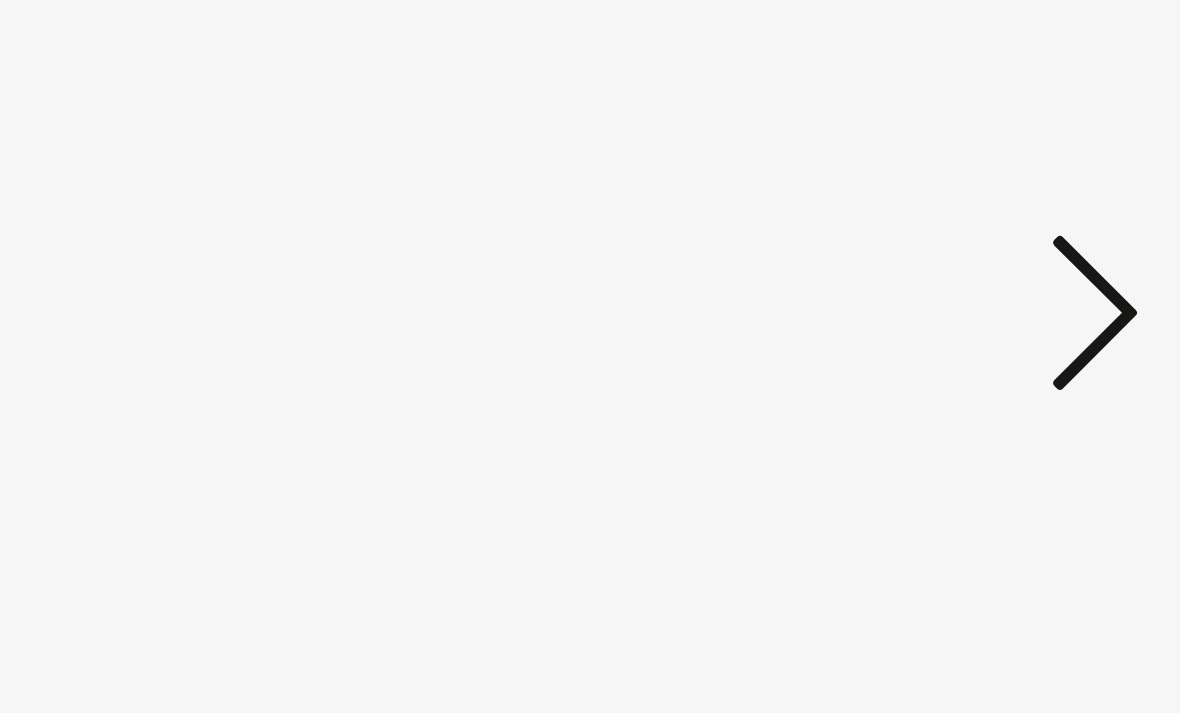 click at bounding box center [1012, 305] 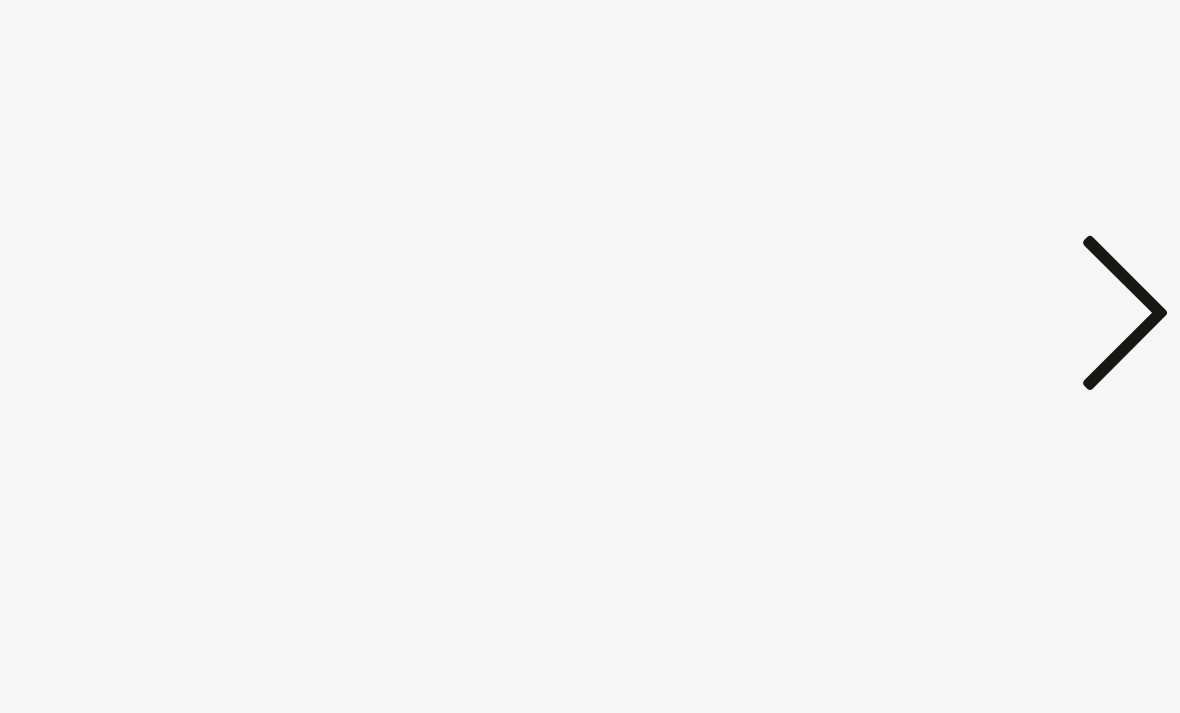 click at bounding box center (1012, 305) 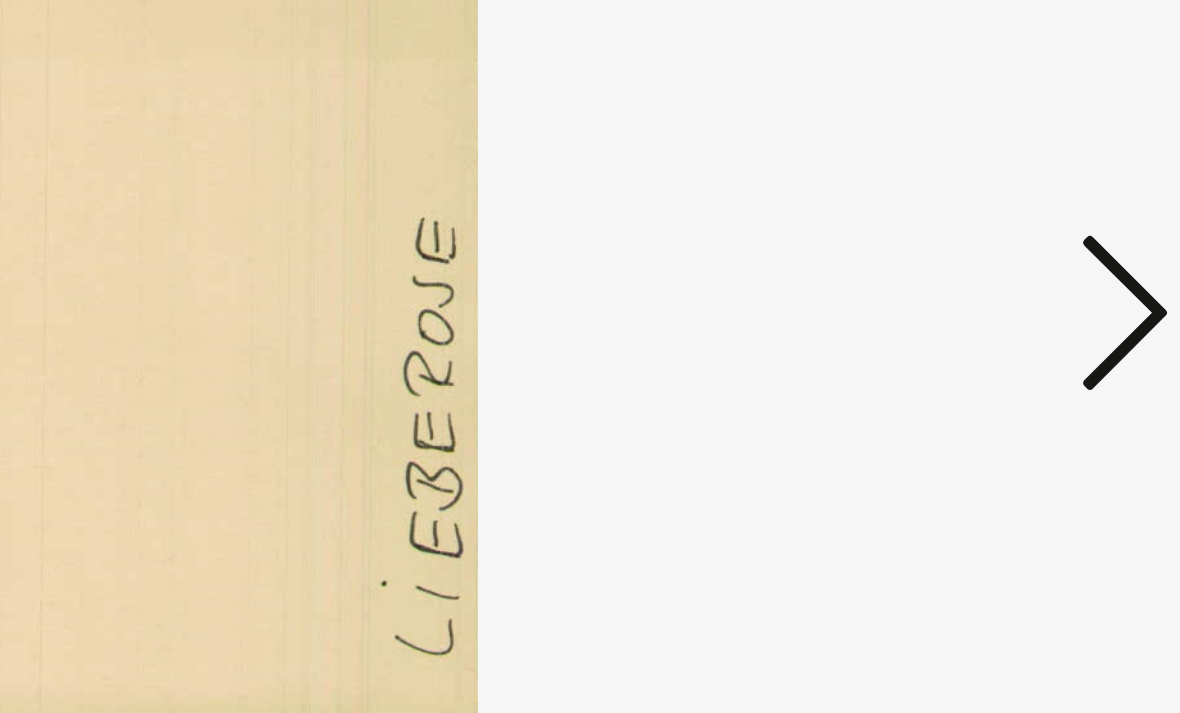 click at bounding box center (1012, 305) 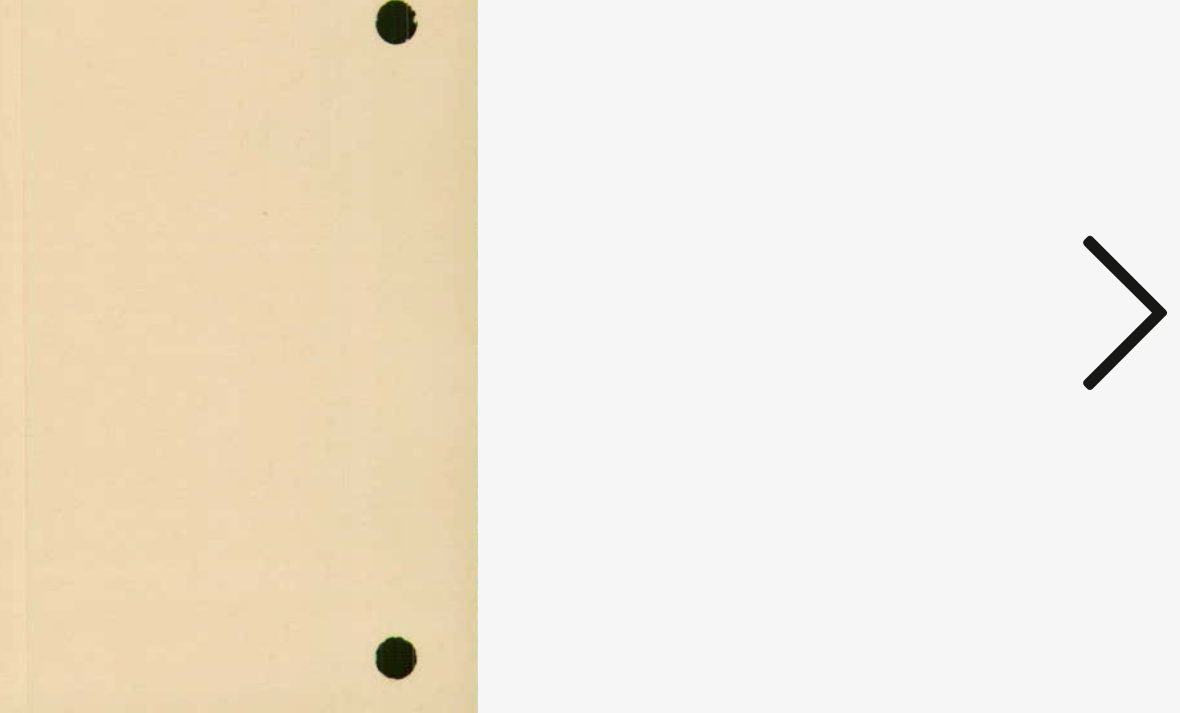 click at bounding box center (1012, 305) 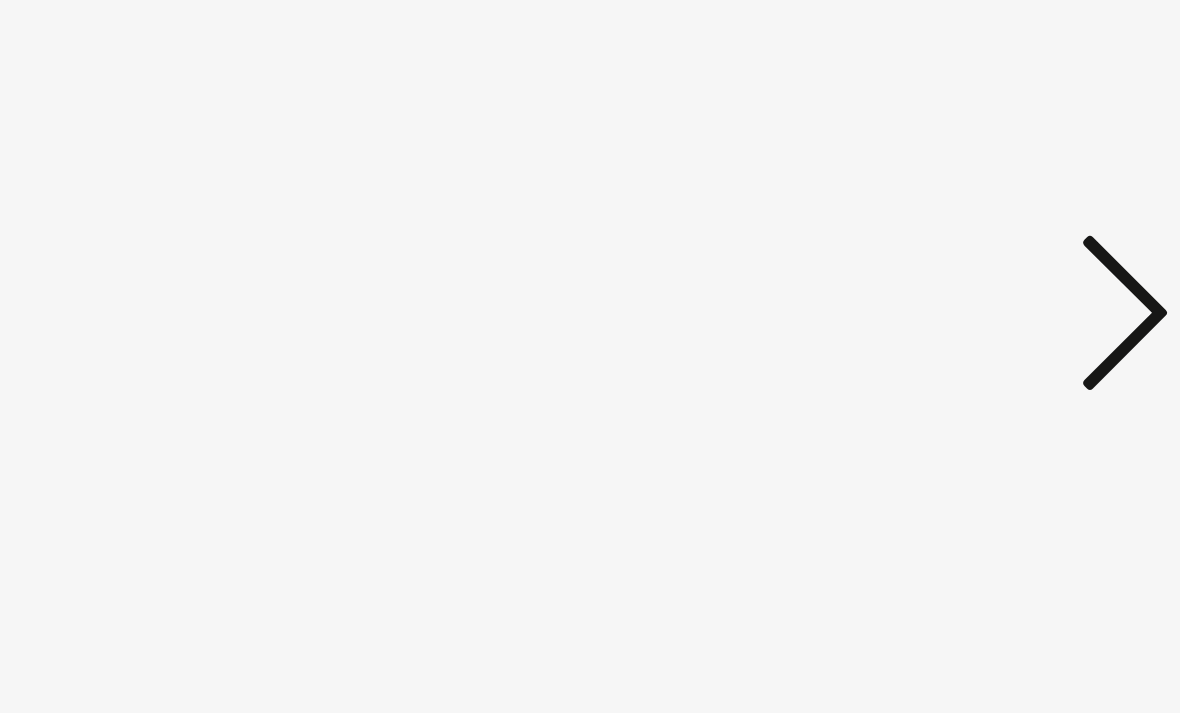 click at bounding box center [1012, 305] 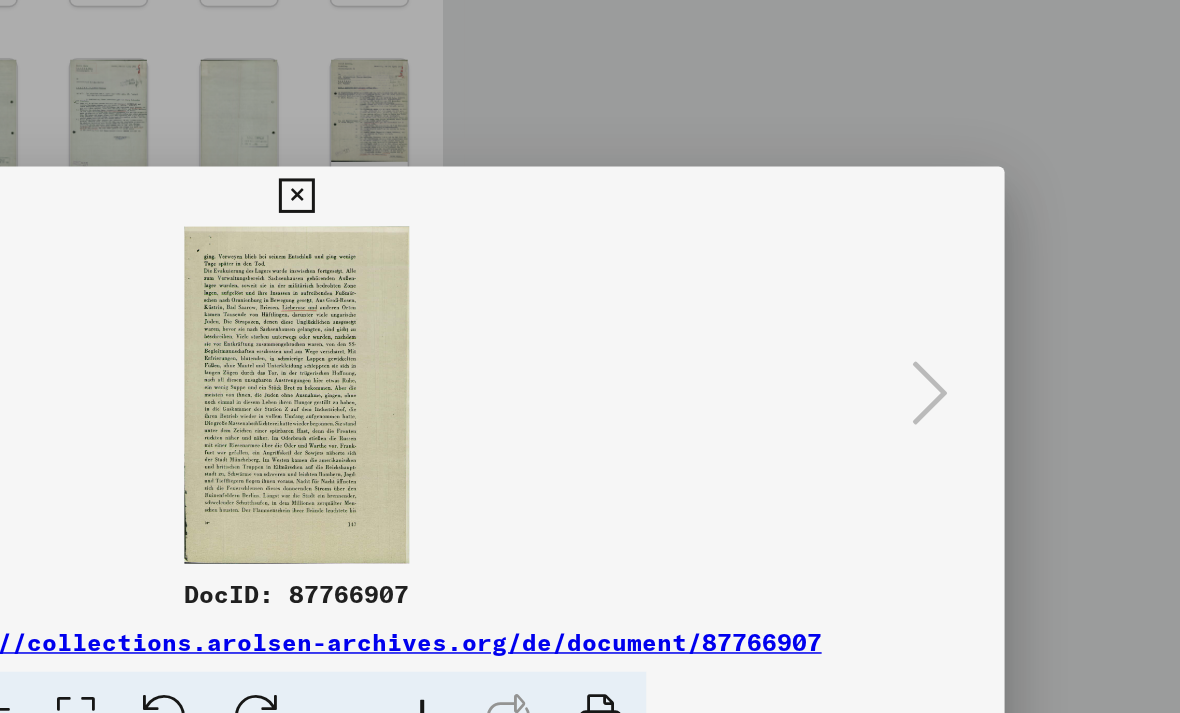 click at bounding box center (589, 174) 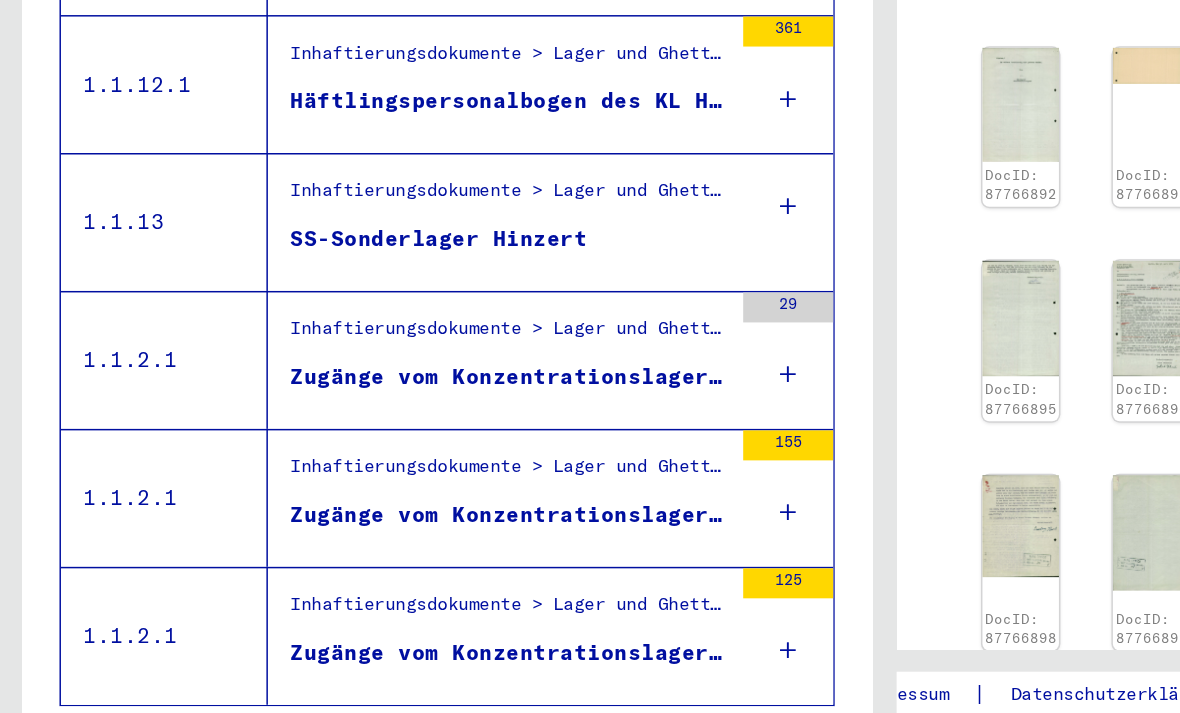 scroll, scrollTop: 2165, scrollLeft: 0, axis: vertical 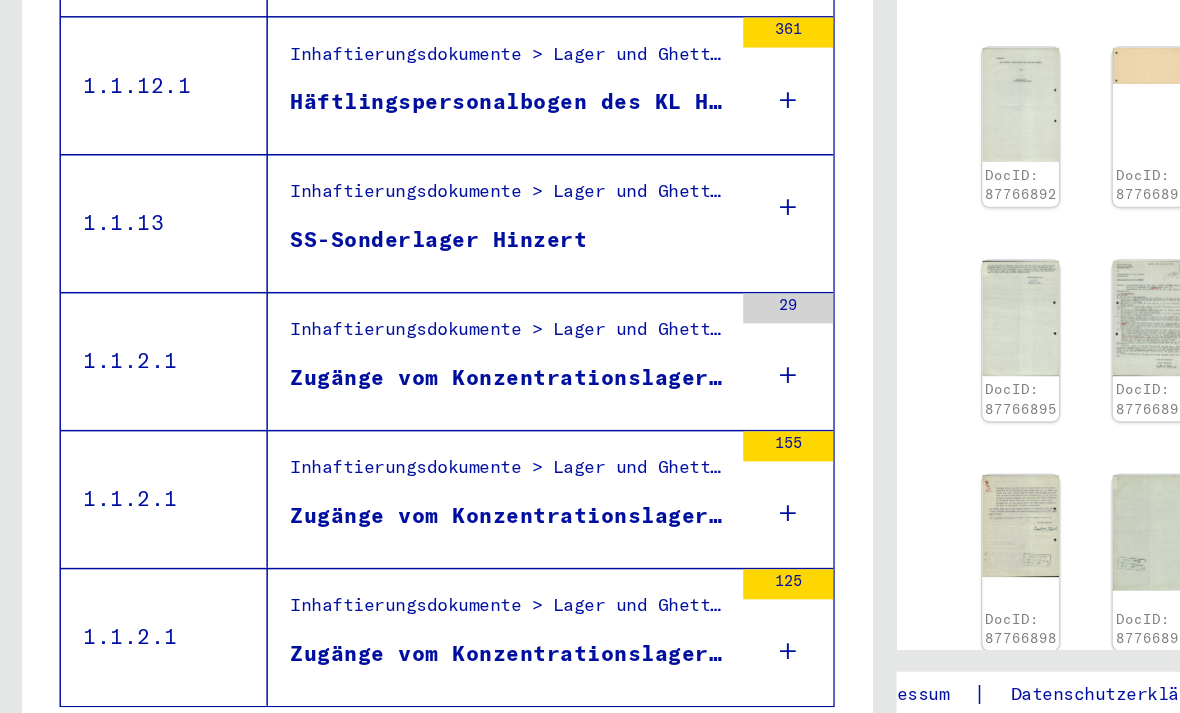 click on "Zugänge vom Konzentrationslager Buchenwald von 1942 bis 1945      (Buchenwald-Duplikate)" at bounding box center (340, 446) 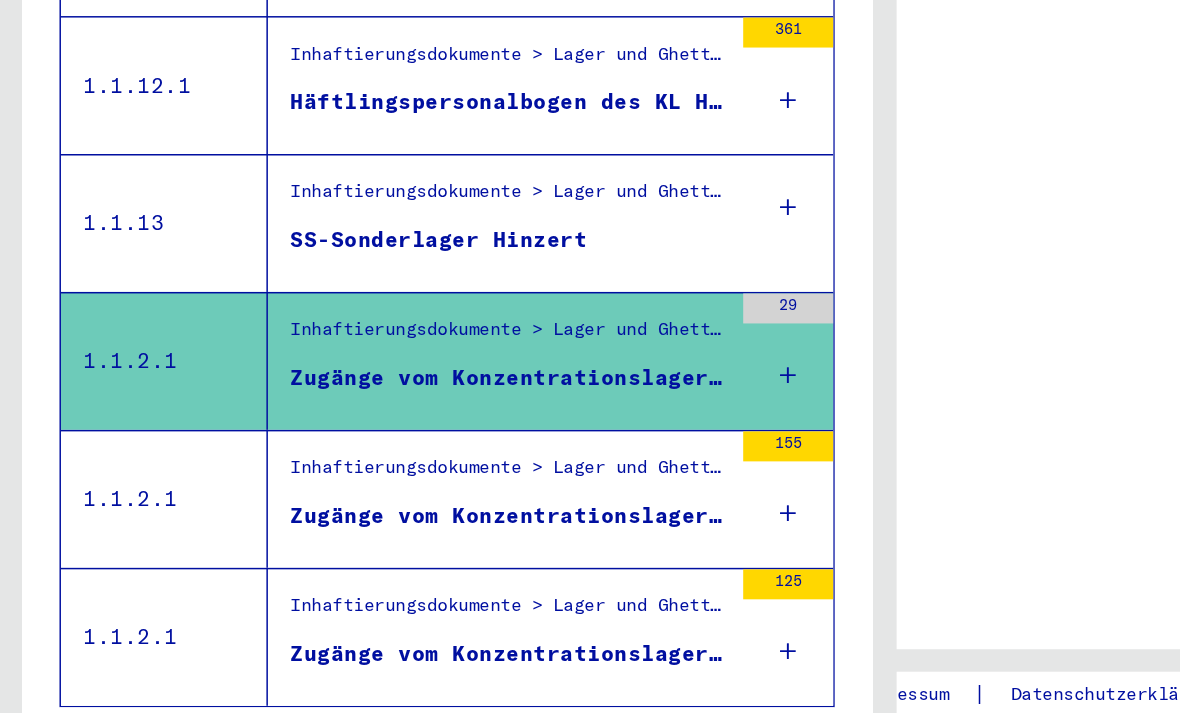 scroll, scrollTop: 0, scrollLeft: 0, axis: both 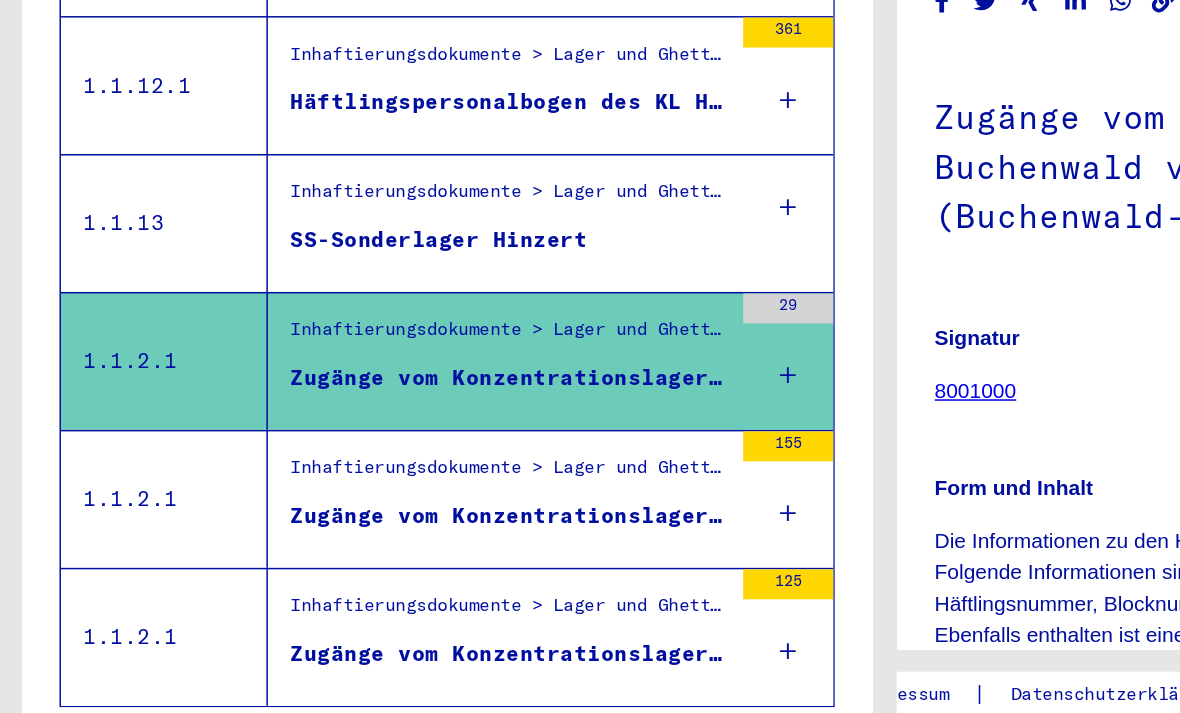 click on "Inhaftierungsdokumente > Lager und Ghettos > Konzentrations- und Vernichtungslager Auschwitz > Listenmaterial Auschwitz" at bounding box center [340, 419] 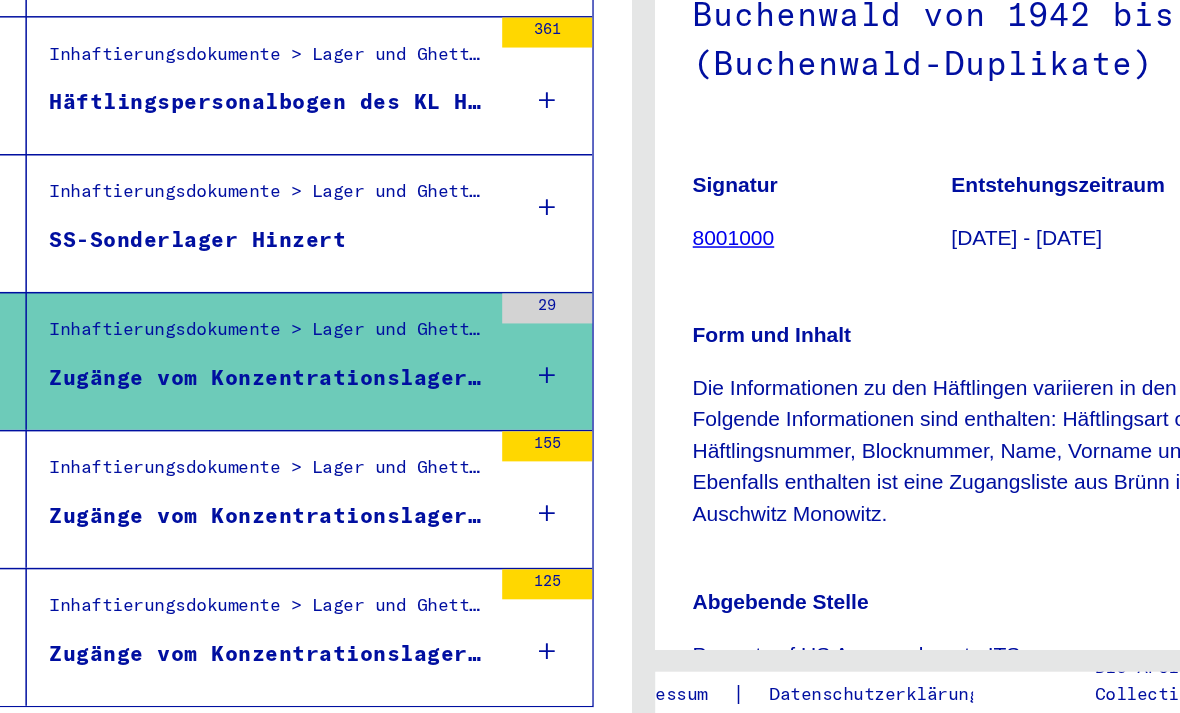 scroll, scrollTop: 97, scrollLeft: 0, axis: vertical 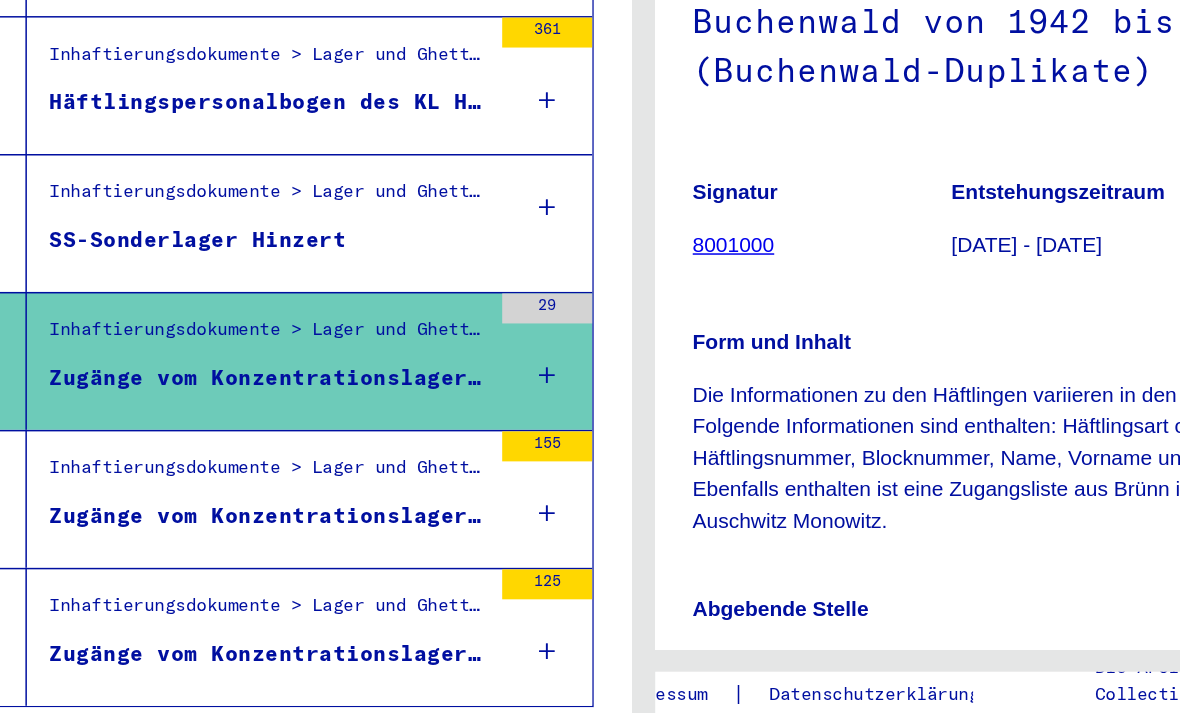 click on "Inhaftierungsdokumente > Lager und Ghettos > Konzentrations- und Vernichtungslager Auschwitz > Listenmaterial Auschwitz" at bounding box center (340, 511) 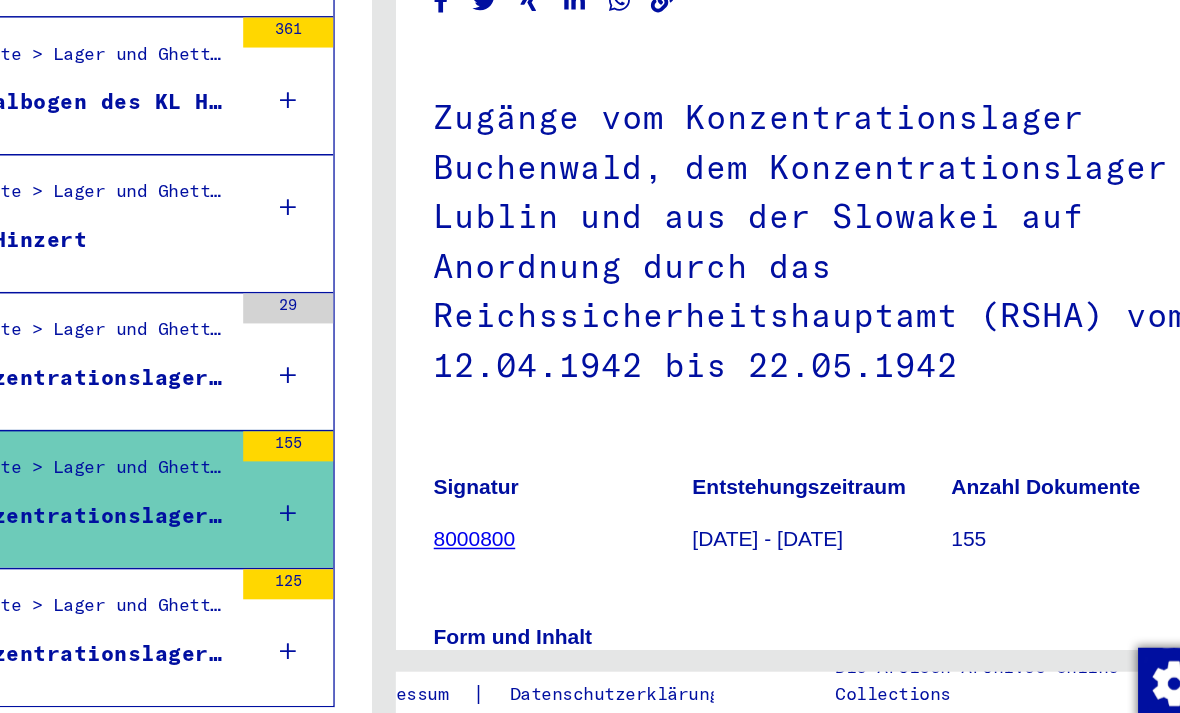 click at bounding box center (489, 694) 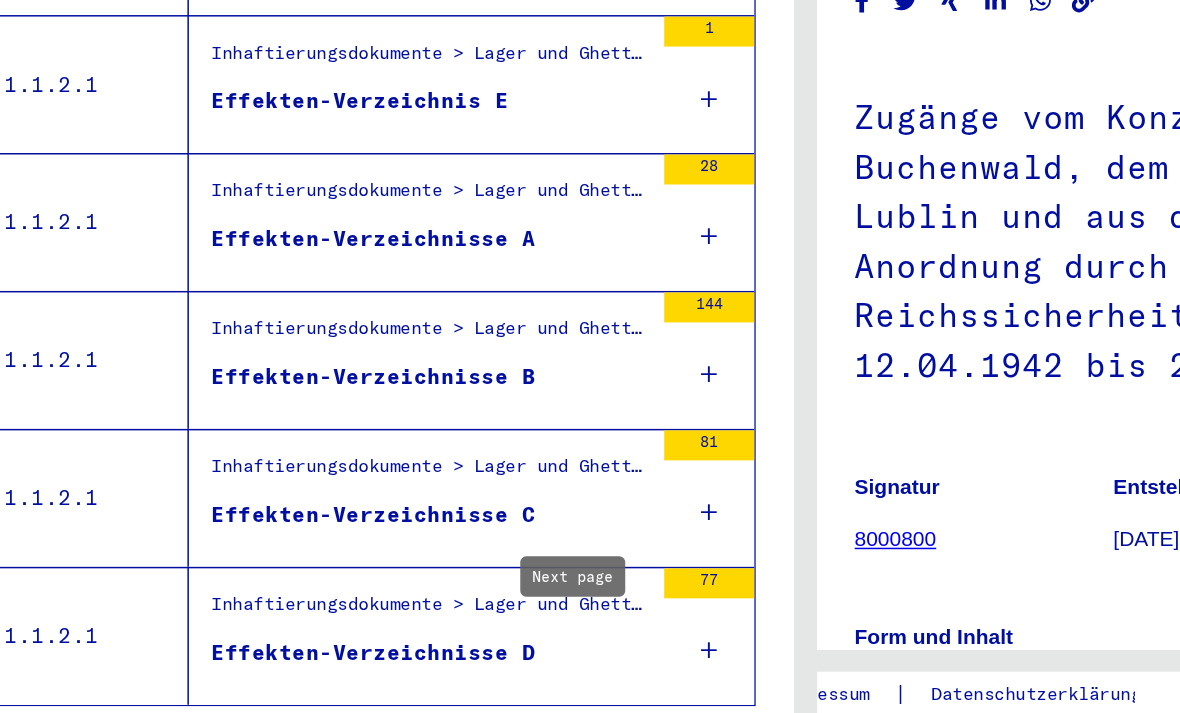 scroll, scrollTop: 2165, scrollLeft: 0, axis: vertical 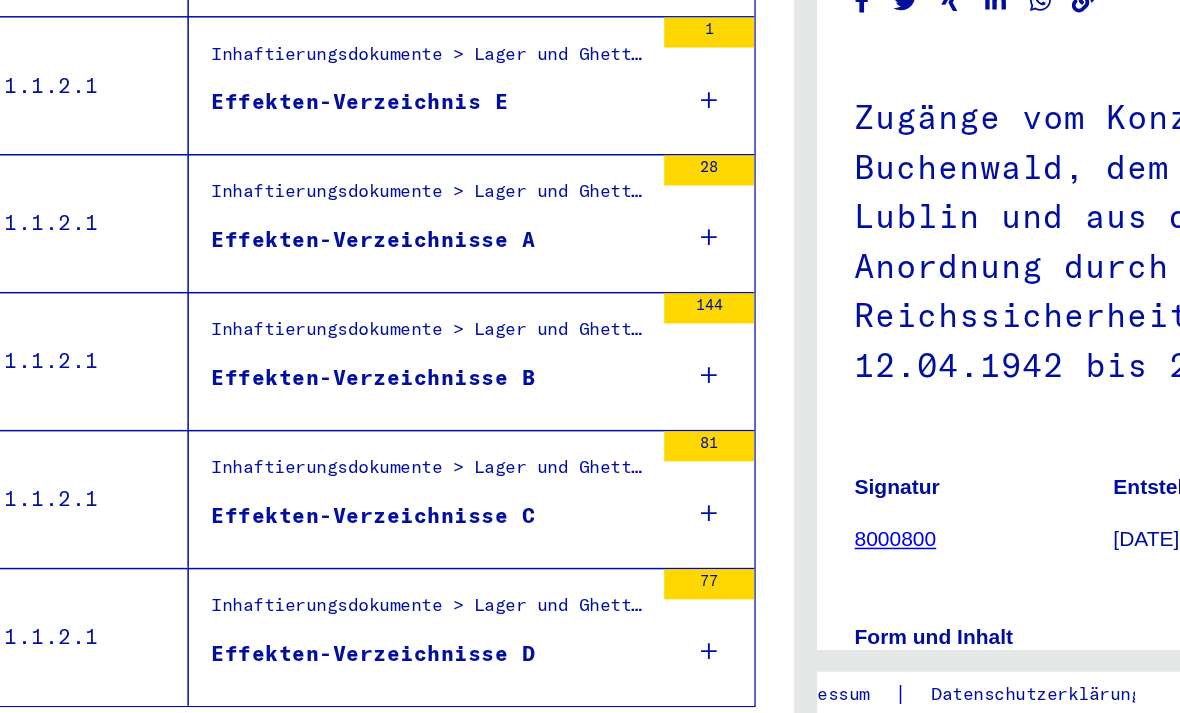 click on "81" at bounding box center [526, 527] 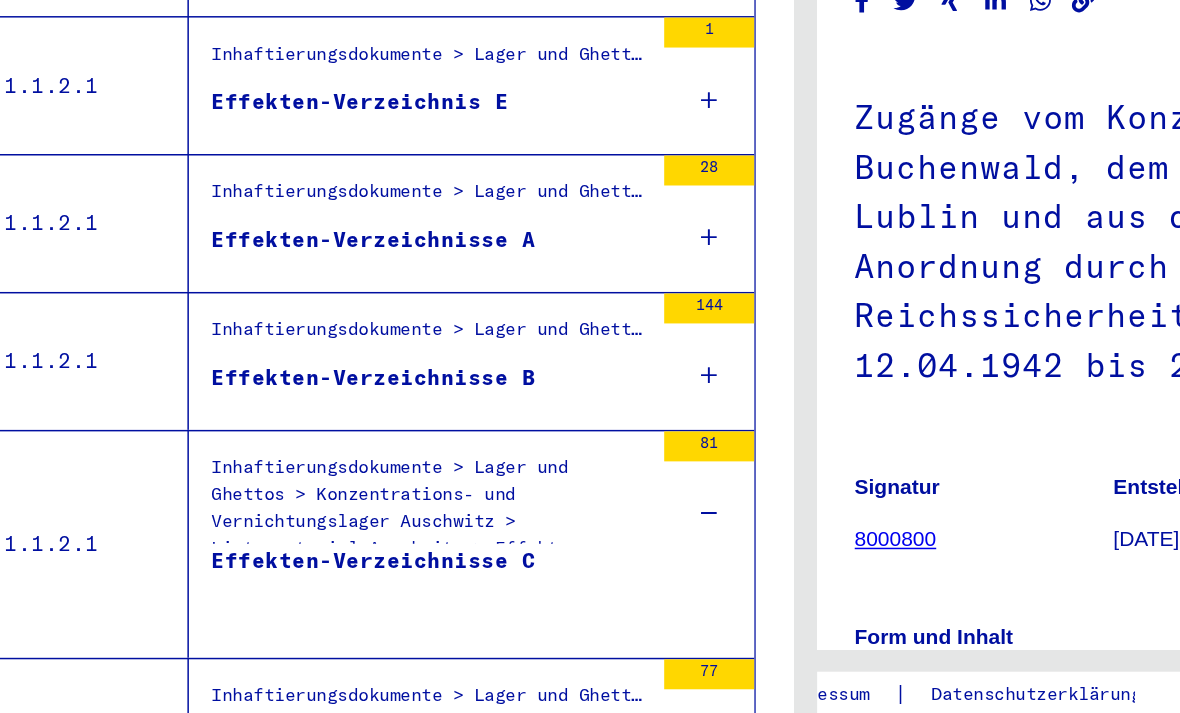 click on "81" at bounding box center (526, 527) 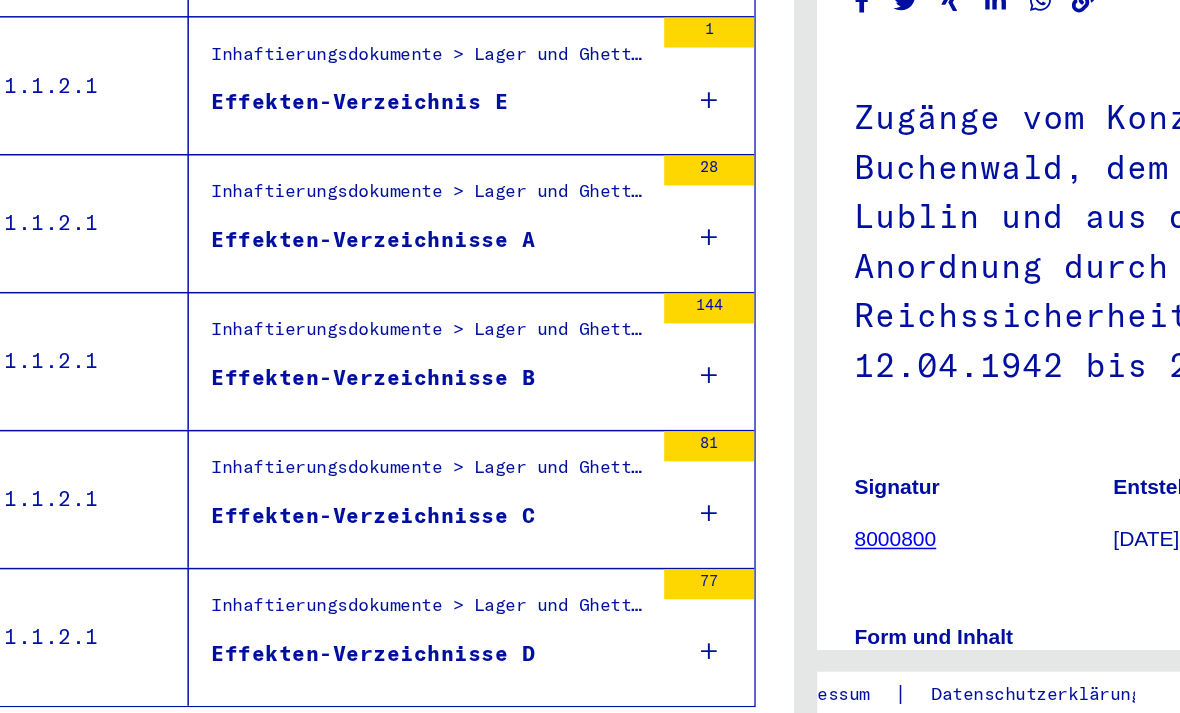 click 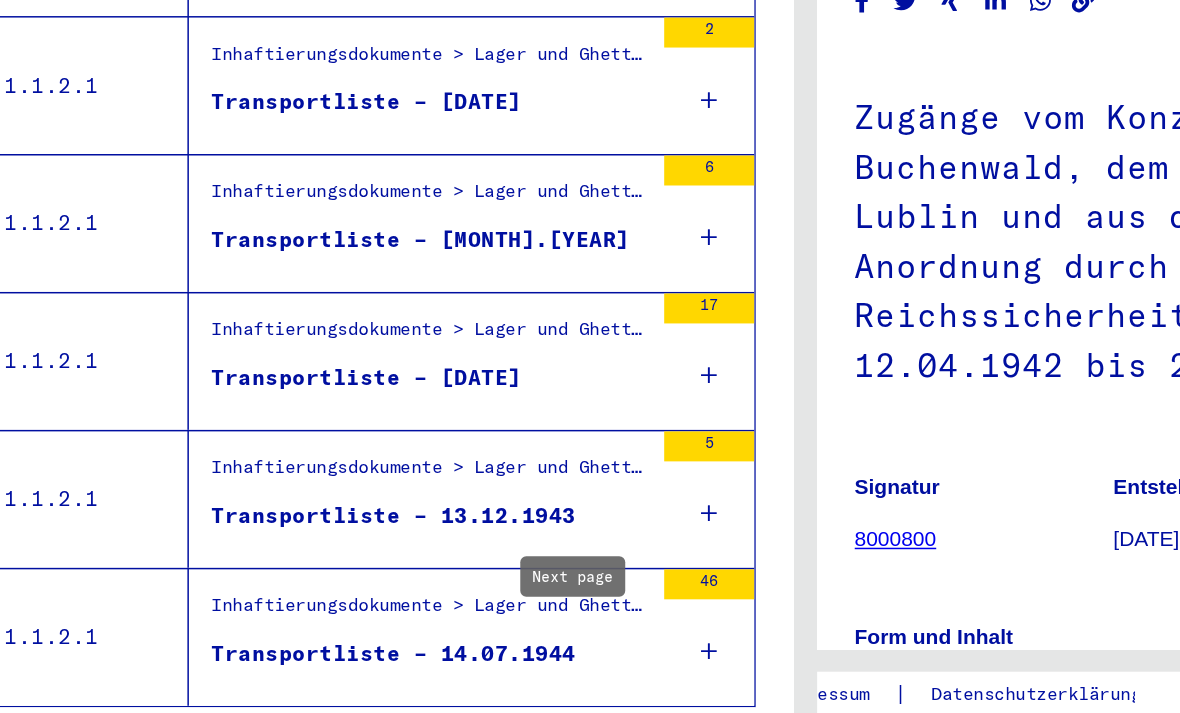 scroll, scrollTop: 2165, scrollLeft: 0, axis: vertical 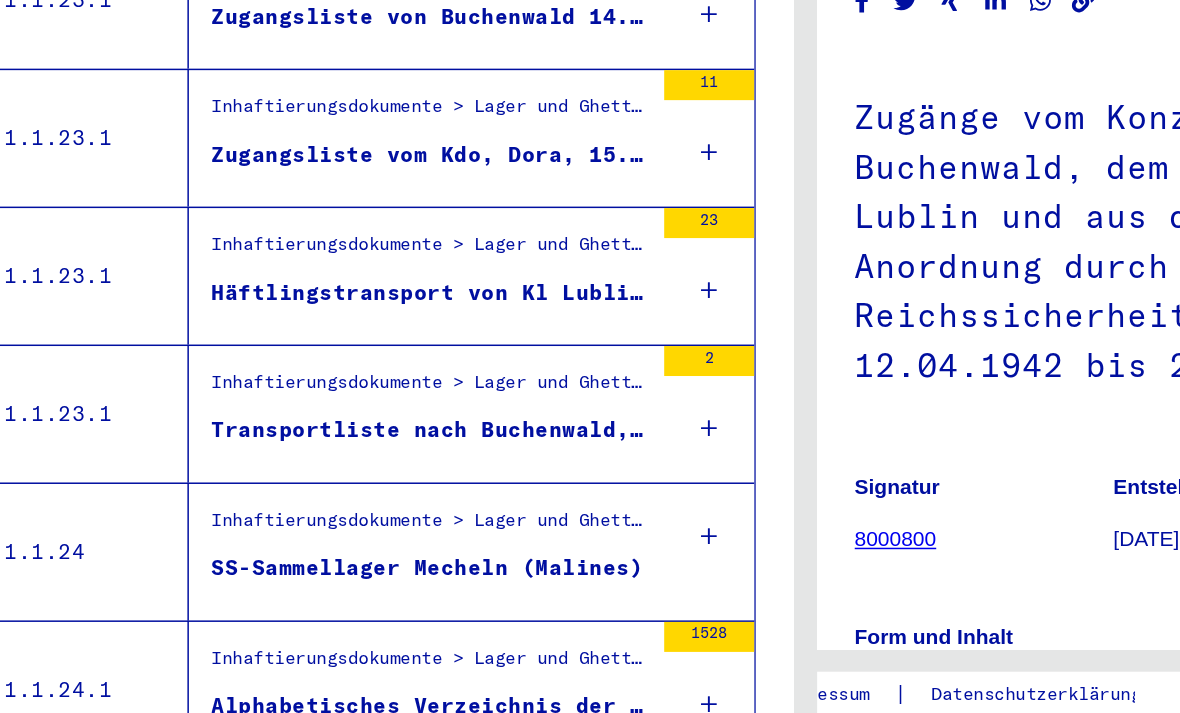 click on "SS-Sammellager Mecheln (Malines)" at bounding box center (340, 578) 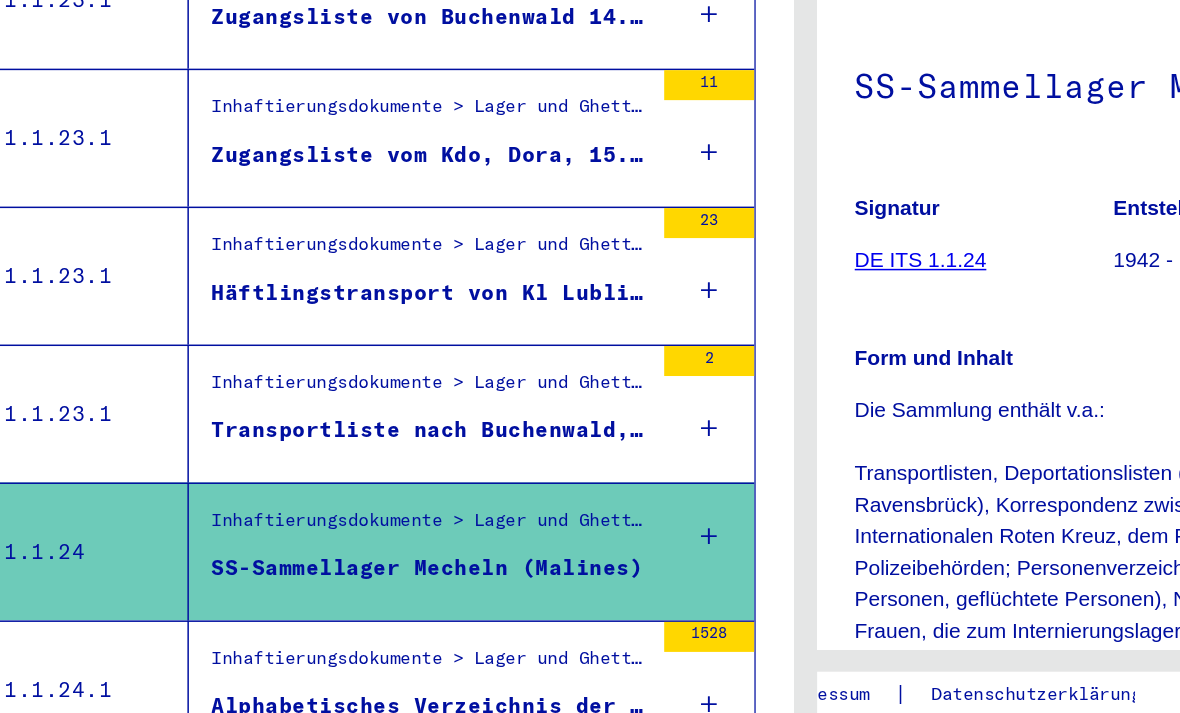 scroll, scrollTop: 0, scrollLeft: 0, axis: both 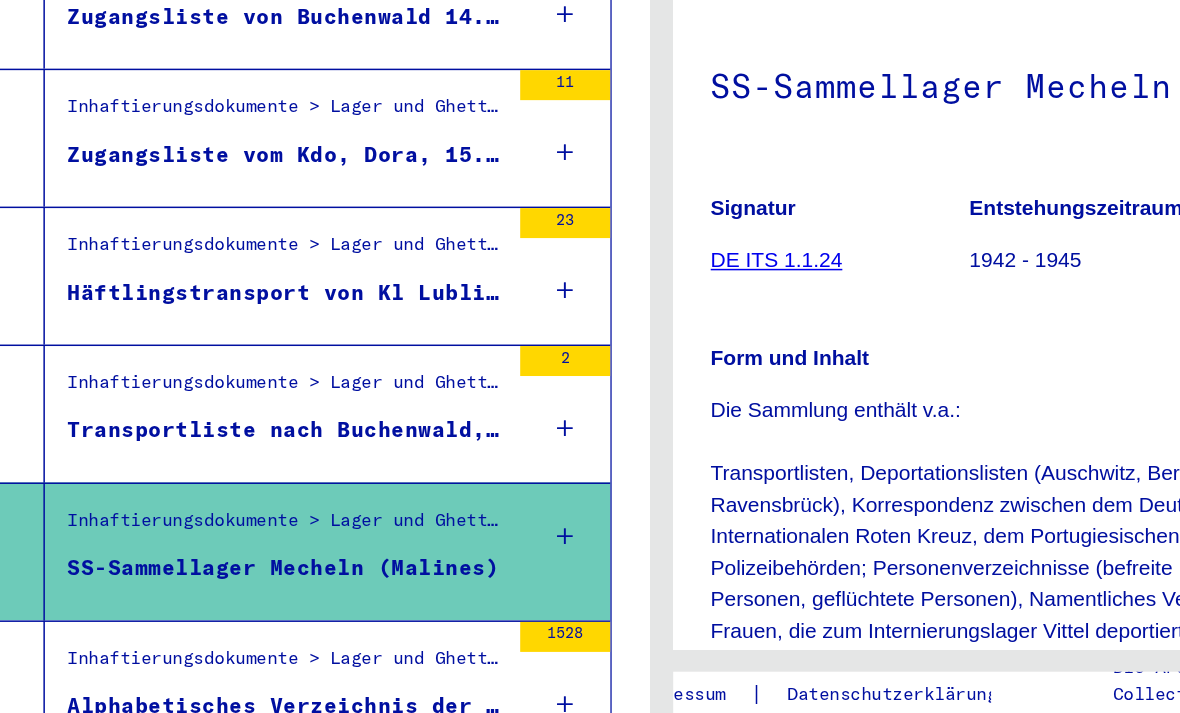 click on "Inhaftierungsdokumente > Lager und Ghettos > SS-Sammellager Mecheln (Malines) > Listenmaterial Malines Alphabetisches Verzeichnis der vom DL-Malines nach KL Auschwitz, Bergen-Belsen, Buchenwald und Ravensbrück deportierten Juden (Nachkriegsaufstellung) [NUMBER]" at bounding box center [367, 654] 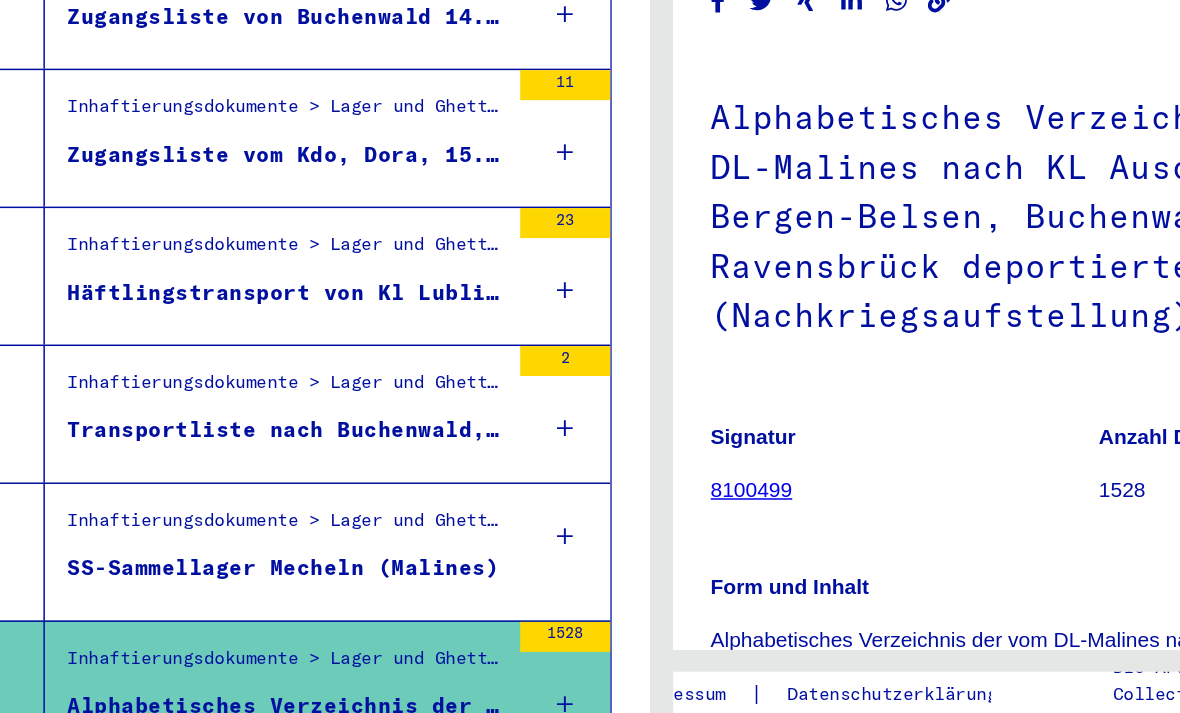 scroll, scrollTop: 0, scrollLeft: 0, axis: both 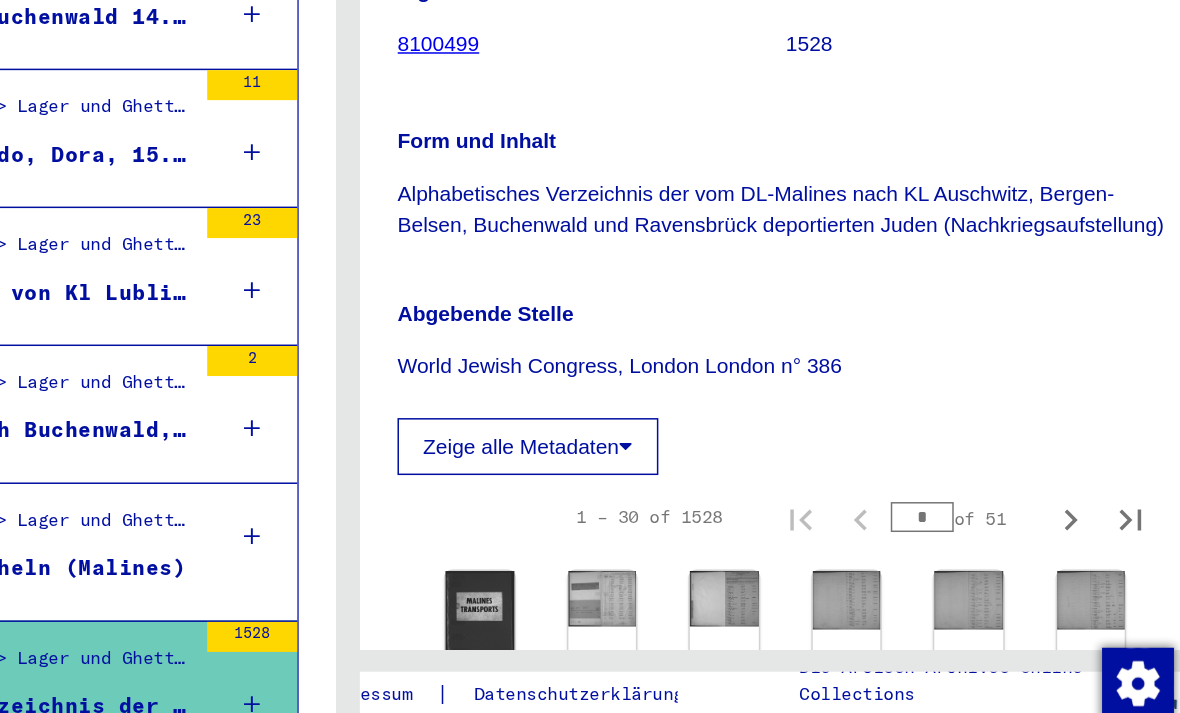 click 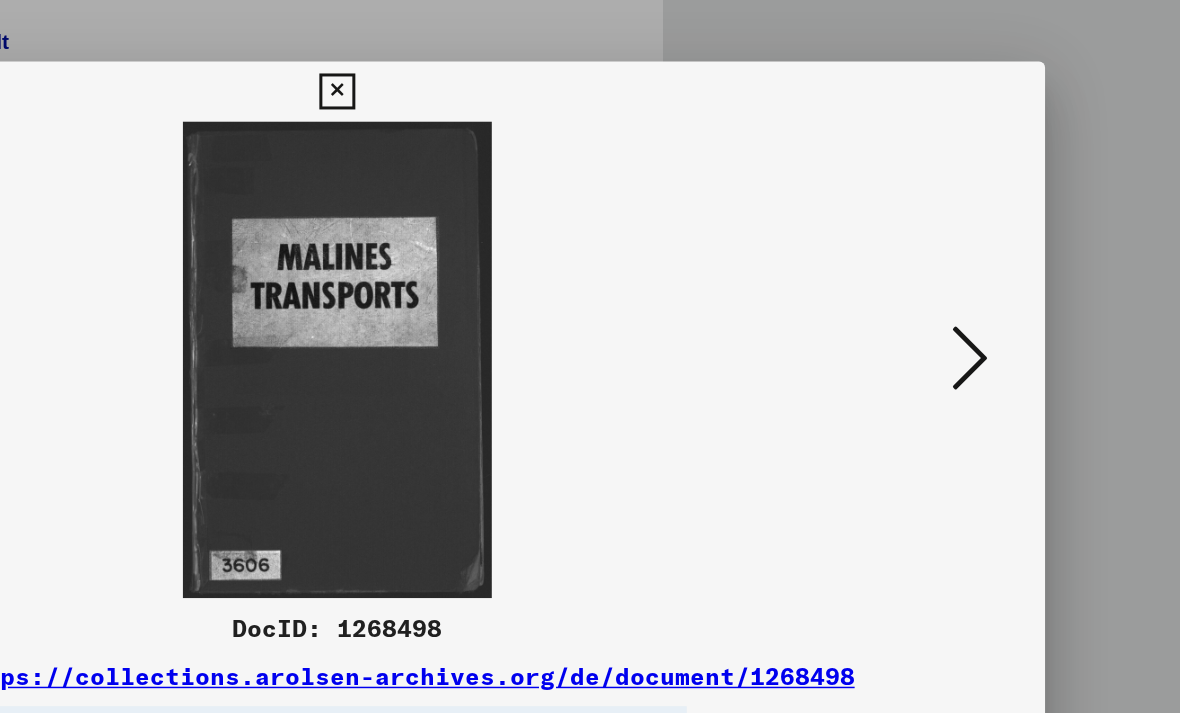 click at bounding box center (1012, 306) 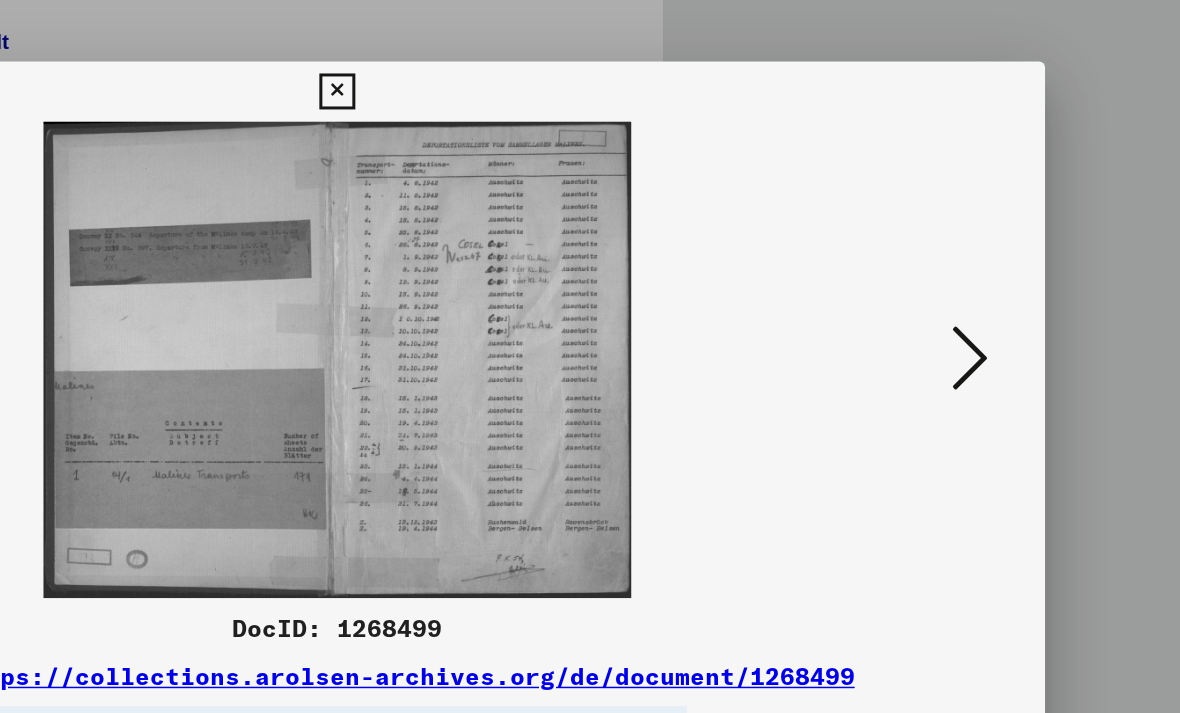 click at bounding box center (1012, 306) 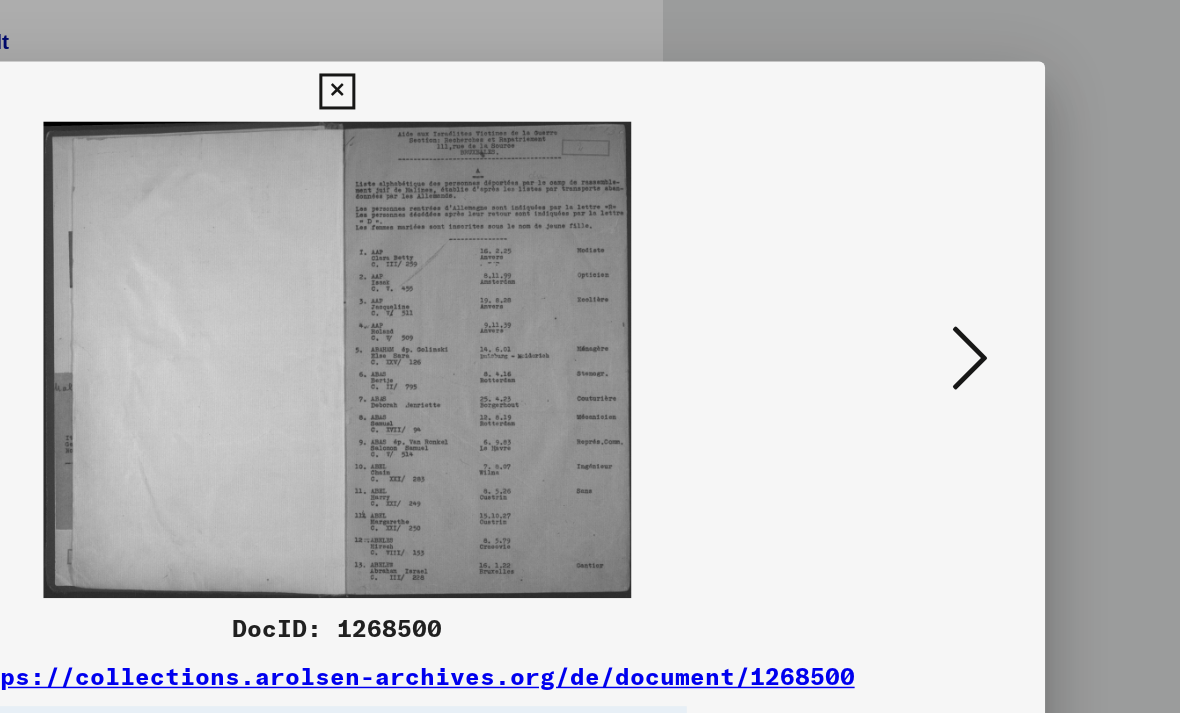 click at bounding box center [1012, 306] 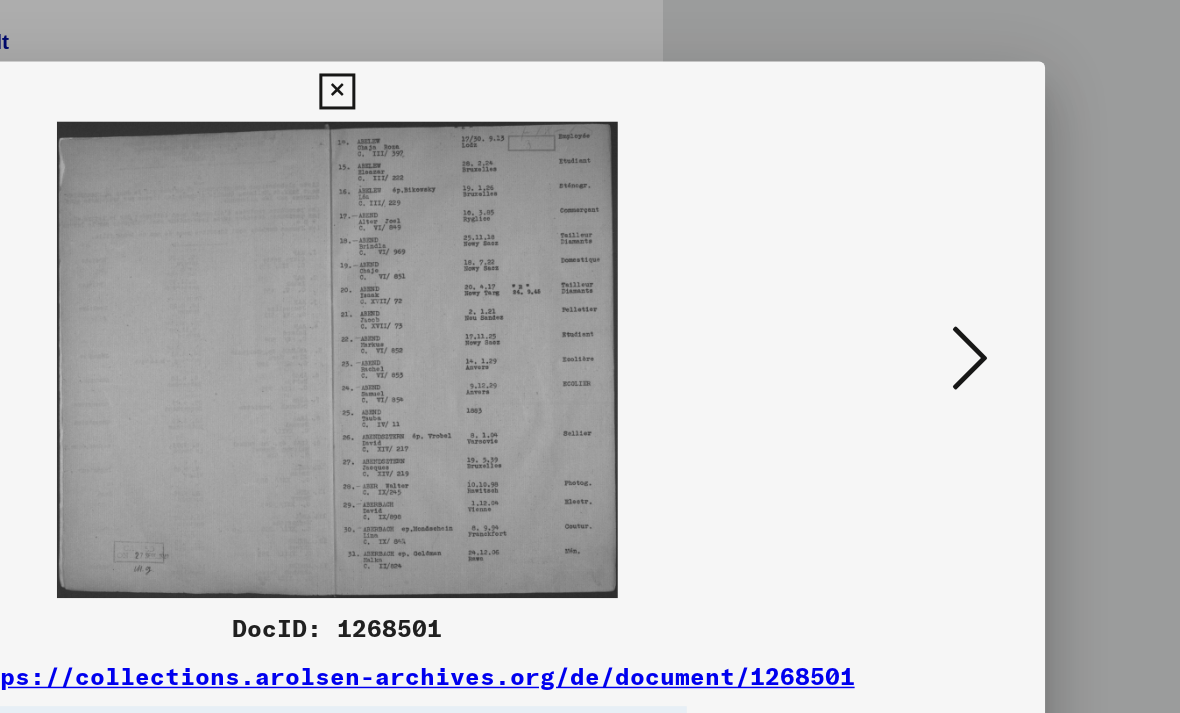 click at bounding box center (1012, 306) 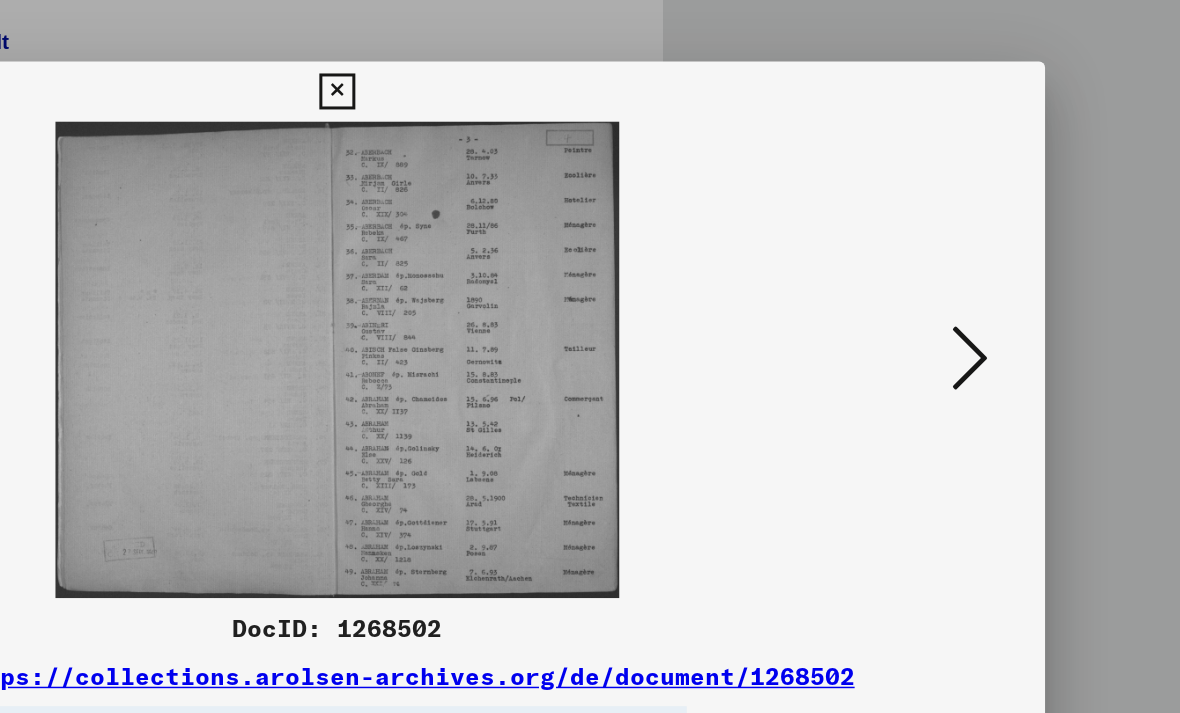 click at bounding box center [1012, 306] 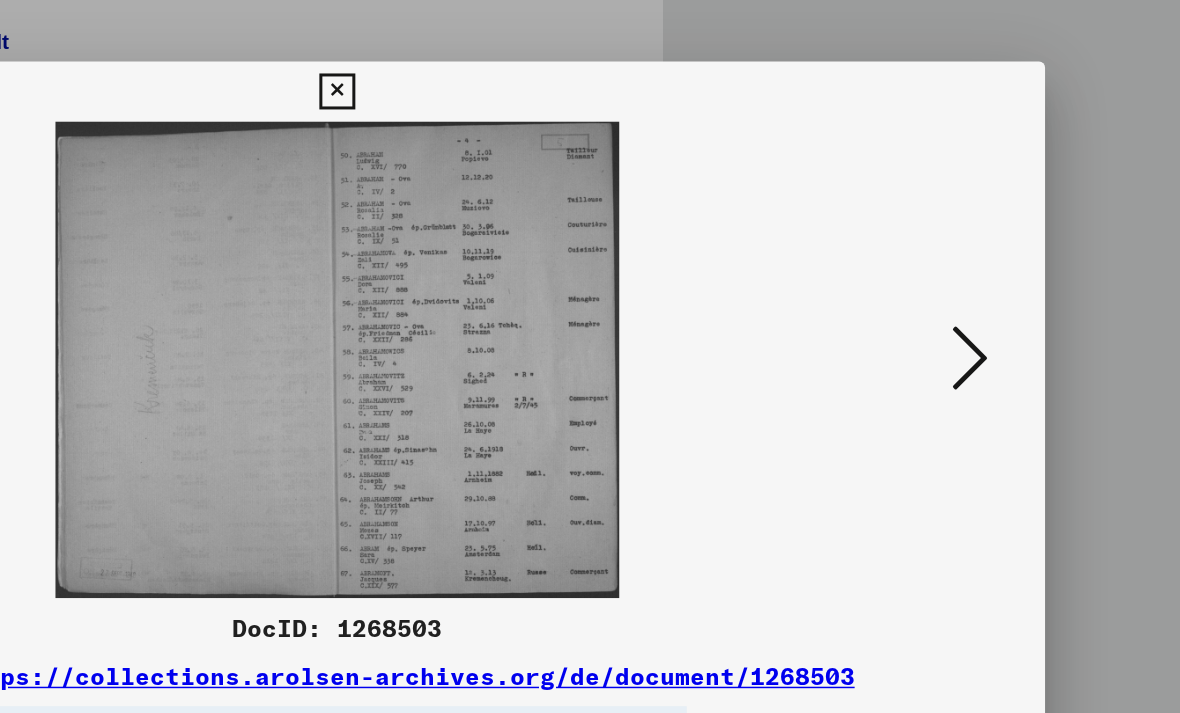 click at bounding box center [1012, 306] 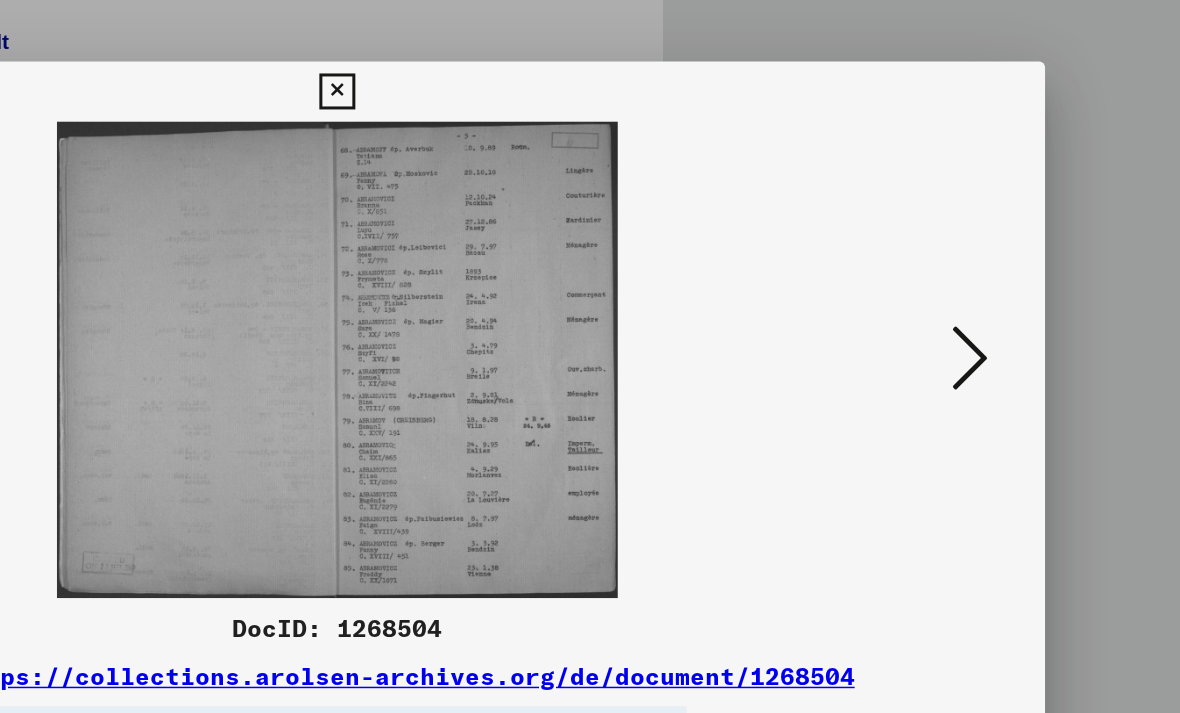 click at bounding box center [1012, 306] 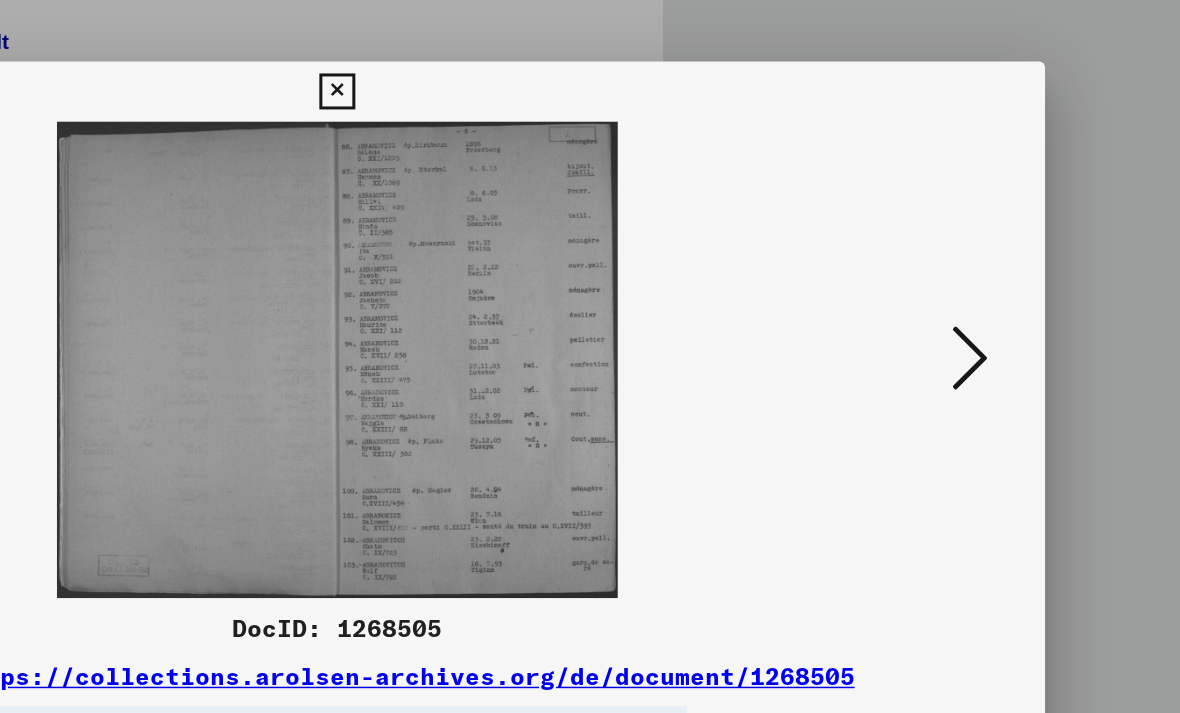 click at bounding box center [1012, 305] 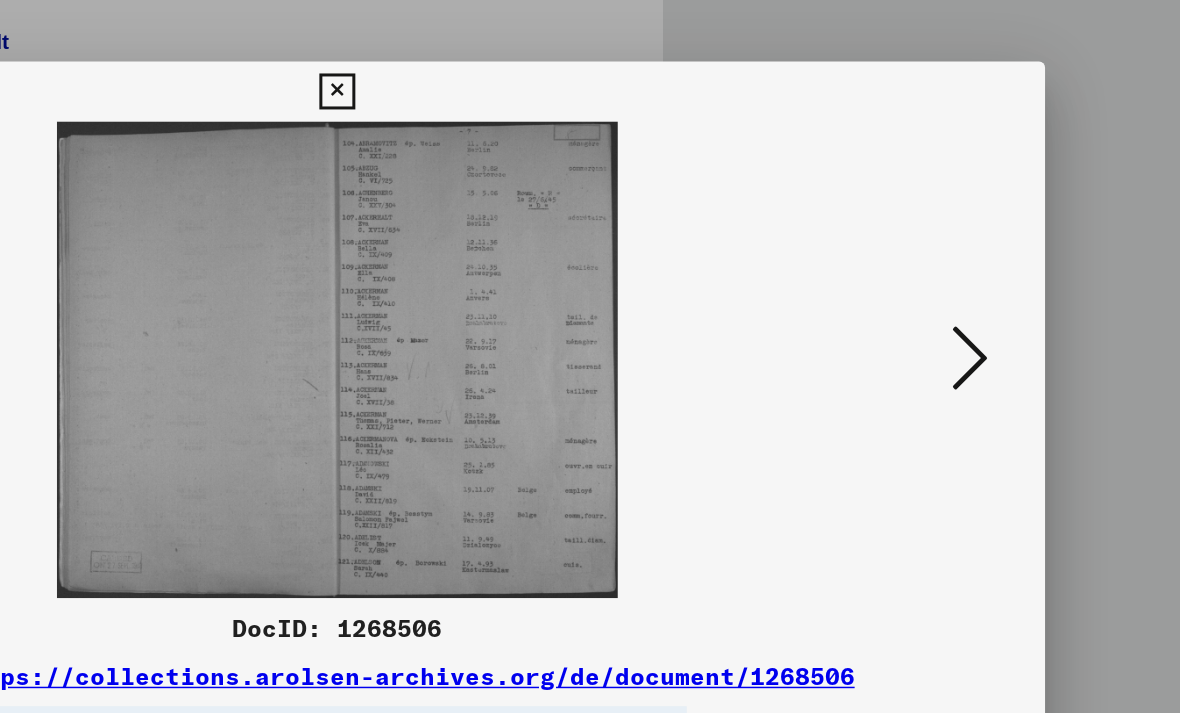 click at bounding box center (1012, 306) 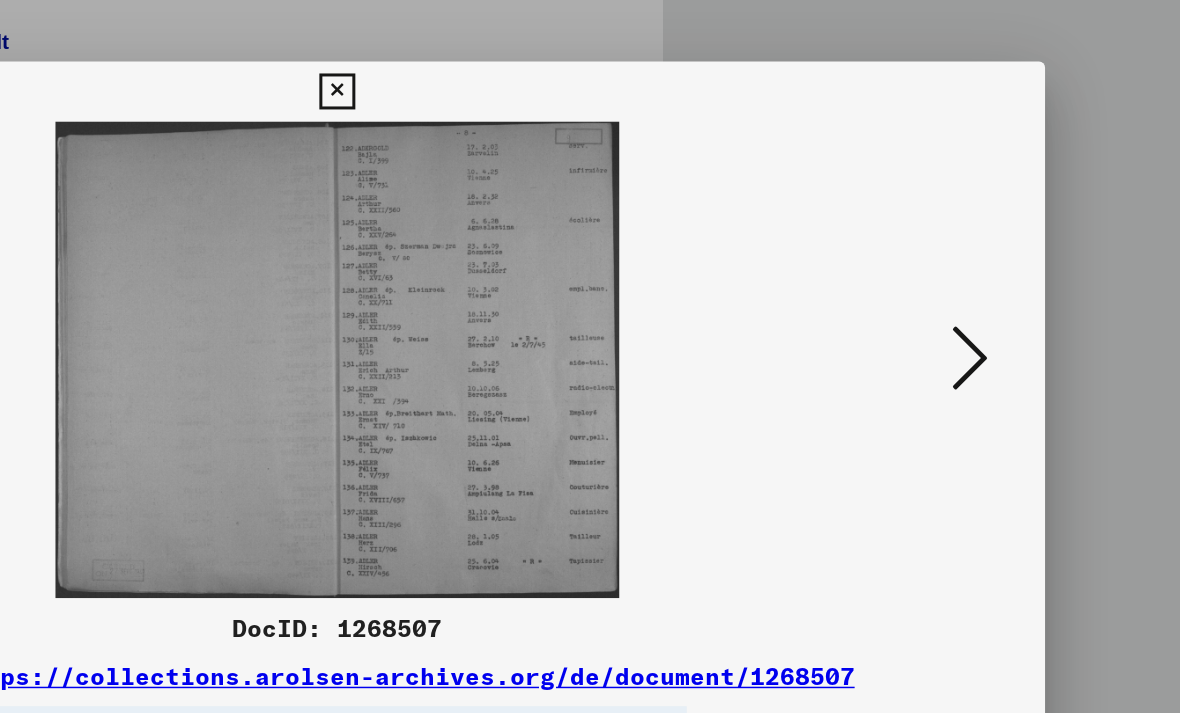 click at bounding box center [1012, 305] 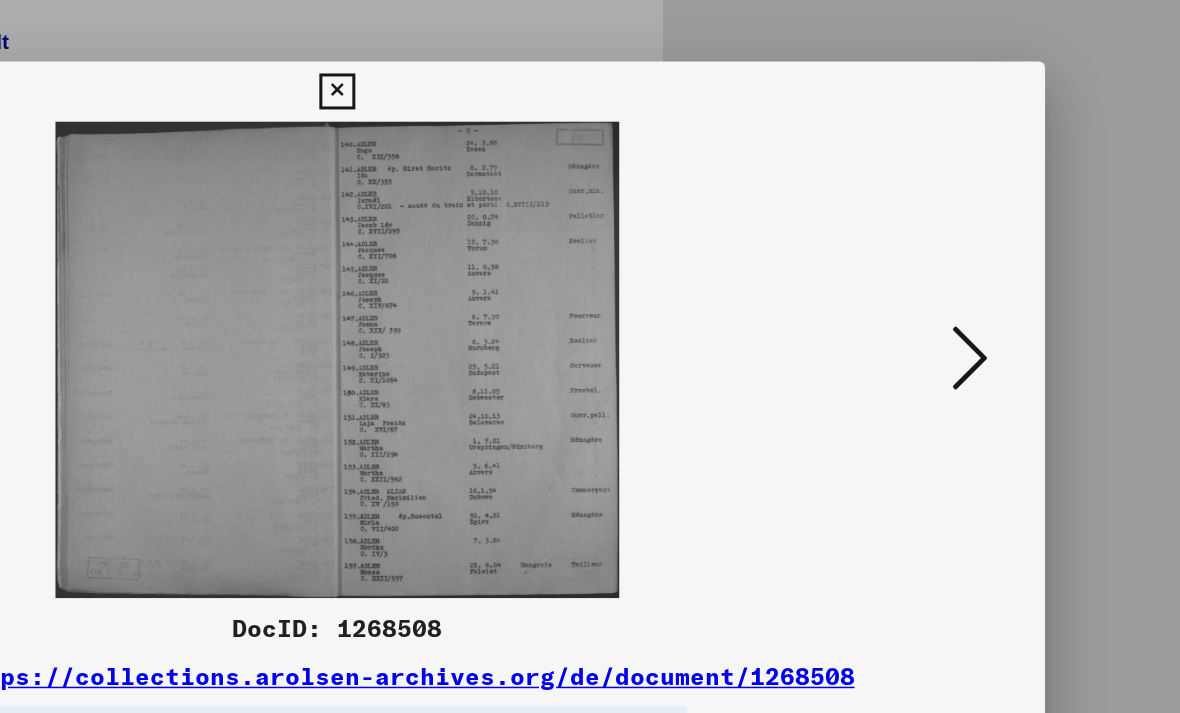 click at bounding box center (1012, 305) 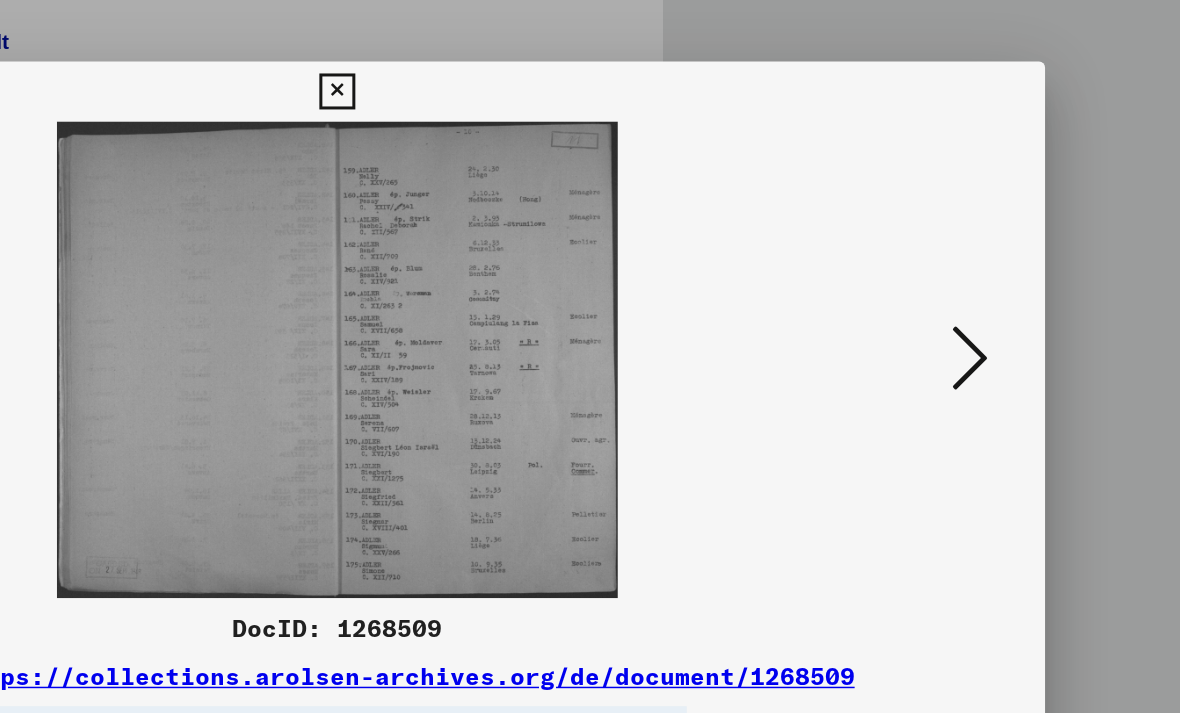 click at bounding box center [1012, 305] 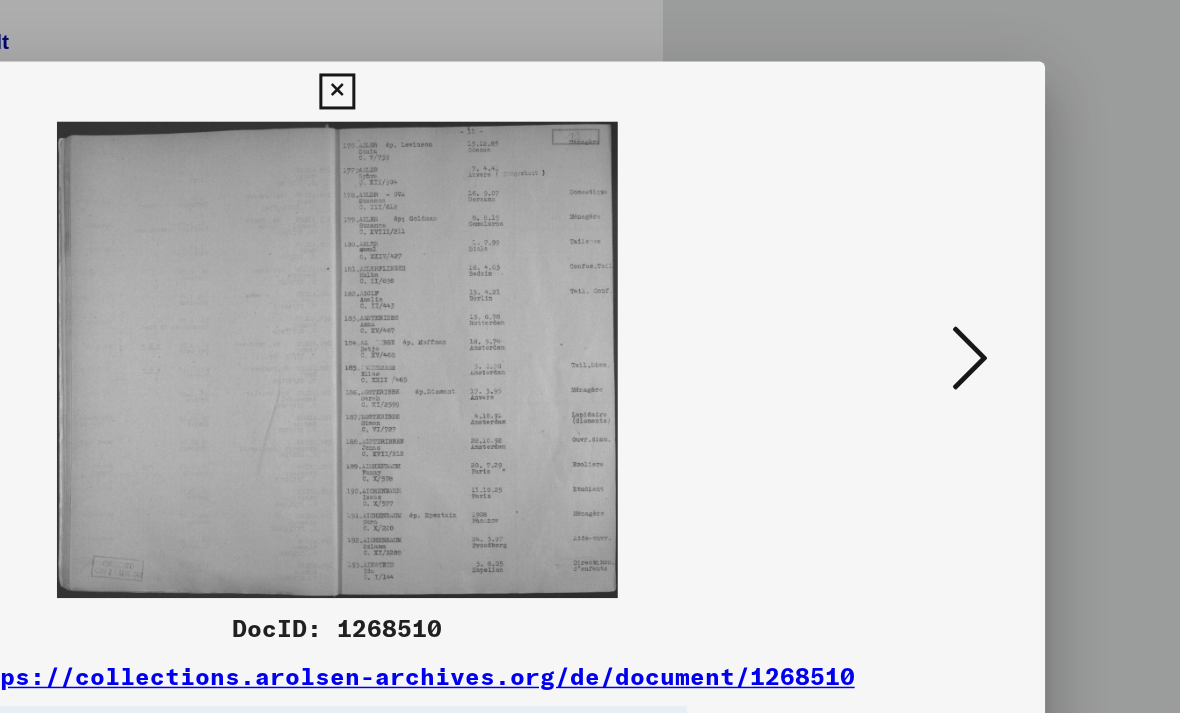 click at bounding box center [1012, 305] 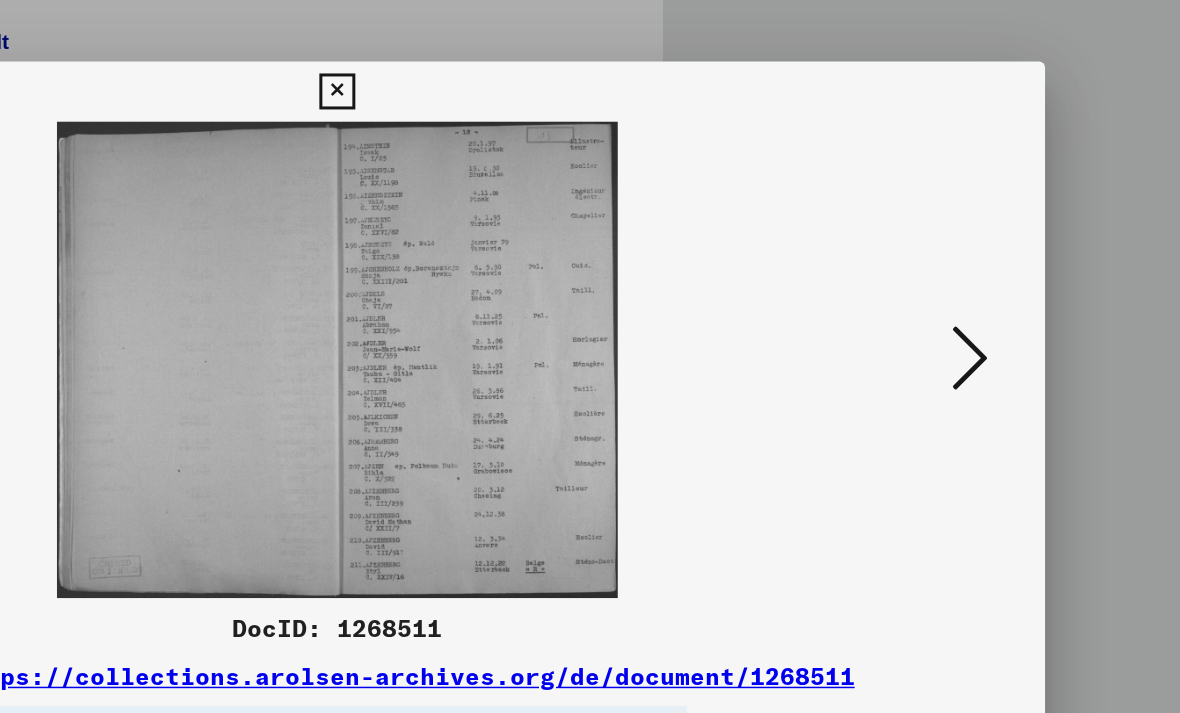 click at bounding box center (1012, 305) 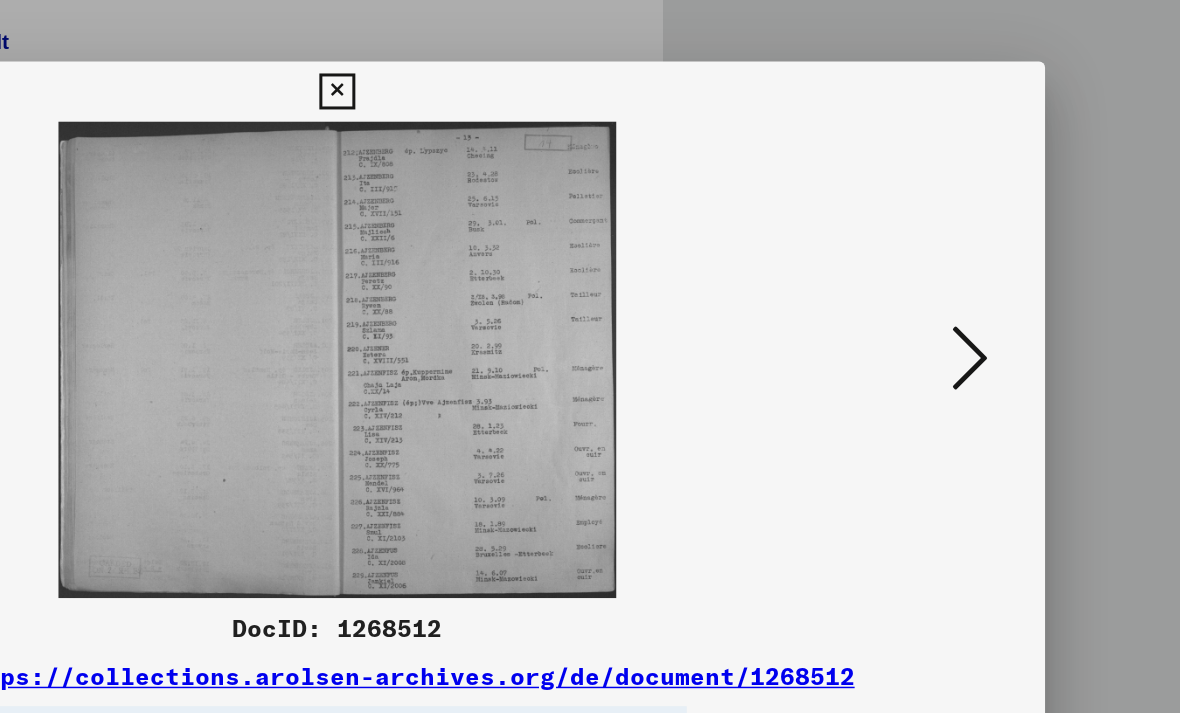 click at bounding box center (1012, 305) 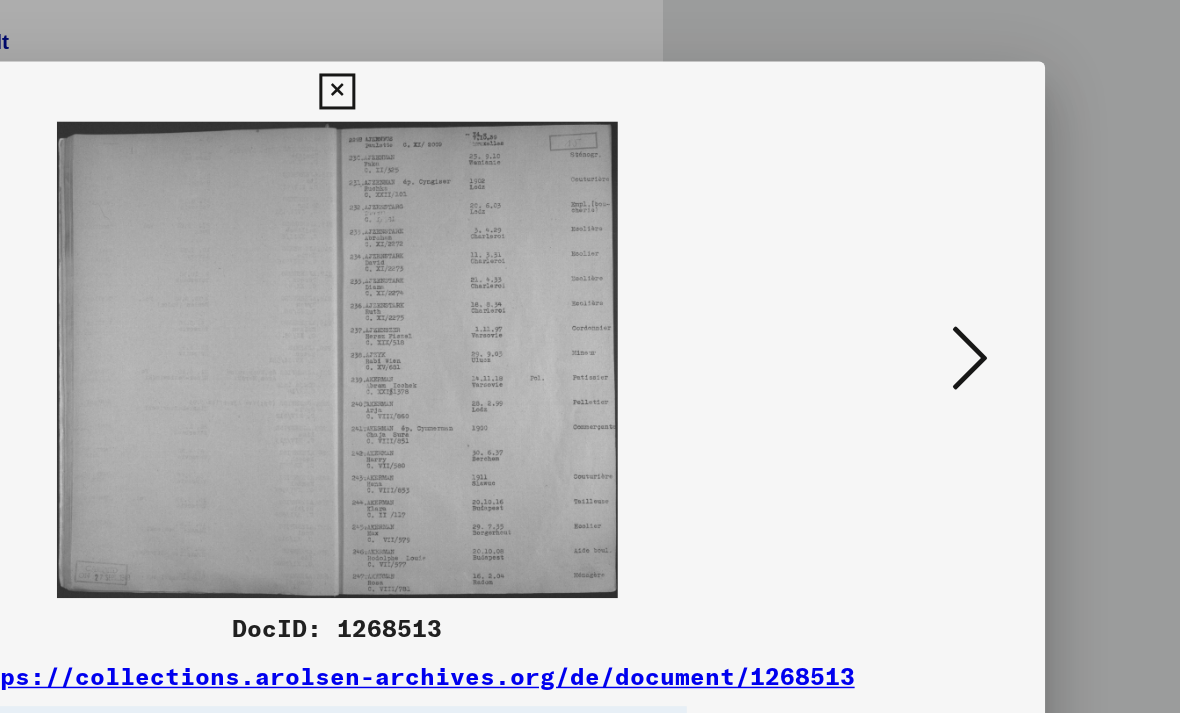 click at bounding box center (1012, 306) 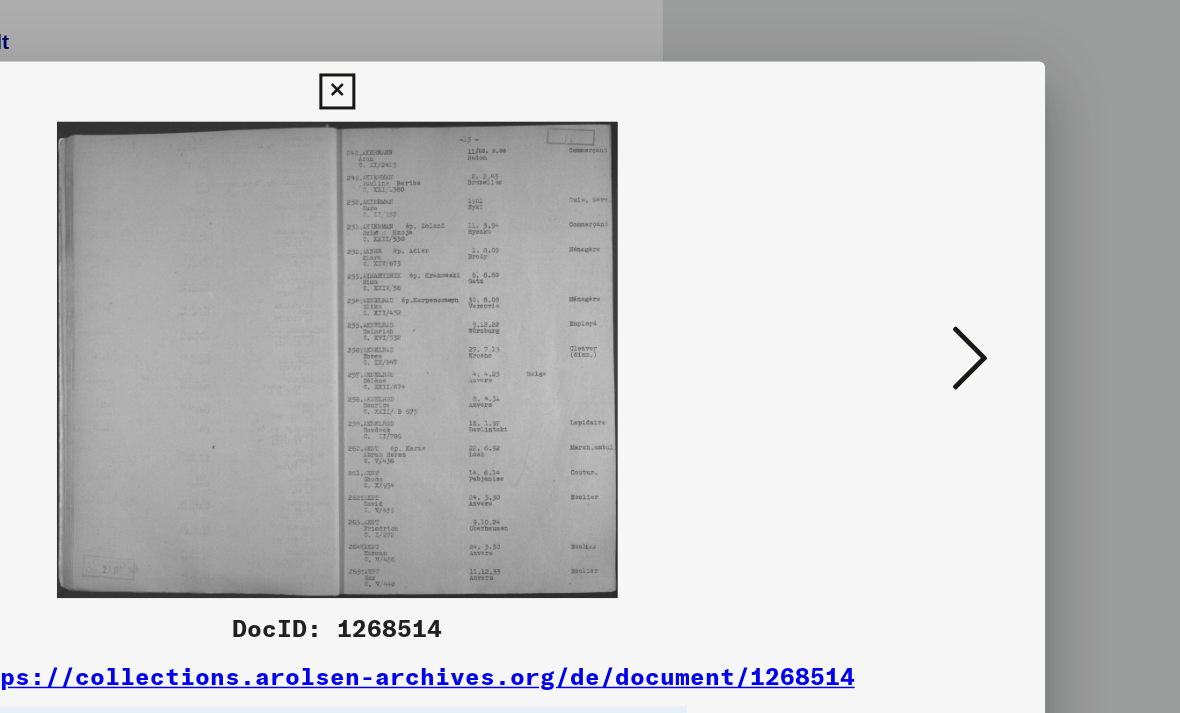 click at bounding box center (1012, 305) 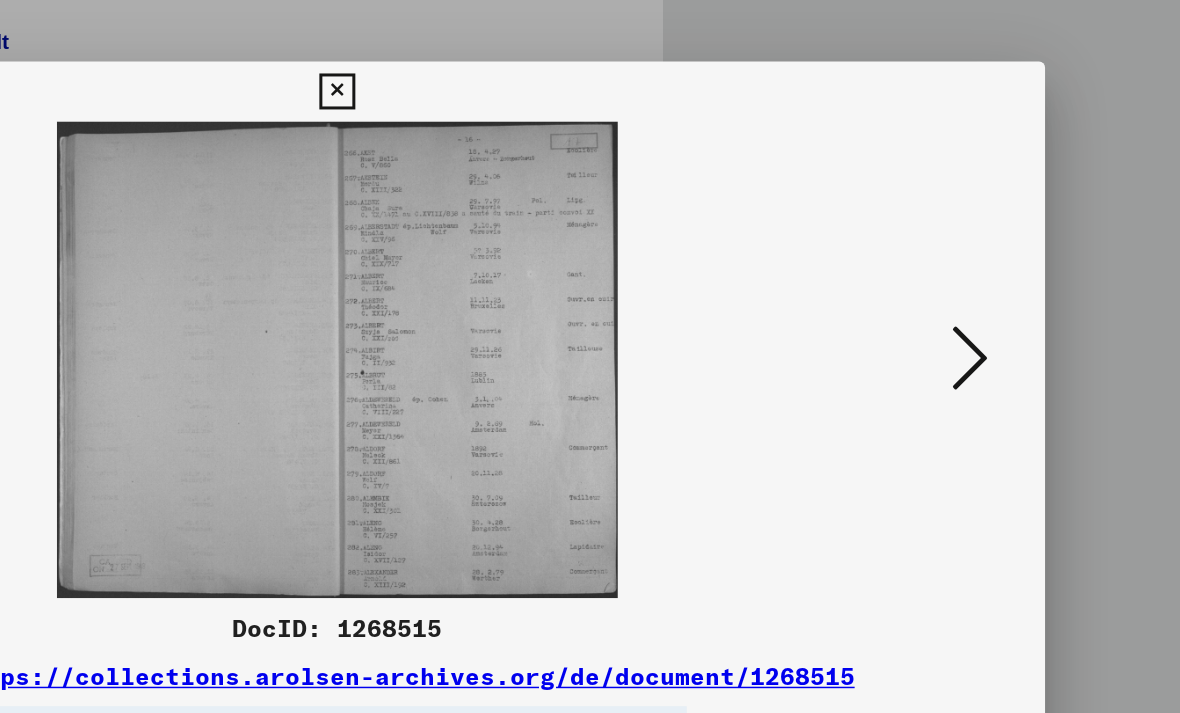 click at bounding box center [1012, 305] 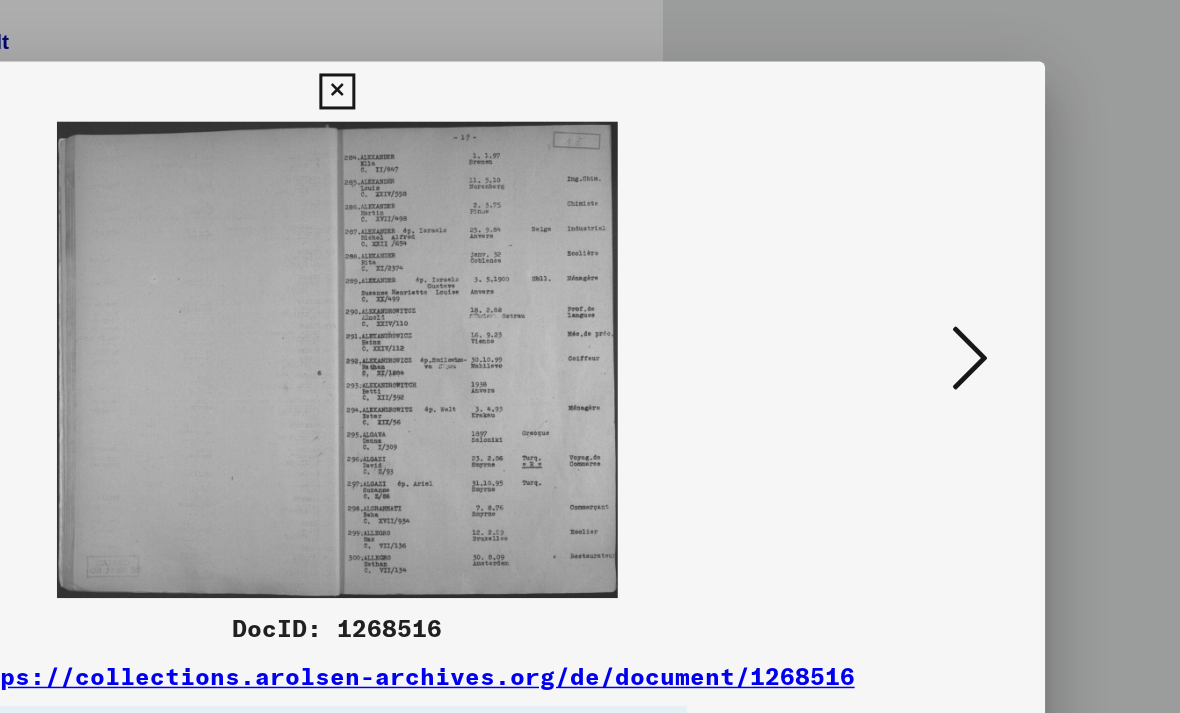 click at bounding box center [589, 127] 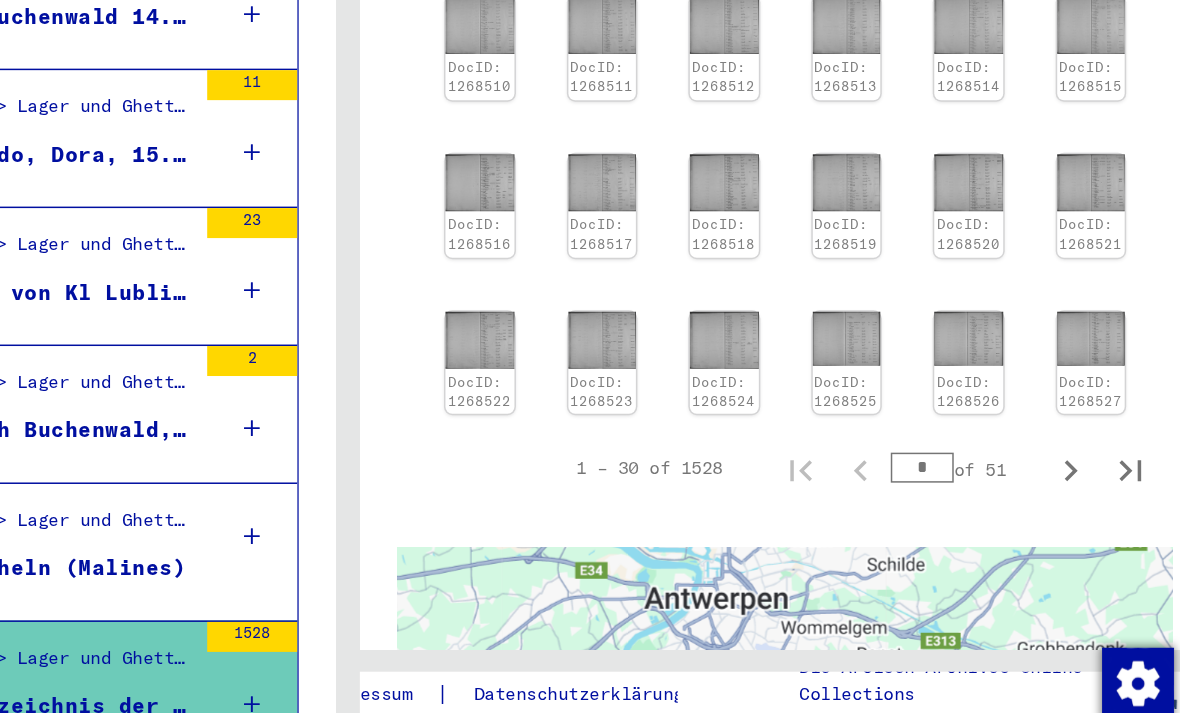 scroll, scrollTop: 948, scrollLeft: 0, axis: vertical 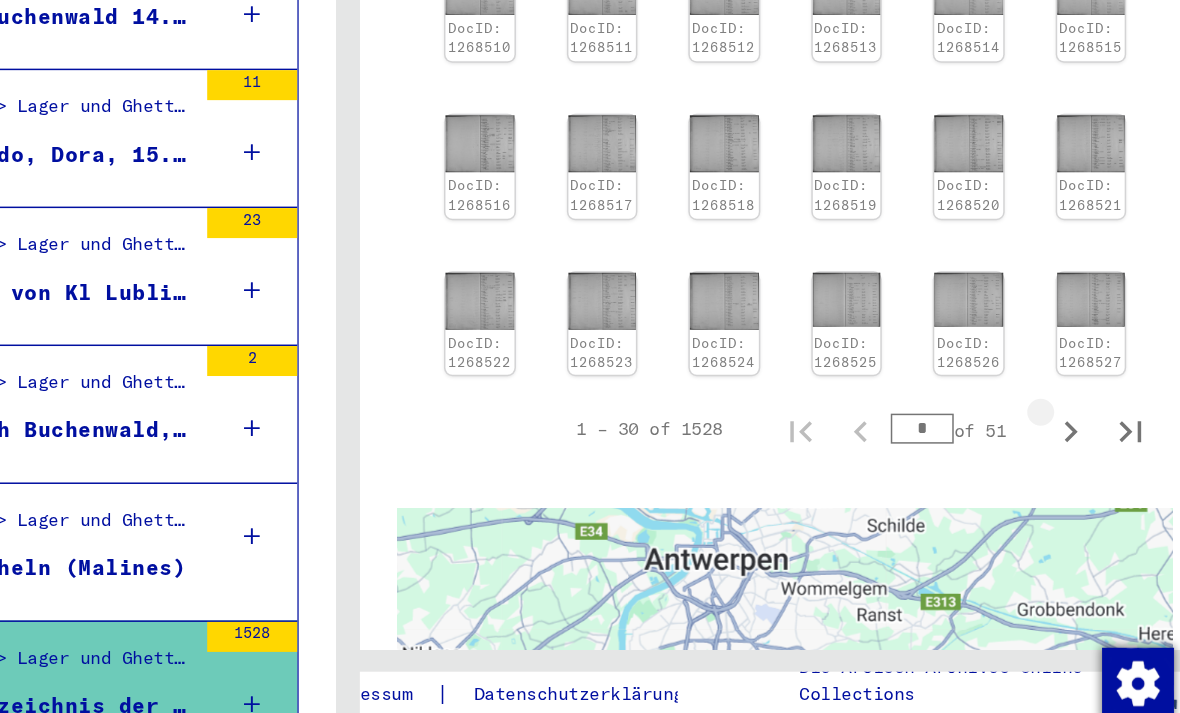 click 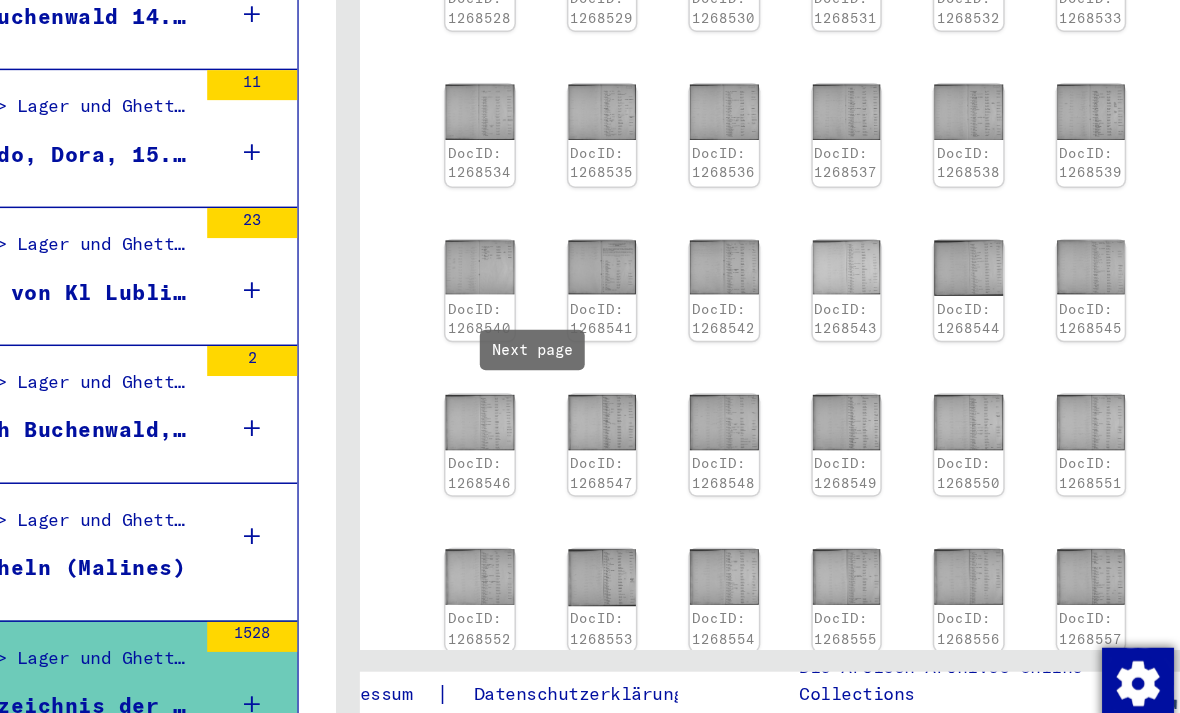 scroll, scrollTop: 724, scrollLeft: 0, axis: vertical 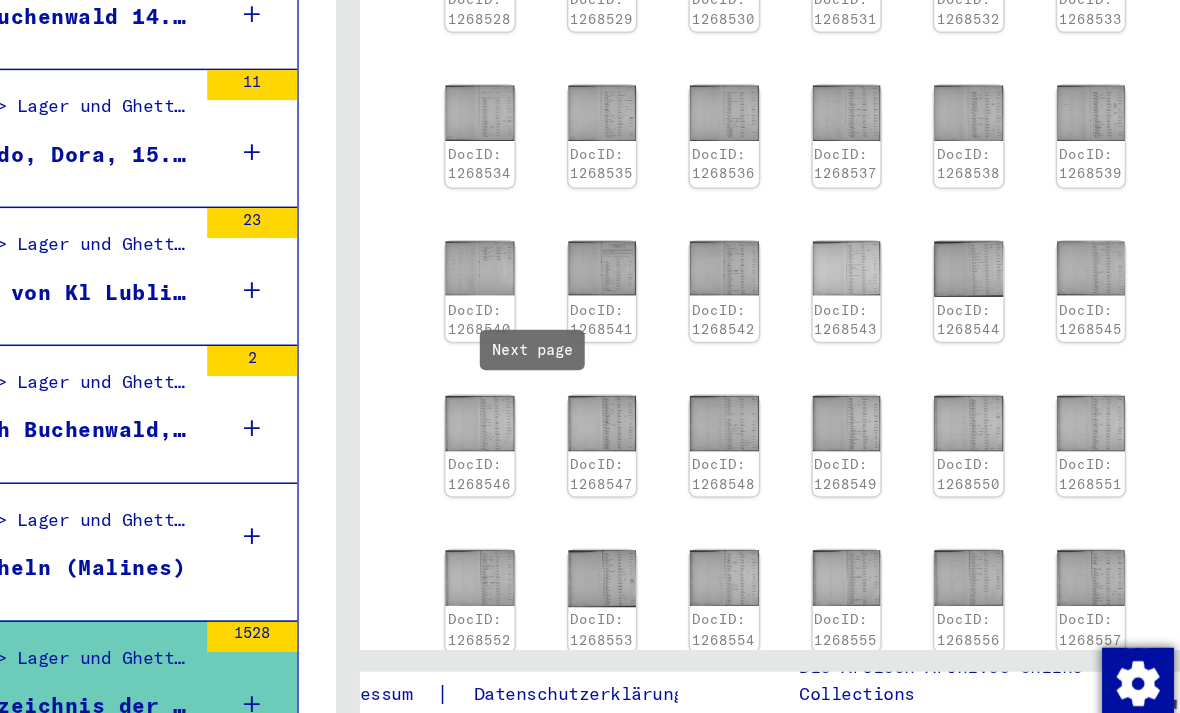 click 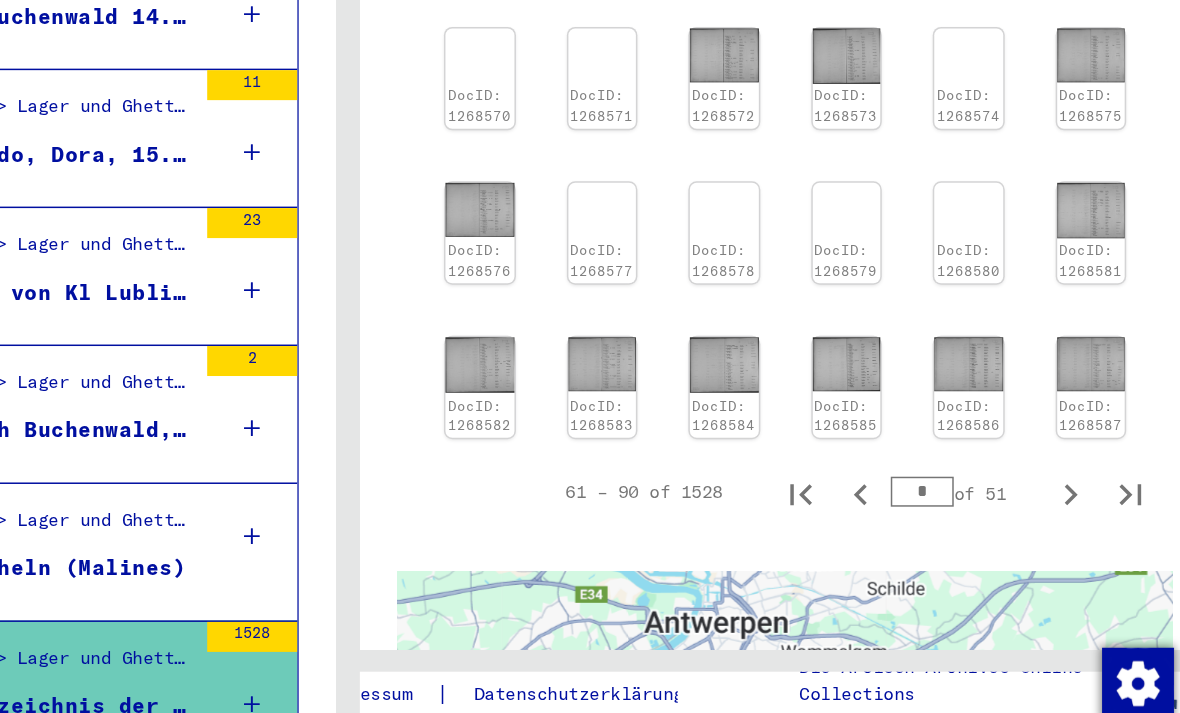 scroll, scrollTop: 842, scrollLeft: 0, axis: vertical 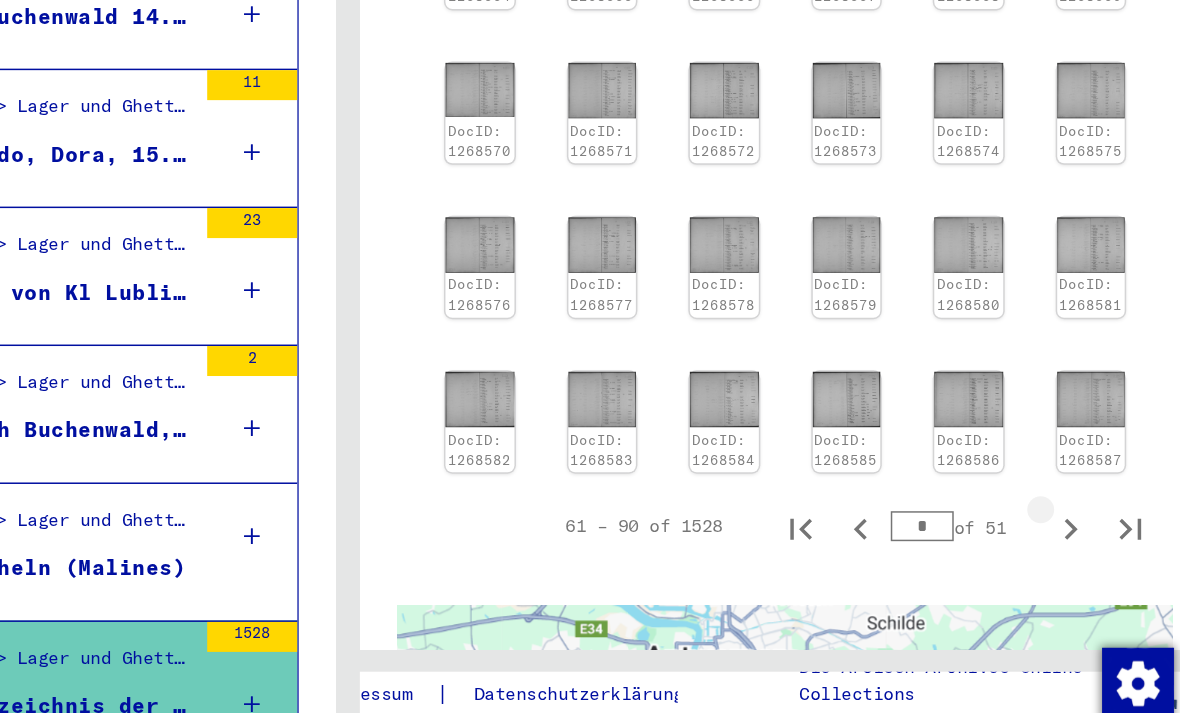 click 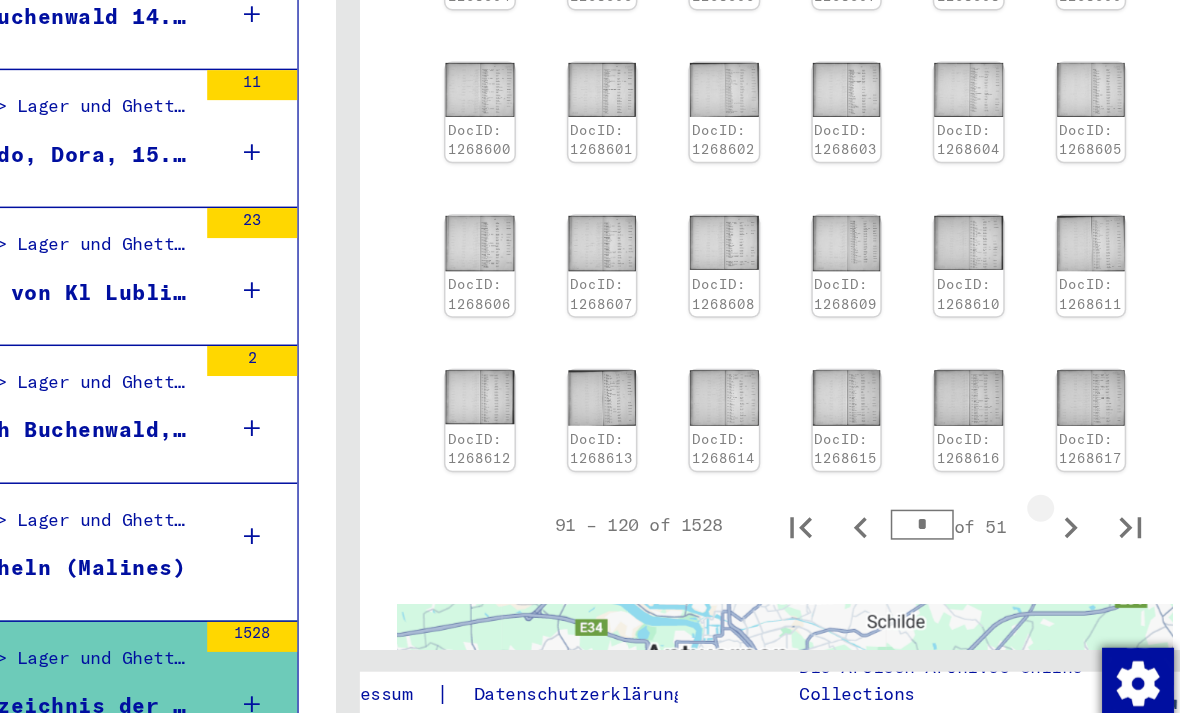 click 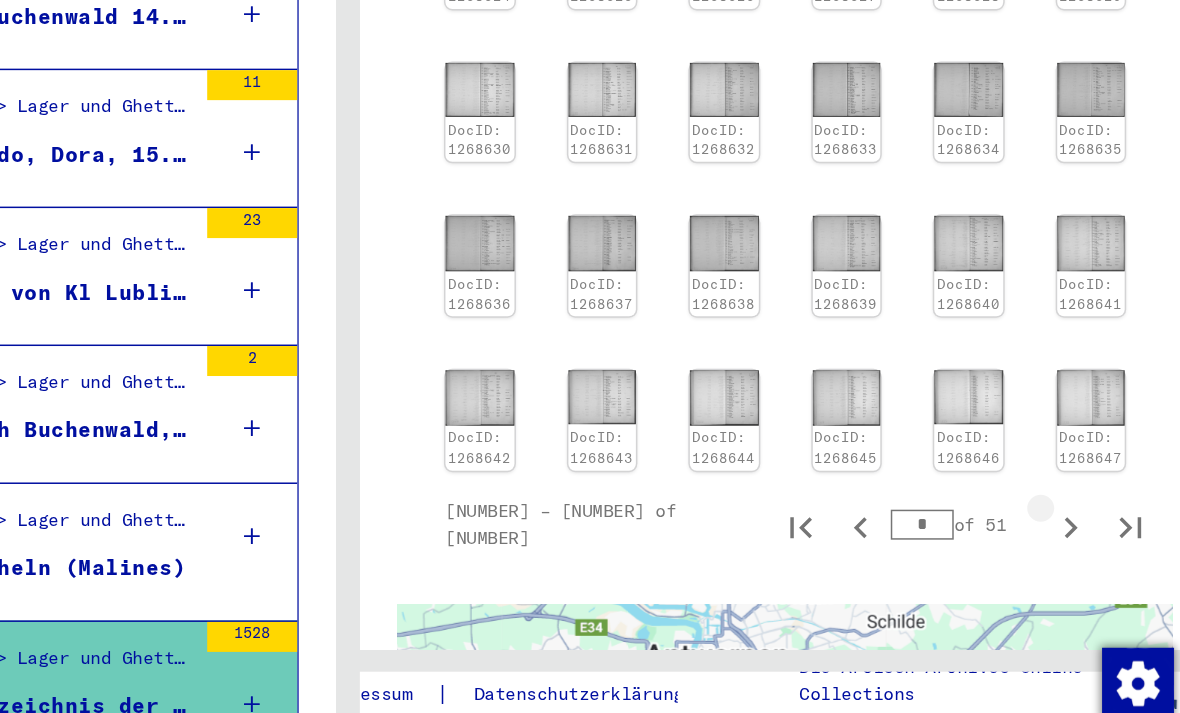 click 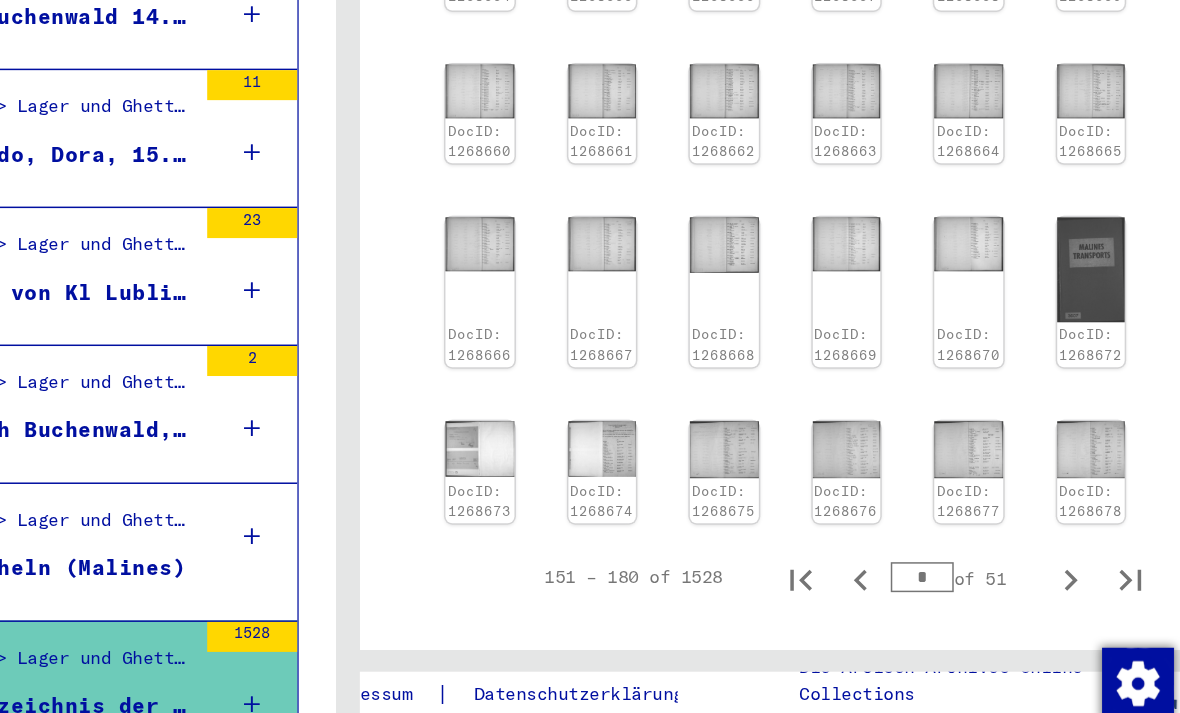 click 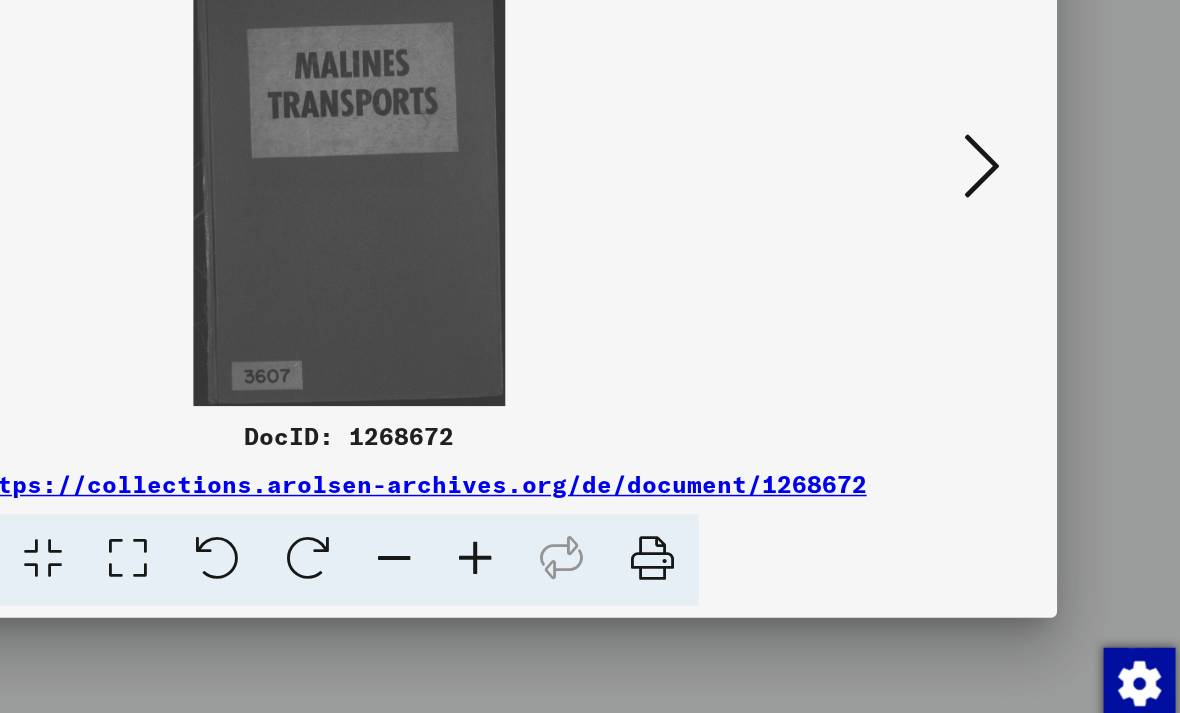 click at bounding box center [1012, 306] 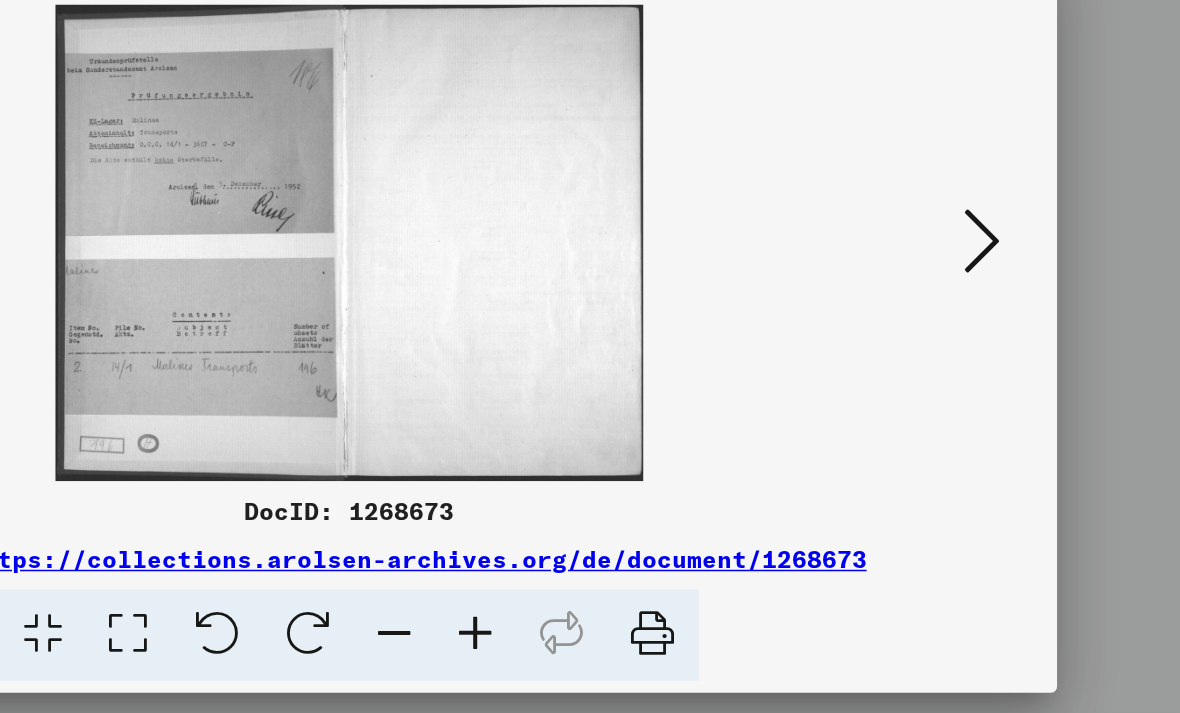 click at bounding box center [1012, 306] 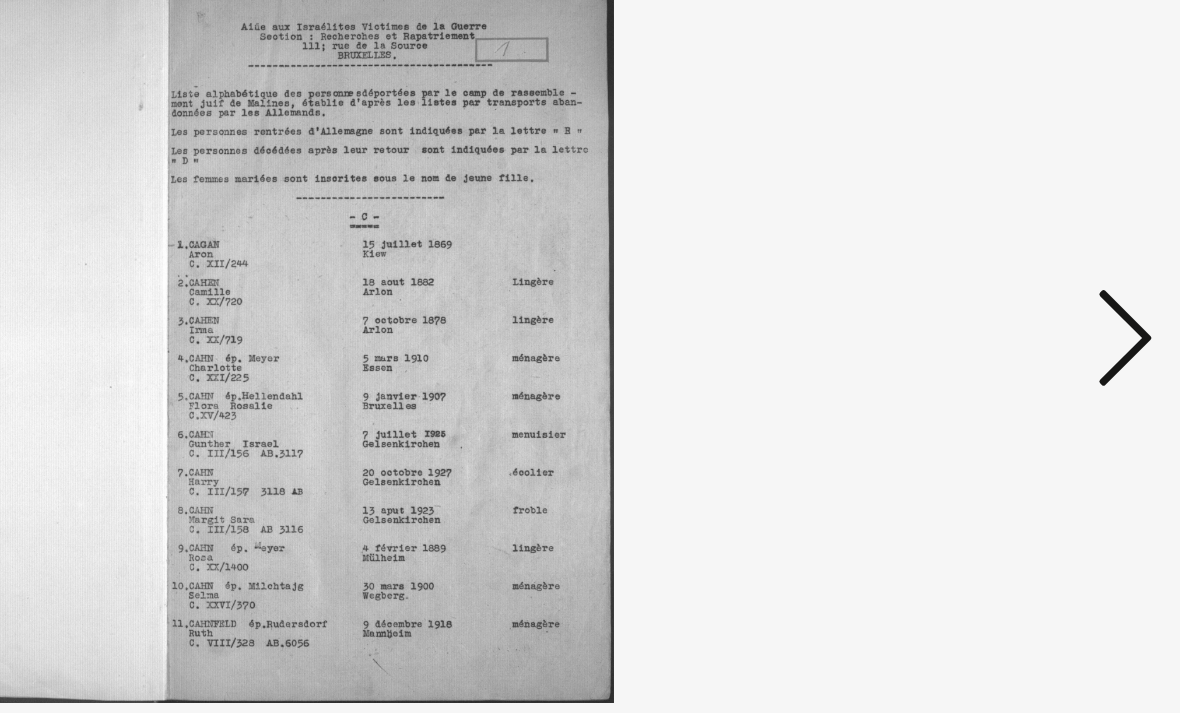 click at bounding box center (1012, 306) 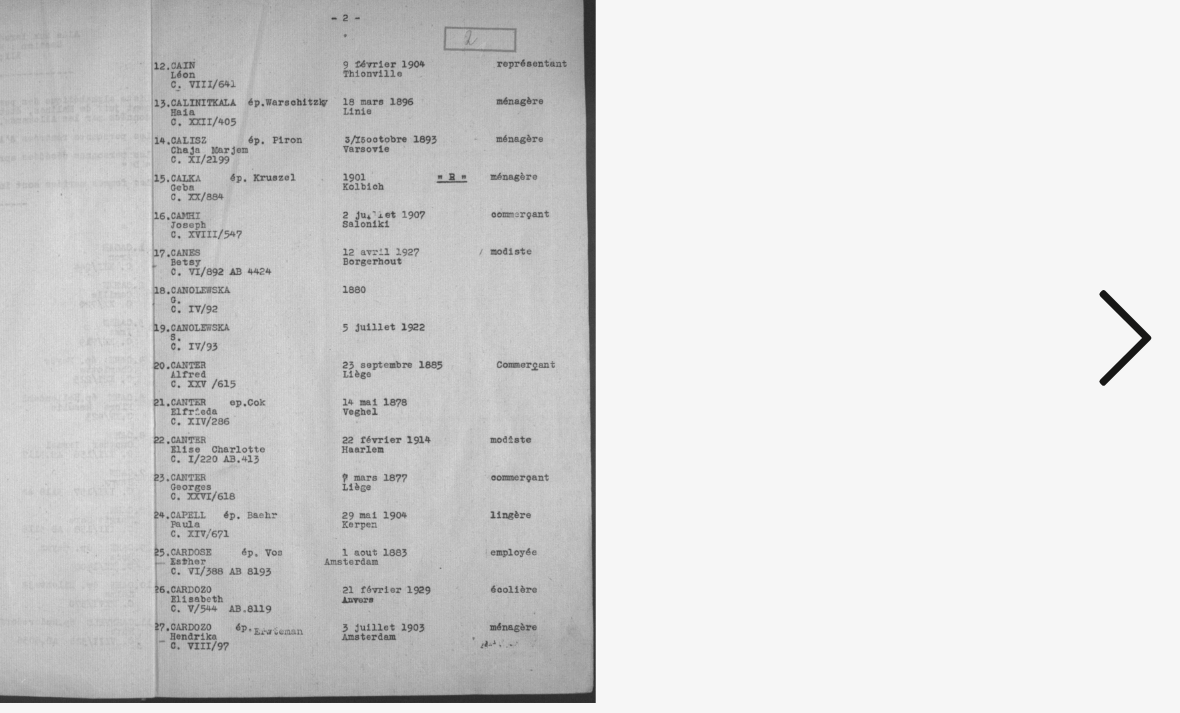 click at bounding box center (1012, 305) 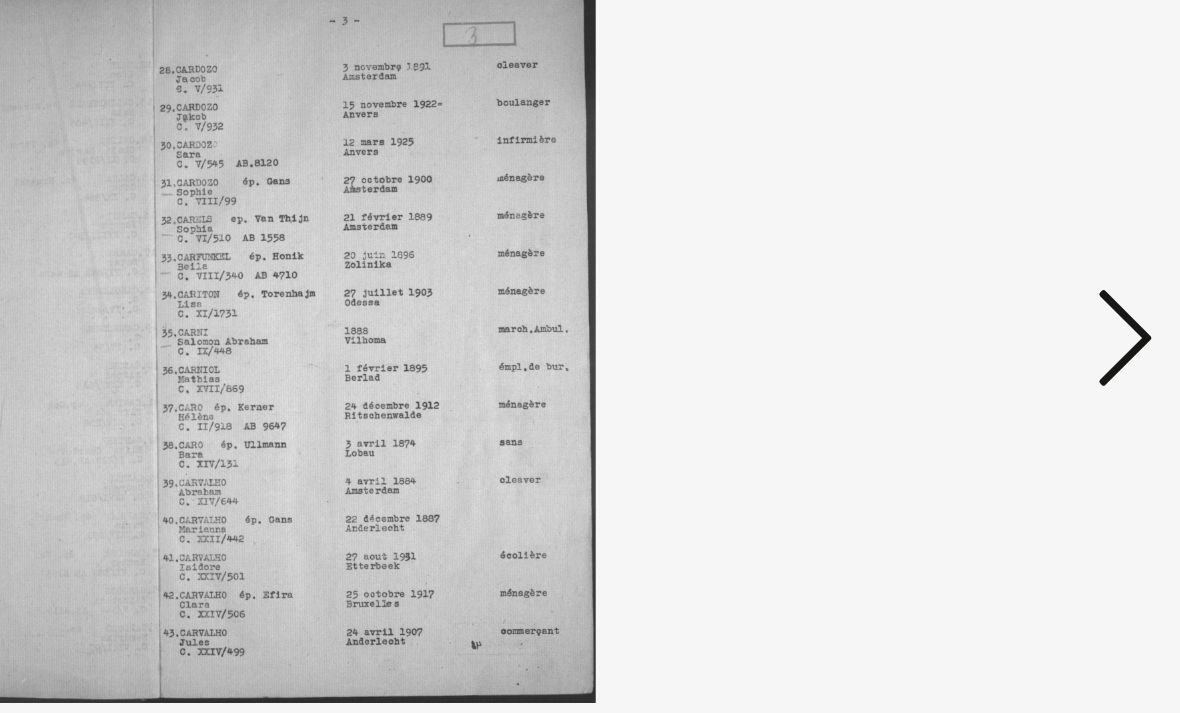 click at bounding box center (1012, 305) 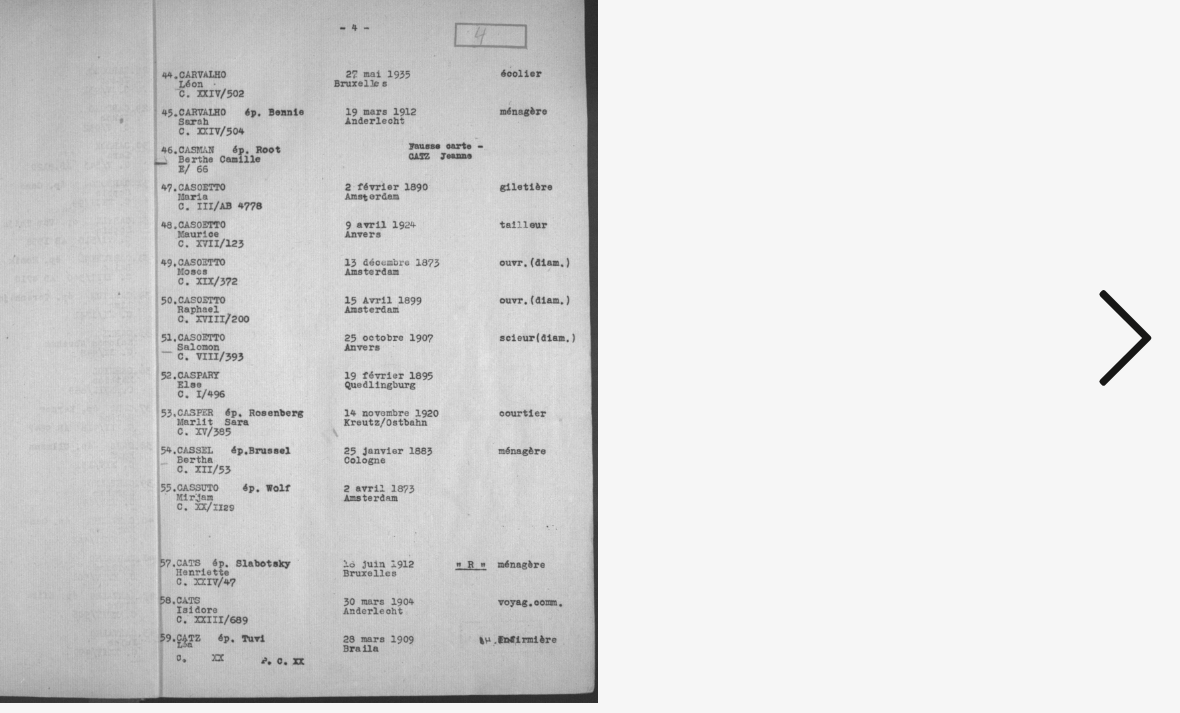 click at bounding box center [1012, 305] 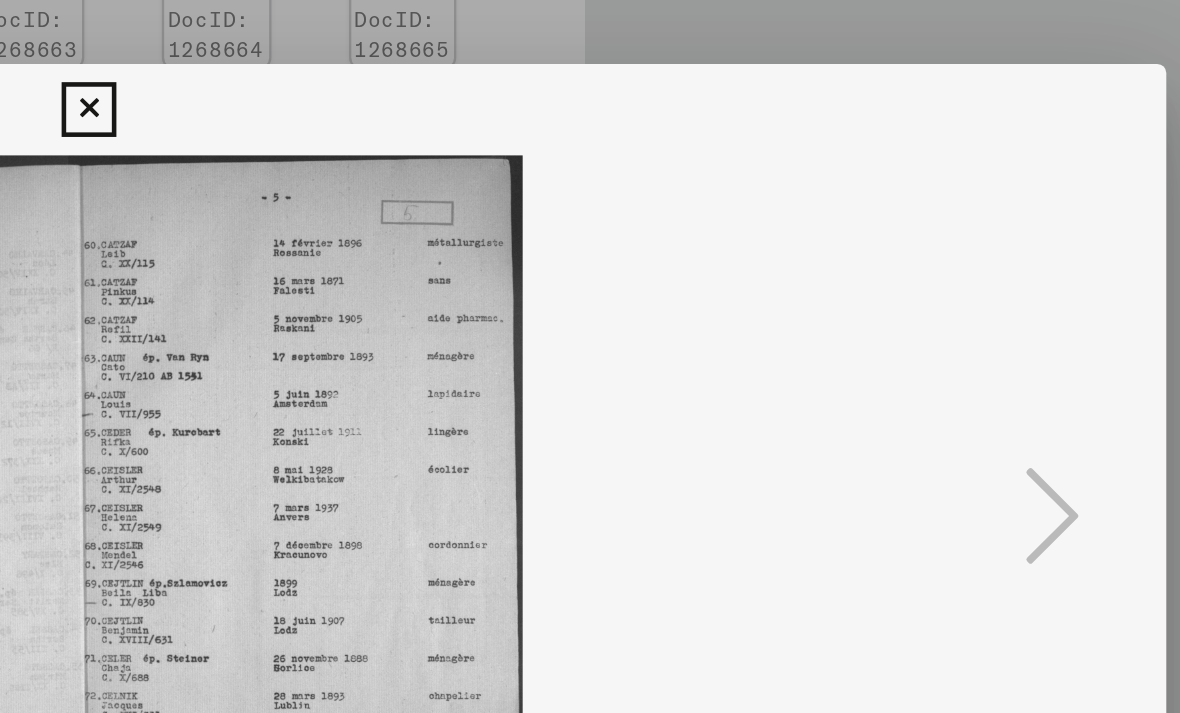 click at bounding box center [589, 127] 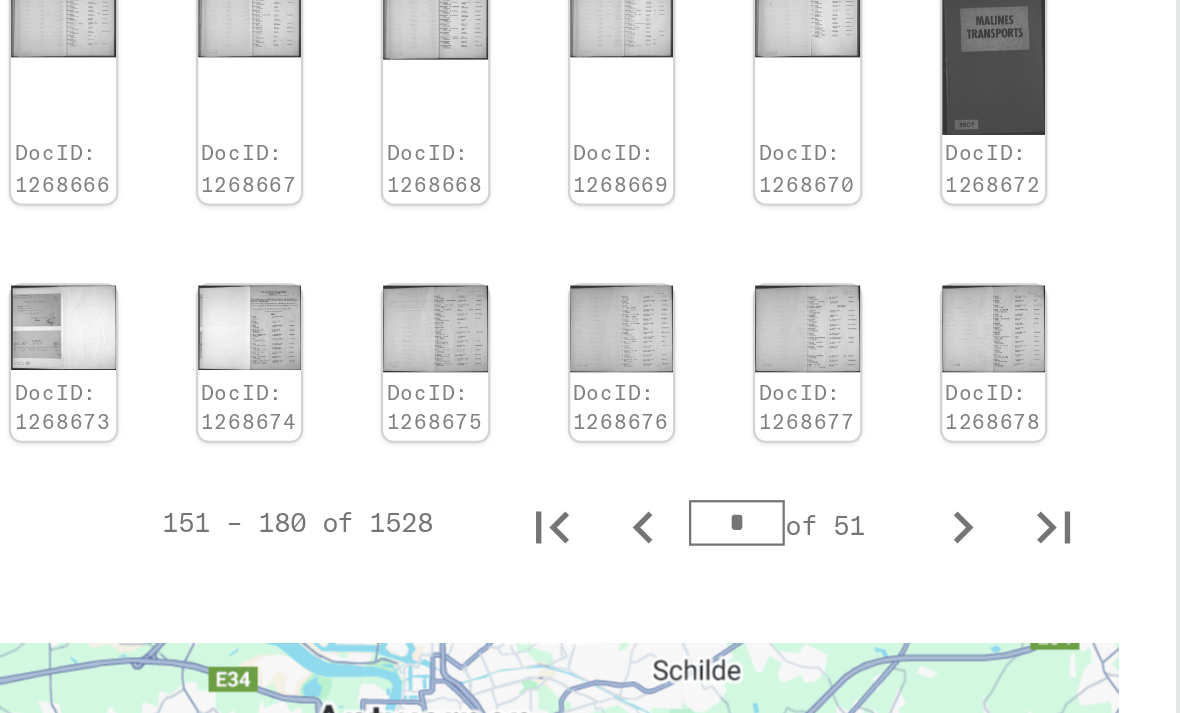 scroll, scrollTop: 1024, scrollLeft: 0, axis: vertical 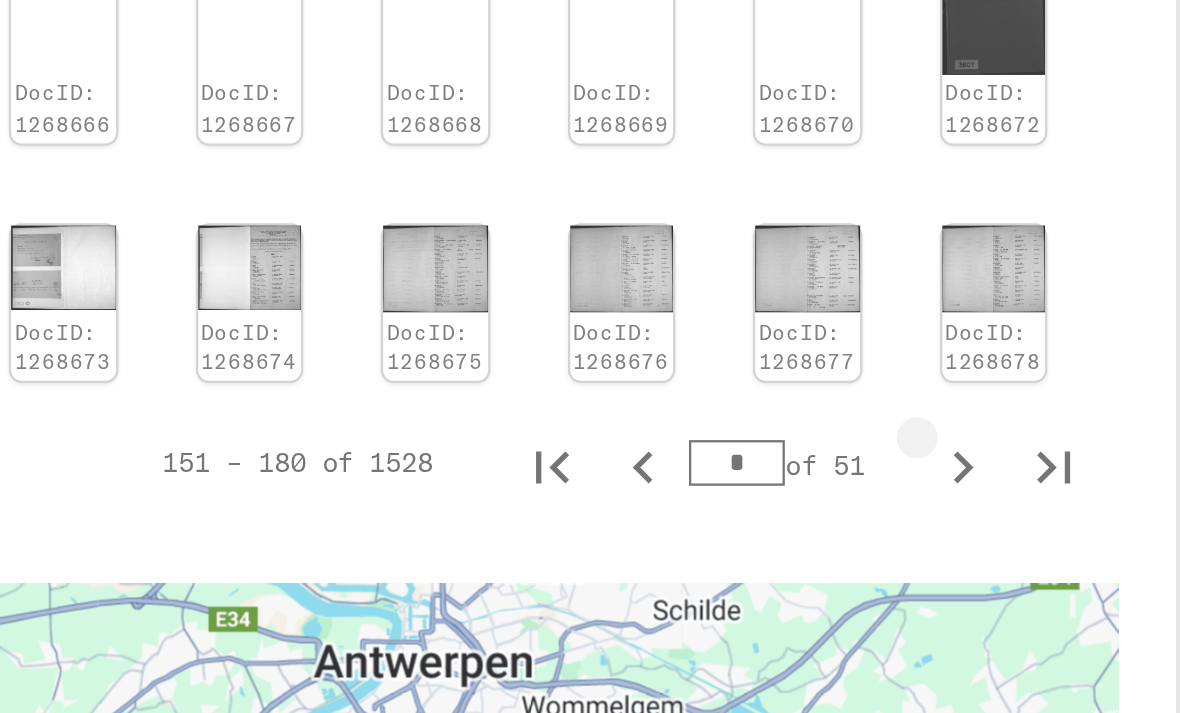 click 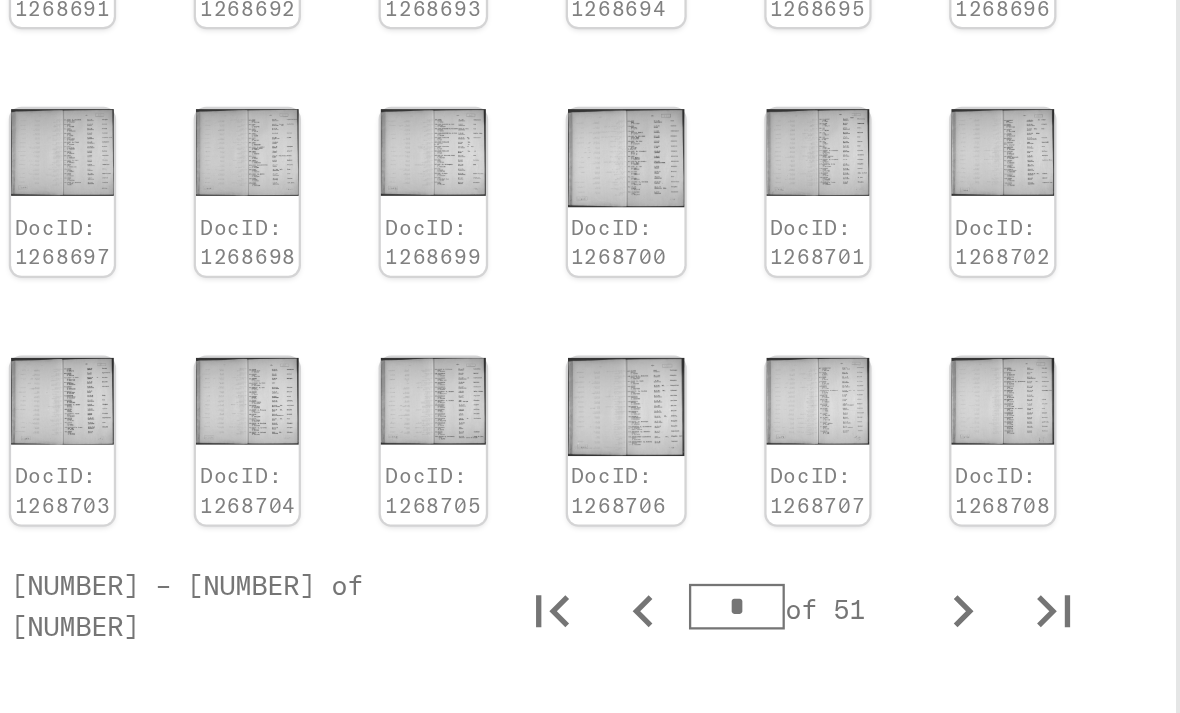 scroll, scrollTop: 958, scrollLeft: 0, axis: vertical 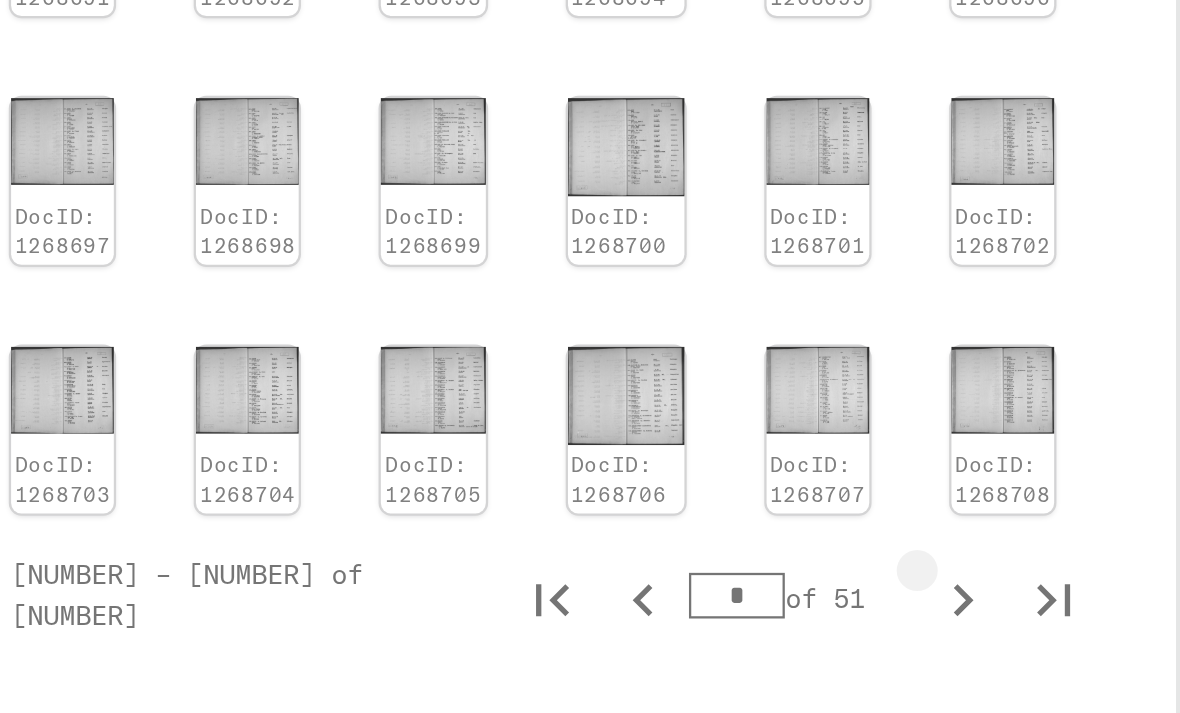 click 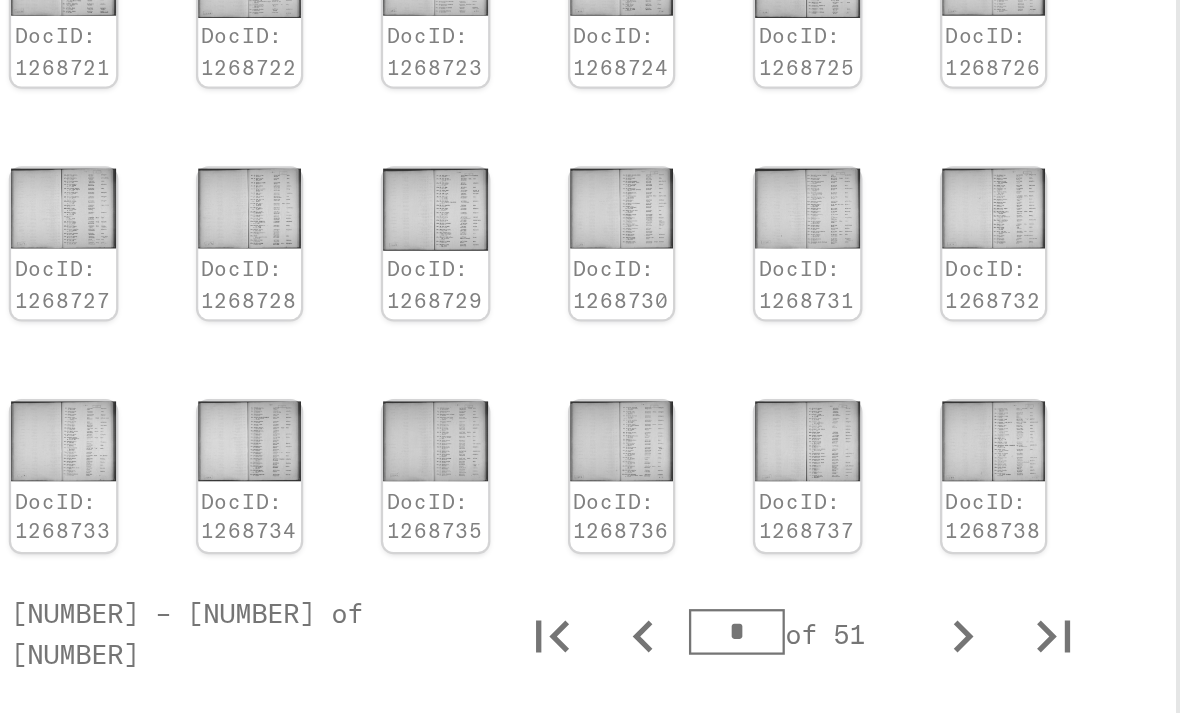 scroll, scrollTop: 918, scrollLeft: 0, axis: vertical 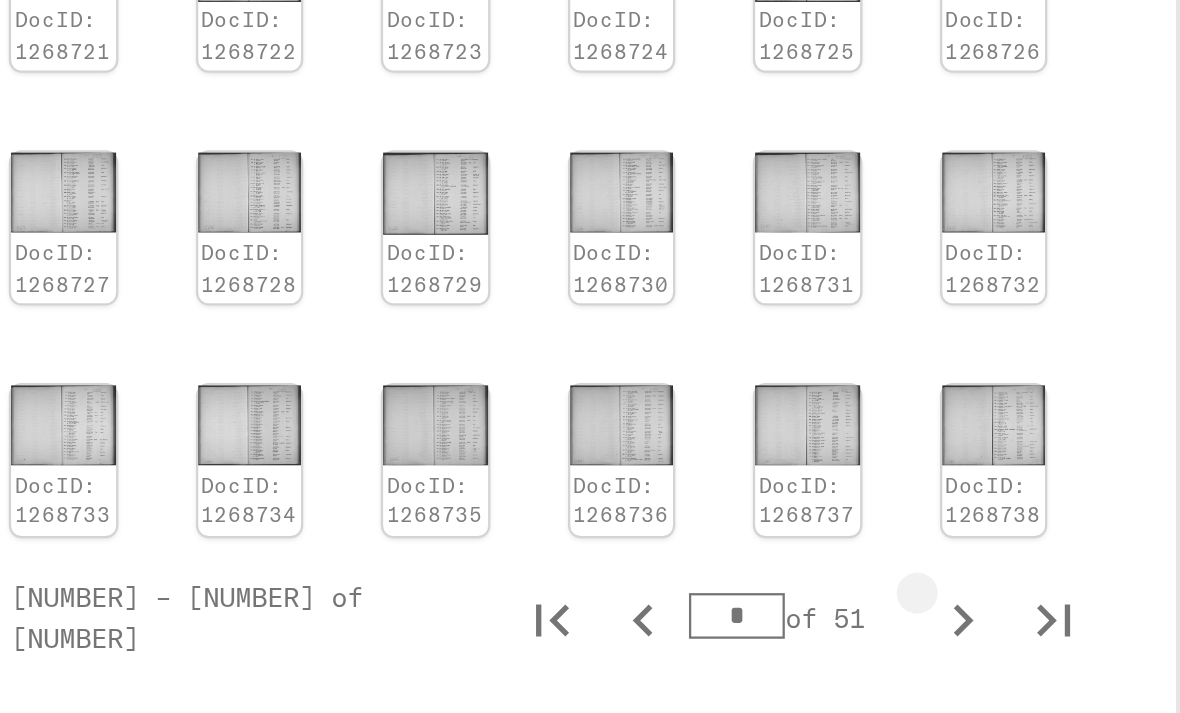 click 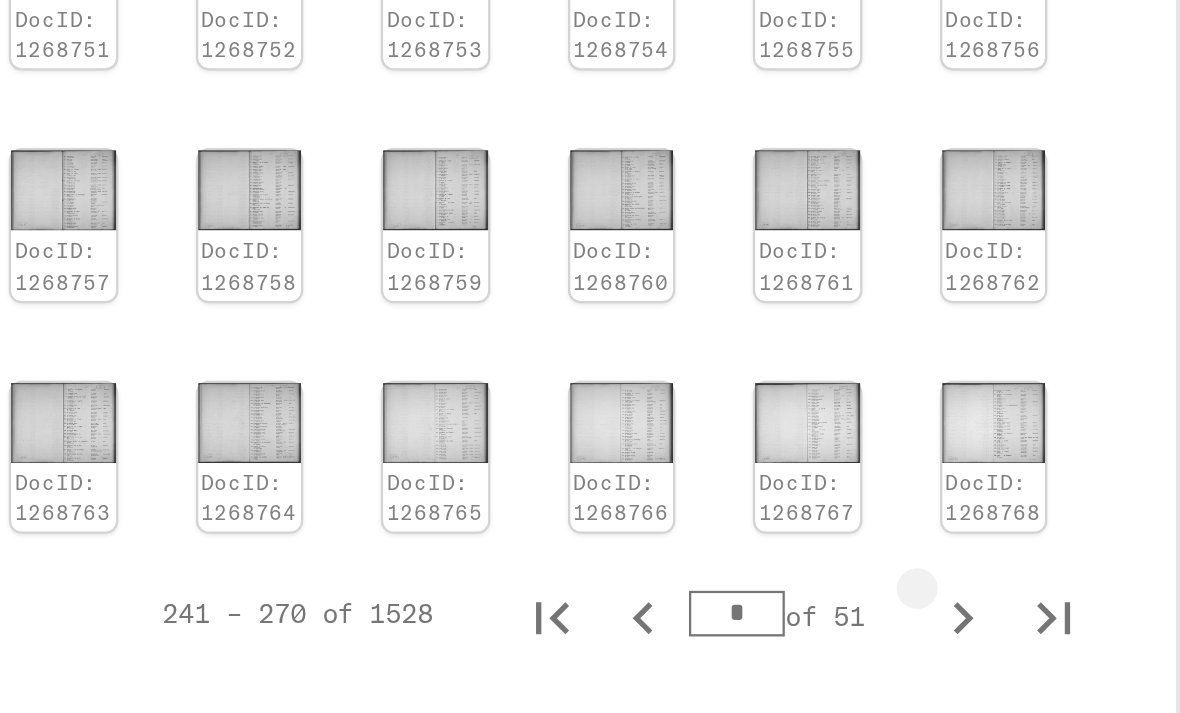 click 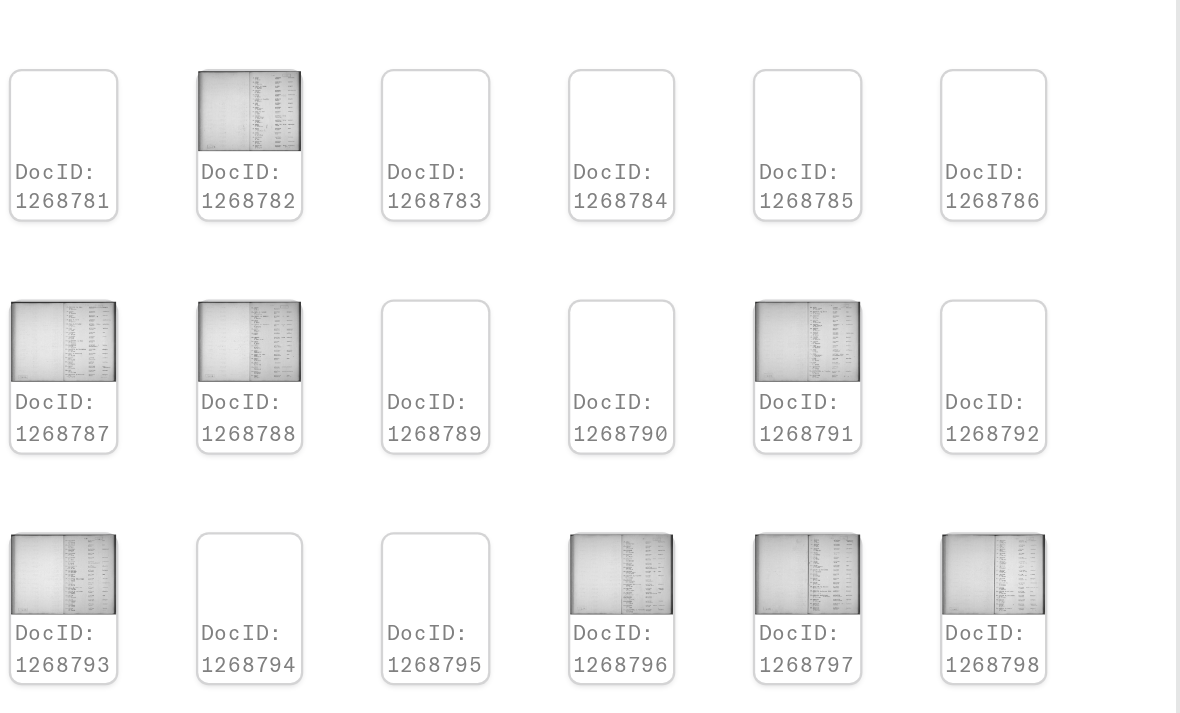scroll, scrollTop: 849, scrollLeft: 0, axis: vertical 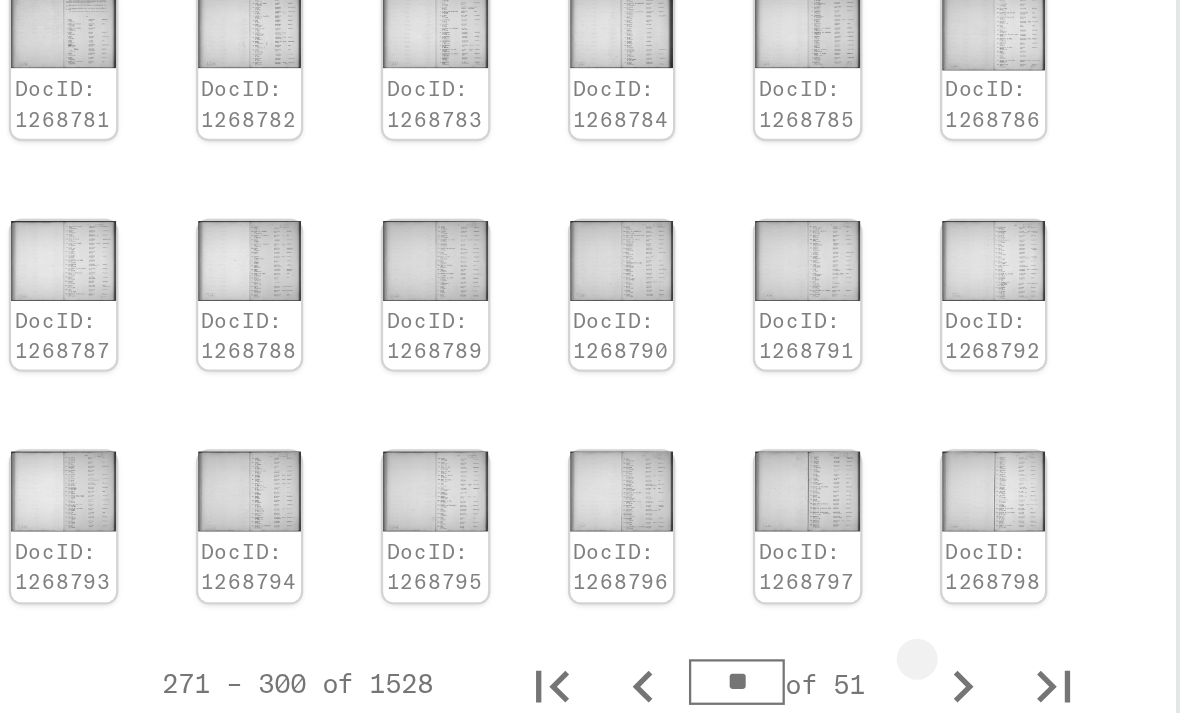 click 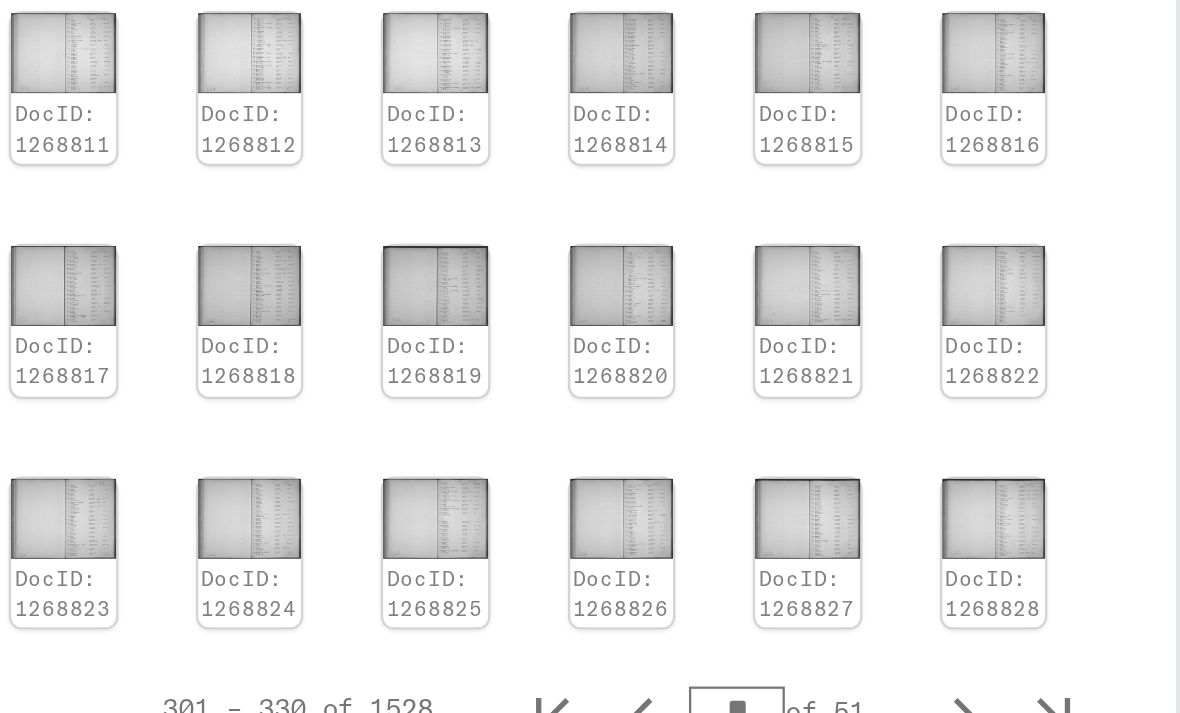 scroll, scrollTop: 873, scrollLeft: 0, axis: vertical 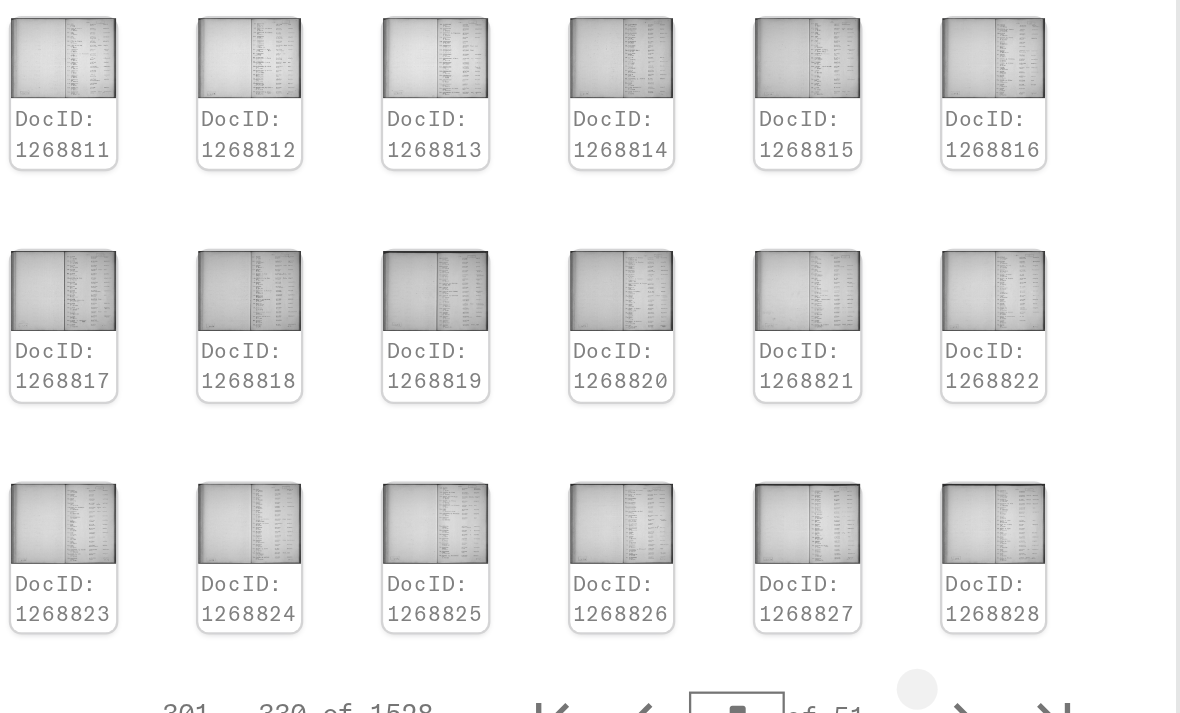 click 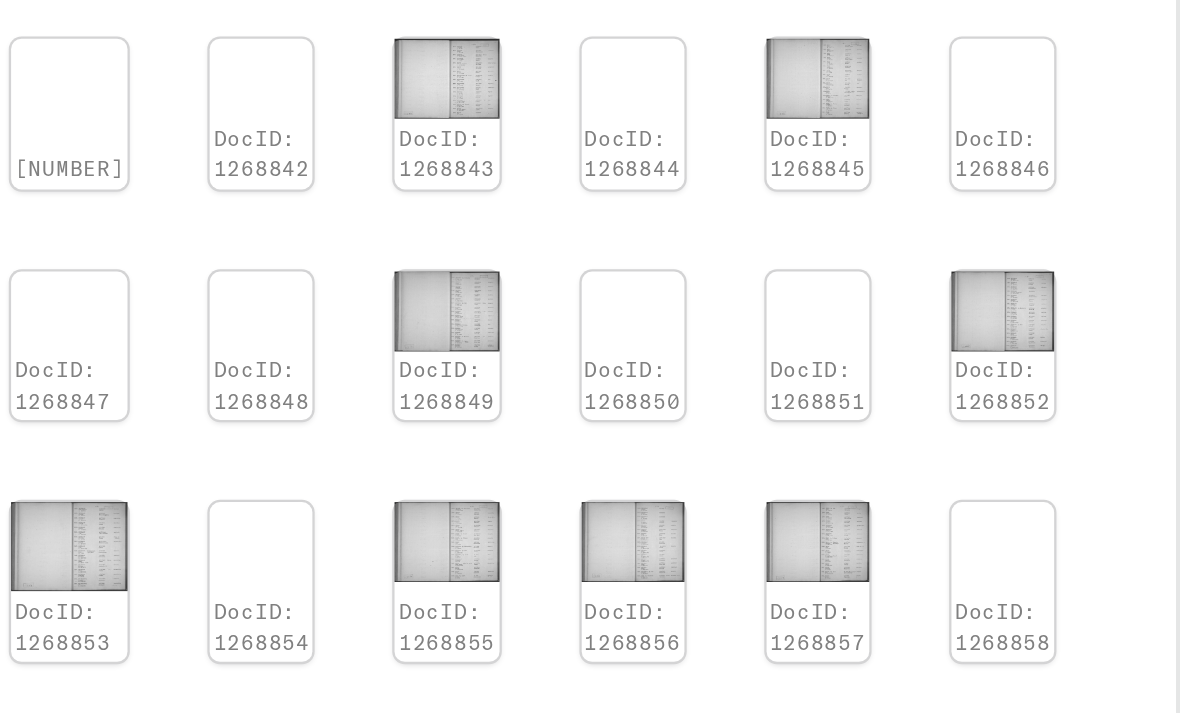 scroll, scrollTop: 905, scrollLeft: 0, axis: vertical 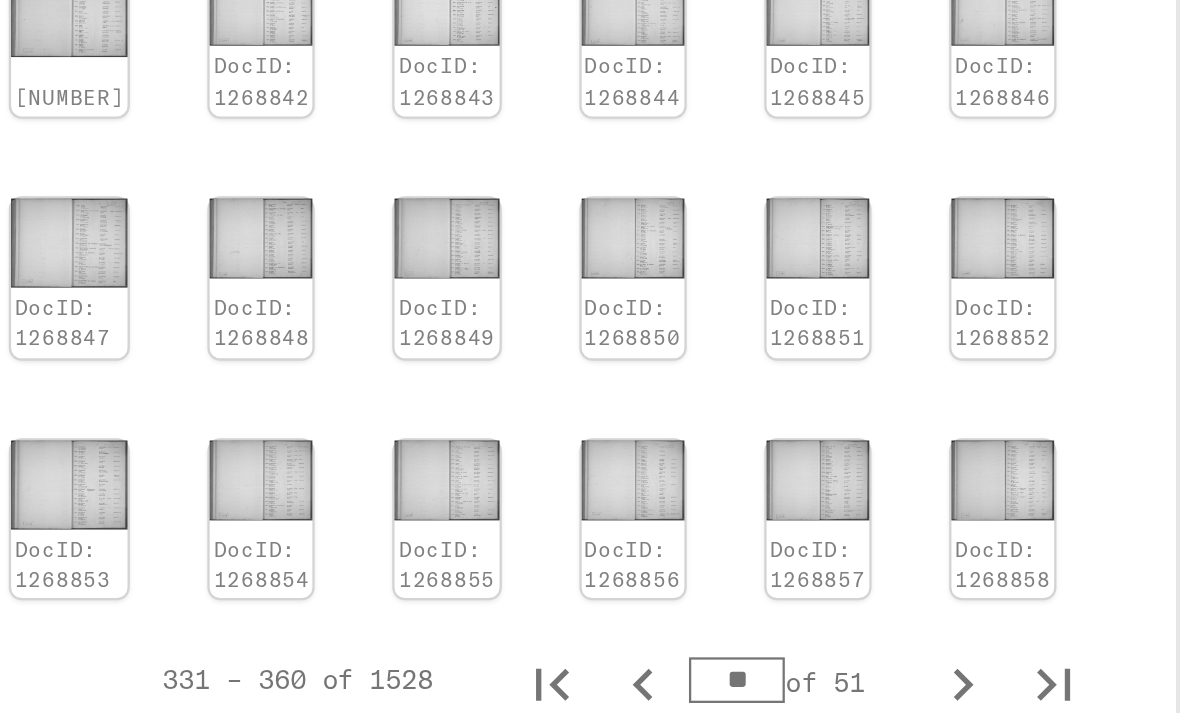 click 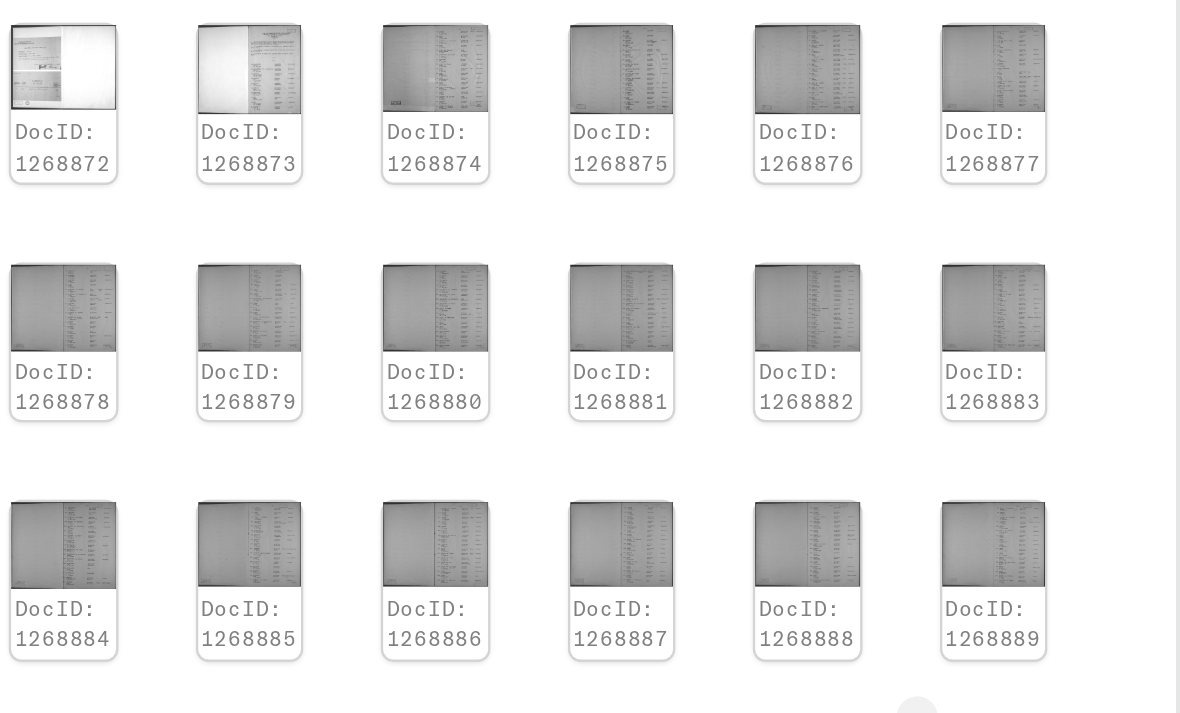 click 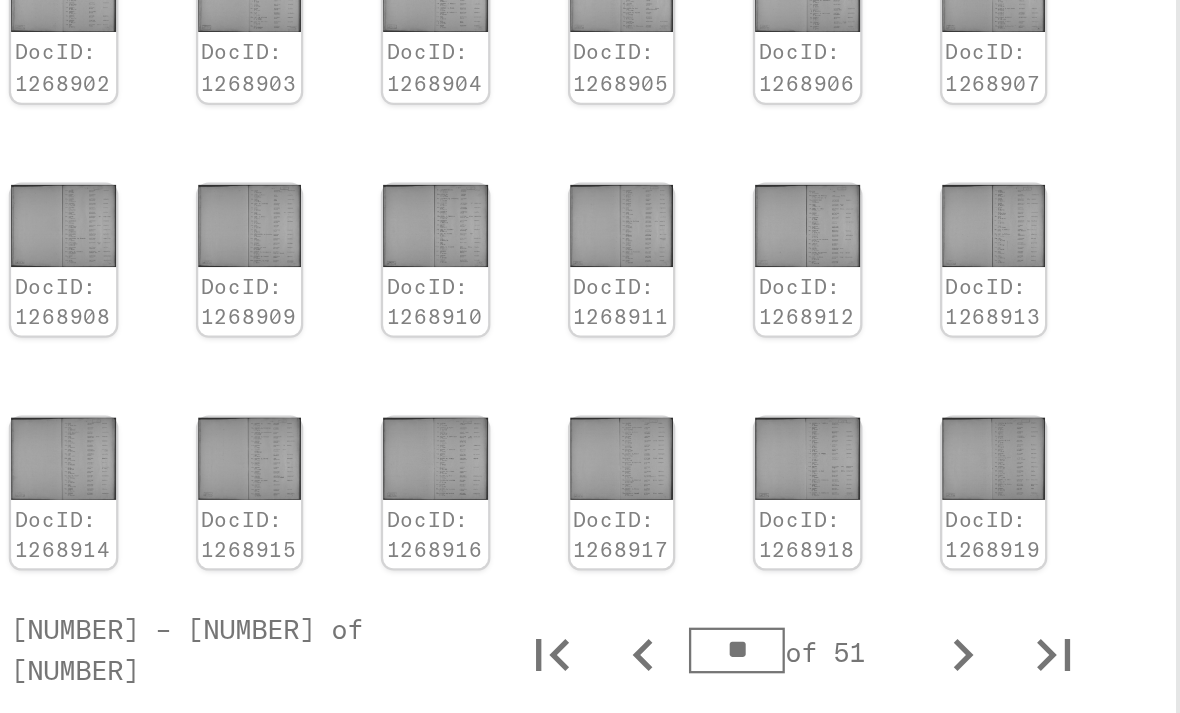 click 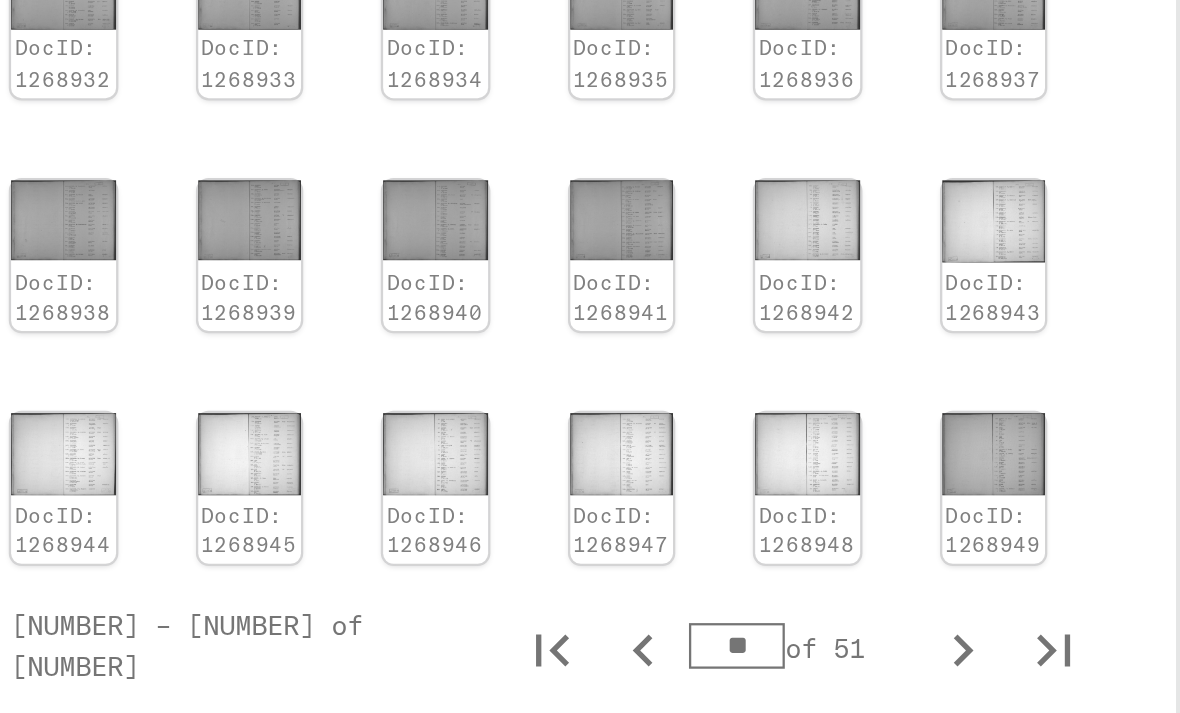 click 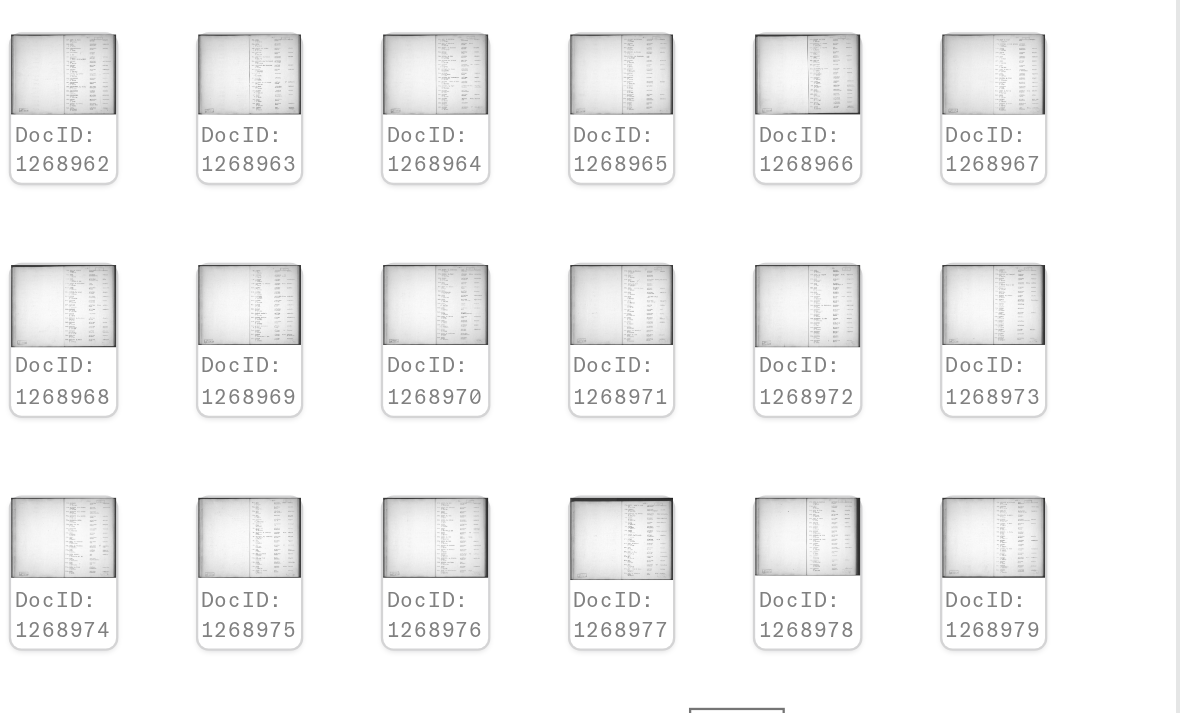 scroll, scrollTop: 880, scrollLeft: 0, axis: vertical 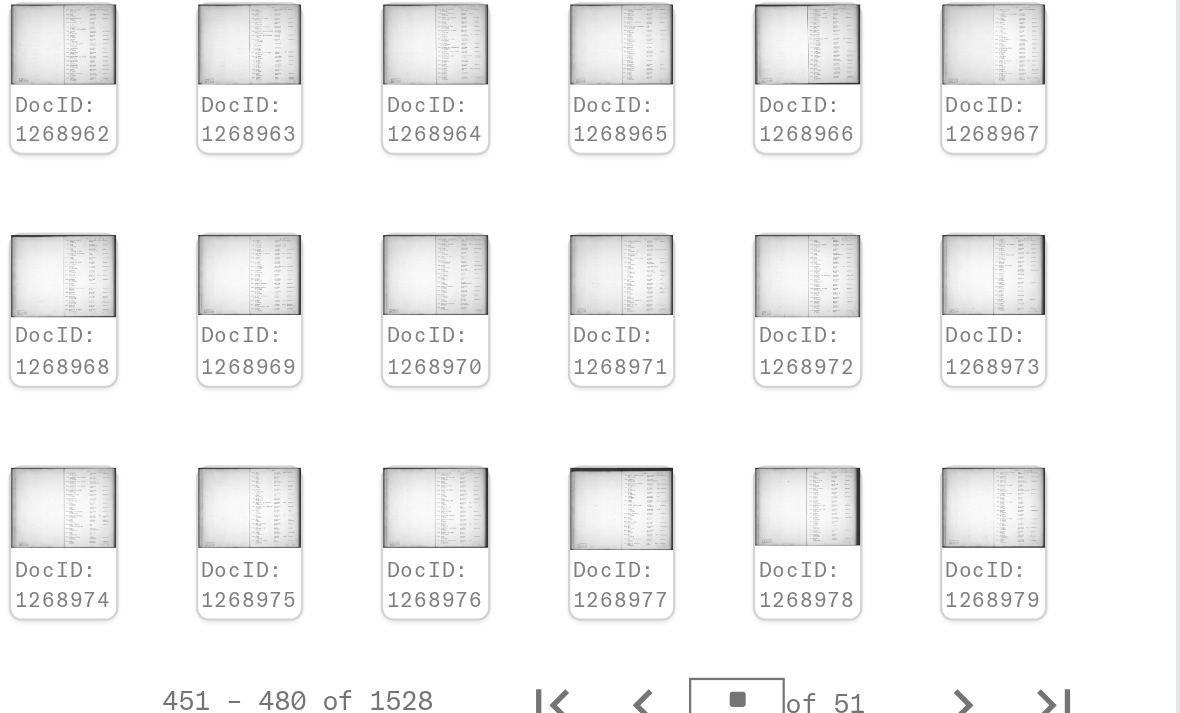 click on "DocID: 1268950 DocID: 1268951 DocID: 1268952 DocID: 1268953 DocID: 1268954 DocID: 1268955 DocID: 1268956 DocID: 1268957 DocID: 1268958 DocID: 1268959 DocID: 1268960 DocID: 1268961 DocID: 1268962 DocID: 1268963 DocID: 1268964 DocID: 1268965 DocID: 1268966 DocID: 1268967 DocID: 1268968 DocID: 1268969 DocID: 1268970 DocID: 1268971 DocID: 1268972 DocID: 1268973 DocID: 1268974 DocID: 1268975 DocID: 1268976 DocID: 1268977 DocID: 1268978 DocID: 1268979" 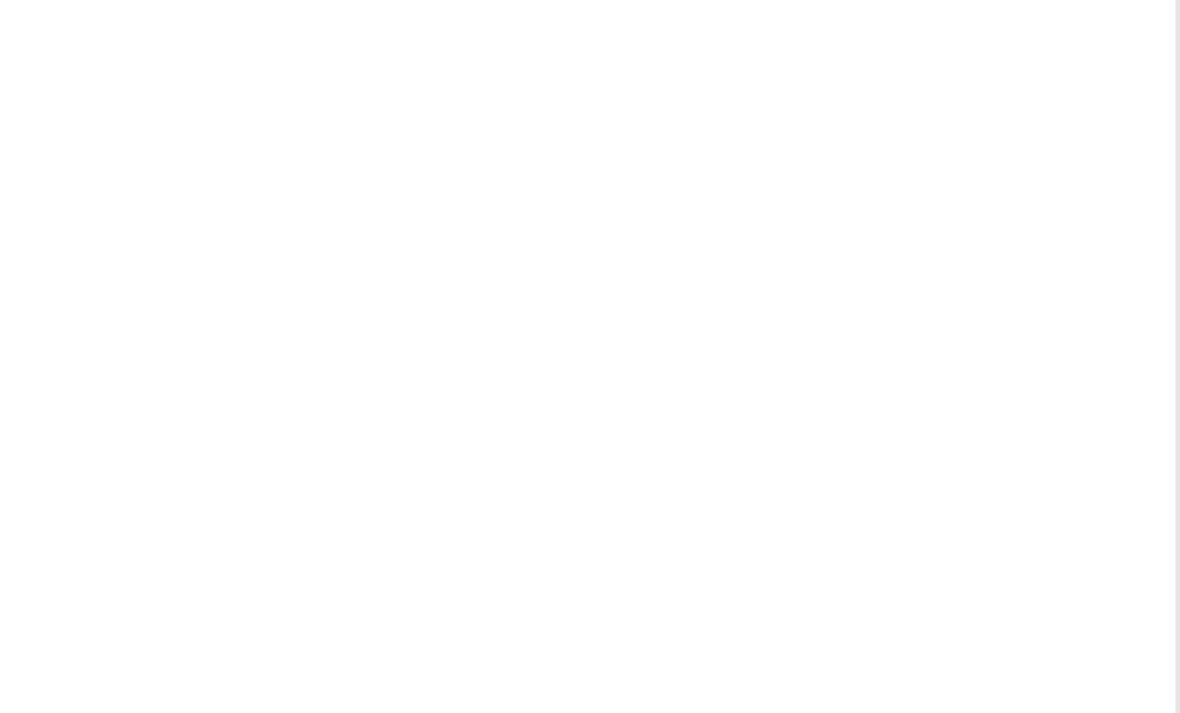 scroll, scrollTop: 0, scrollLeft: 0, axis: both 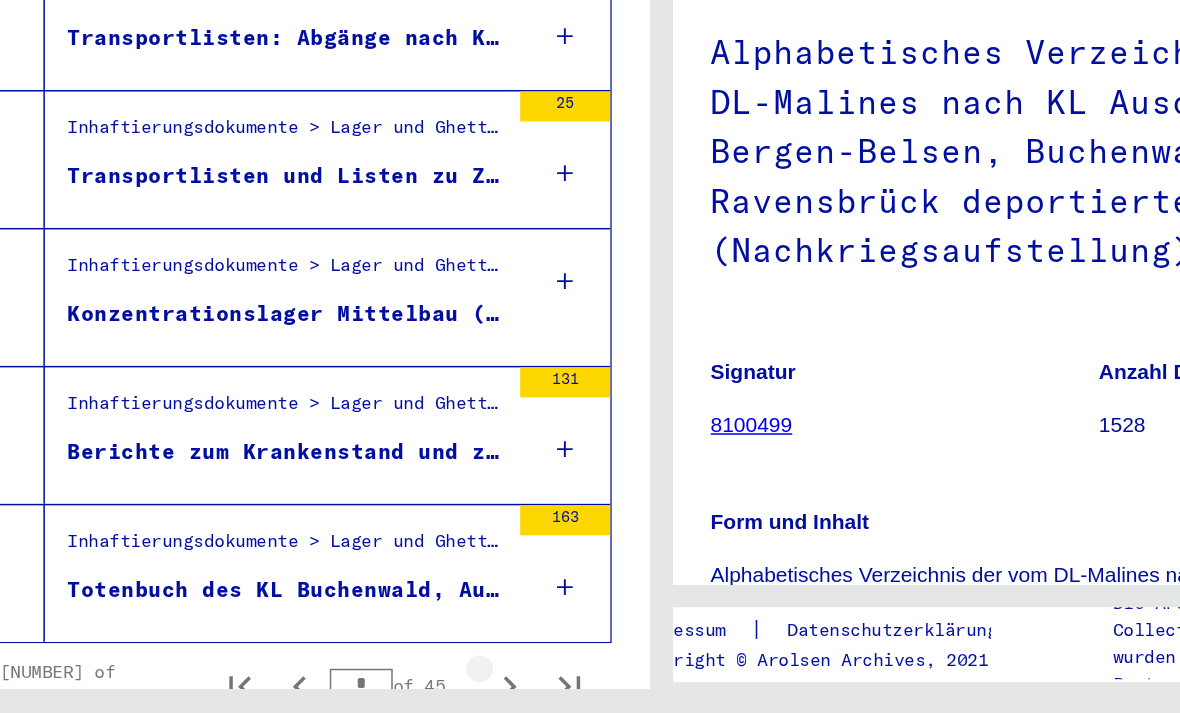 click 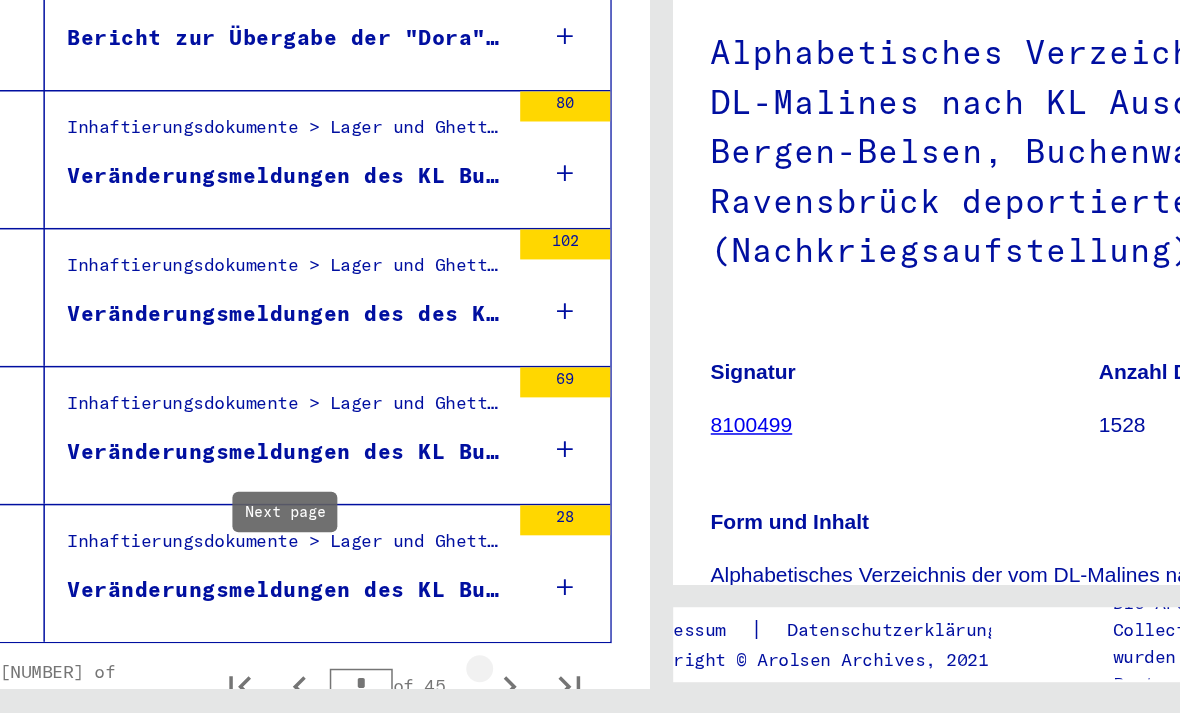 click 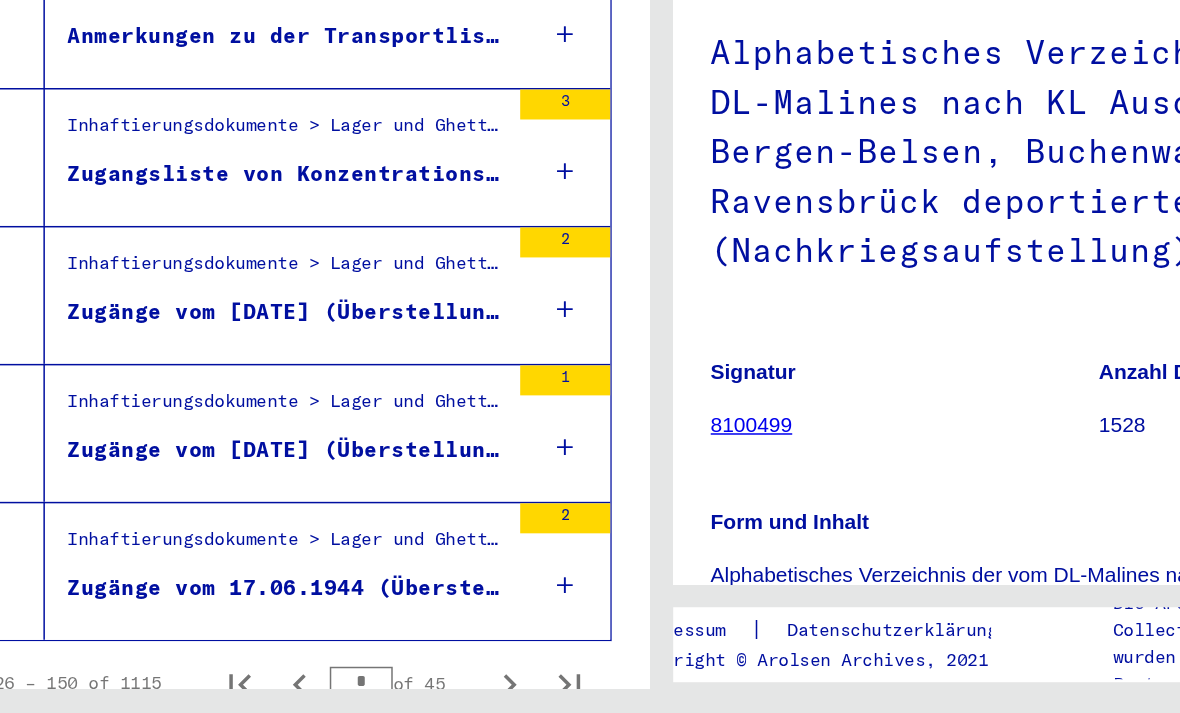 scroll, scrollTop: 2165, scrollLeft: 0, axis: vertical 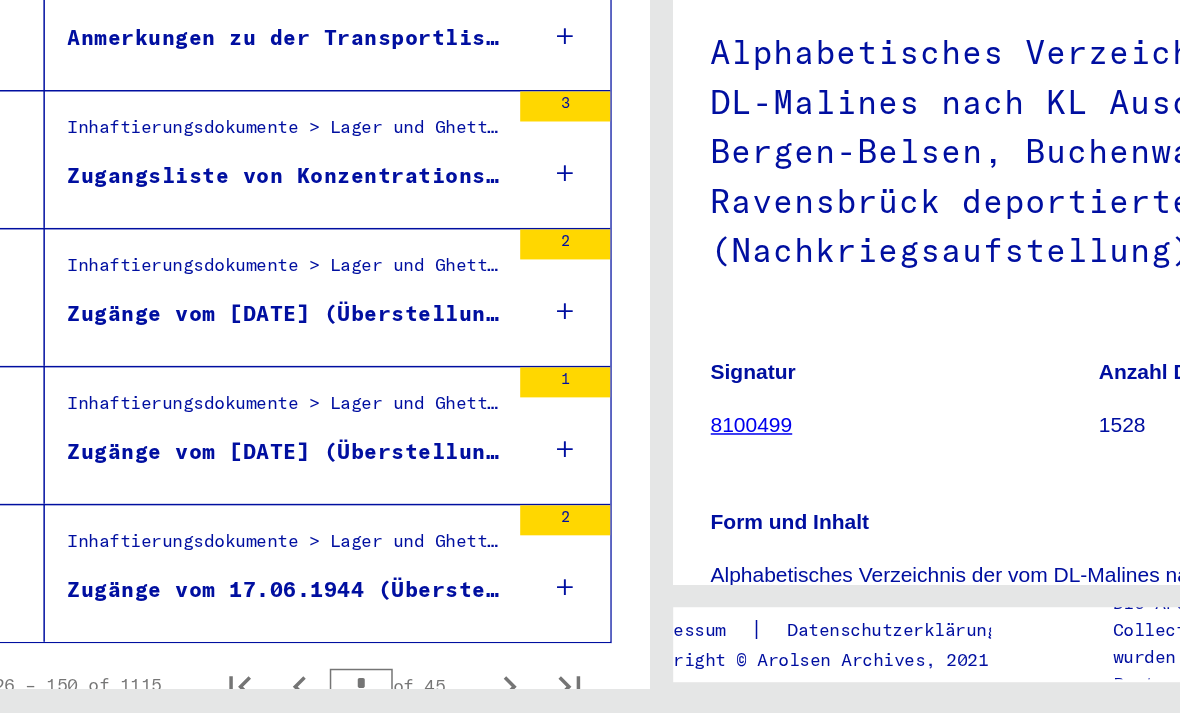 click 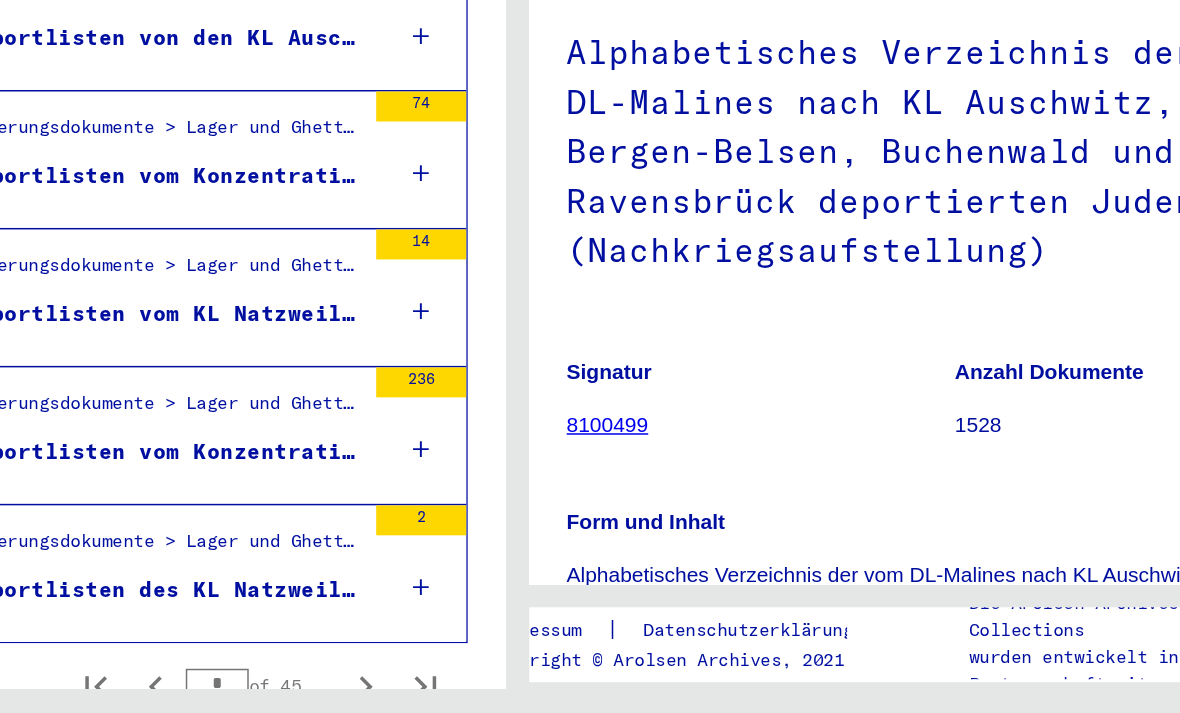 click on "Inhaftierungsdokumente > Lager und Ghettos > Konzentrationslager Natzweiler (Struthof) > Listenmaterial Natzweiler" at bounding box center [340, 511] 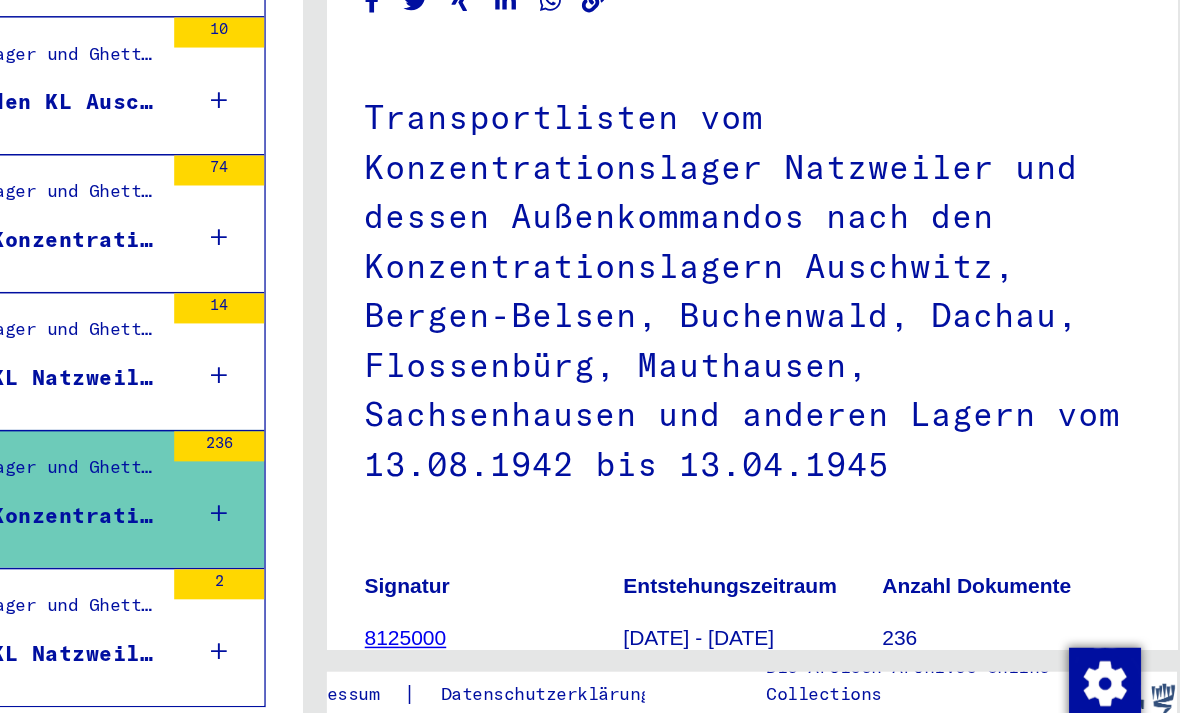 click 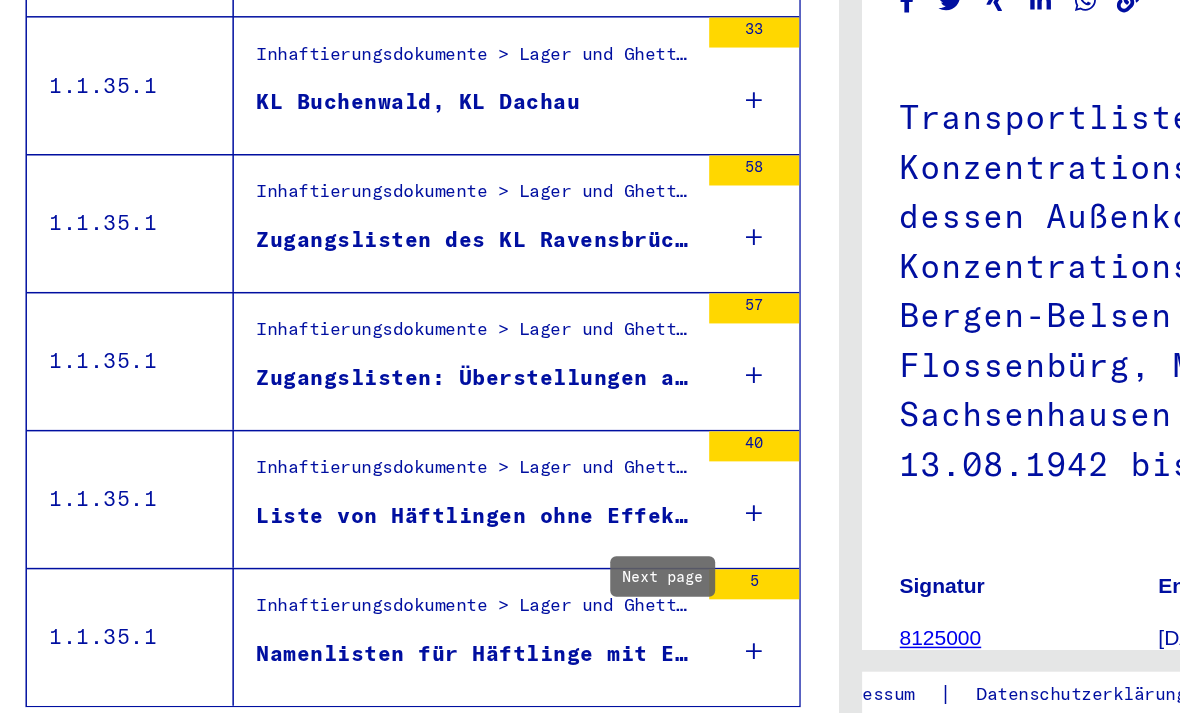 scroll, scrollTop: 2165, scrollLeft: 0, axis: vertical 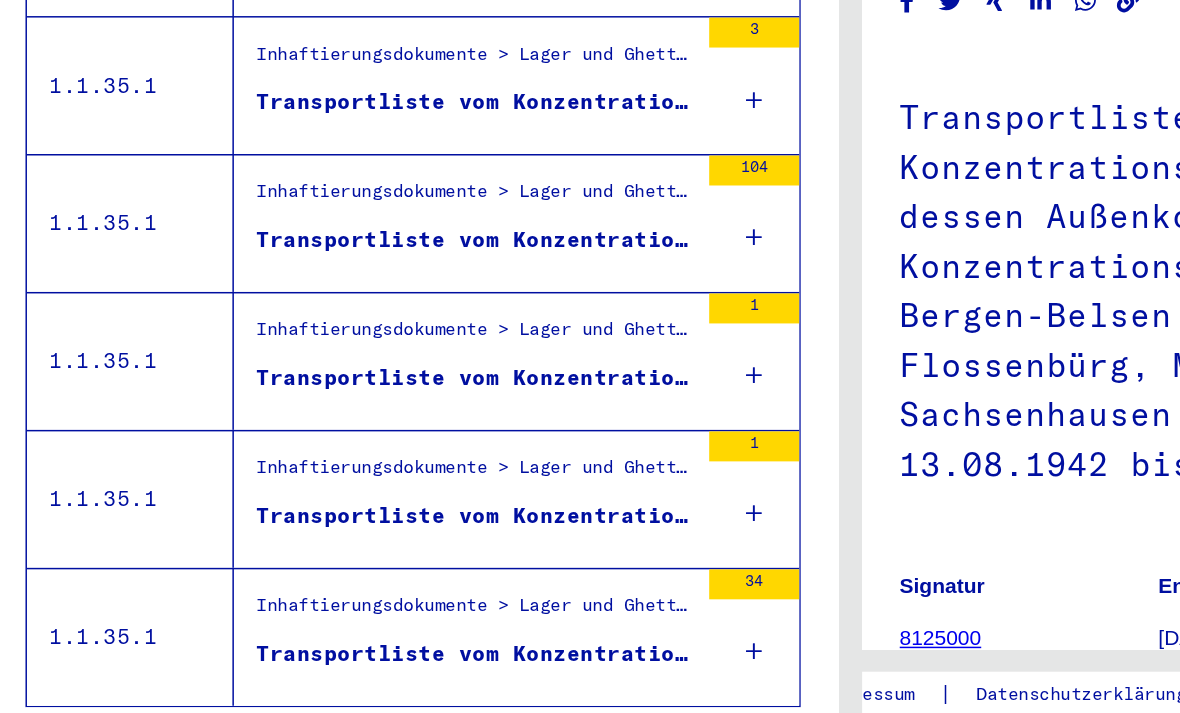 click 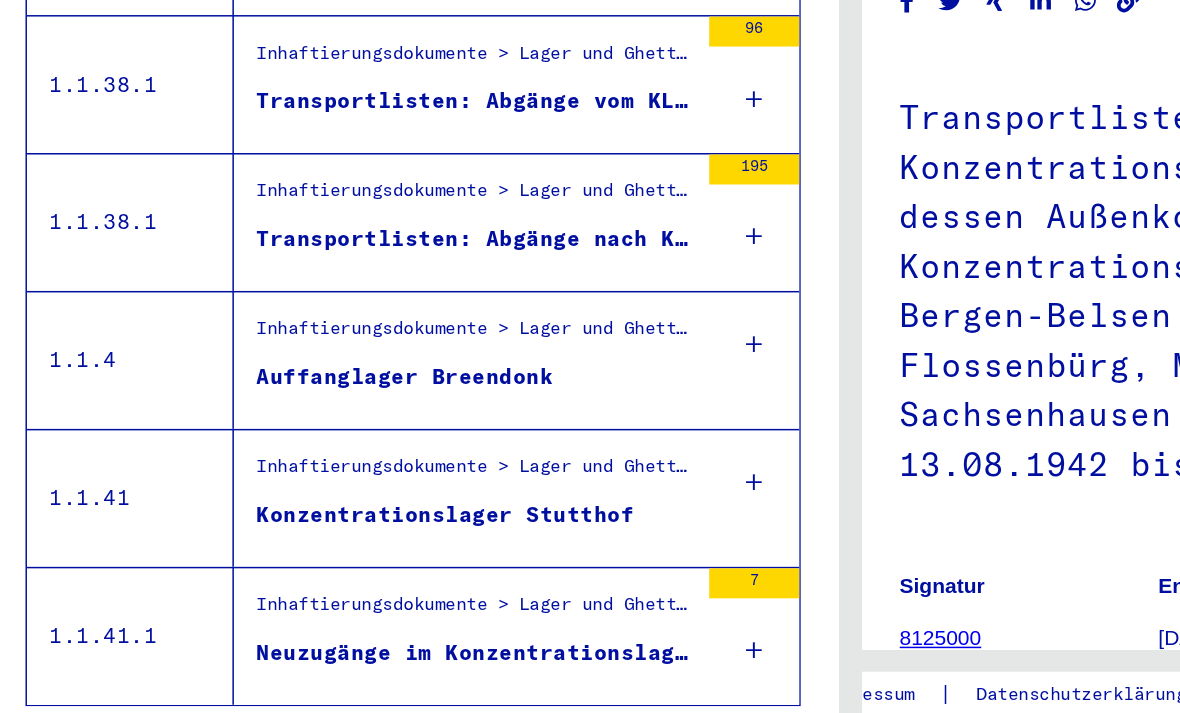 scroll, scrollTop: 2165, scrollLeft: 0, axis: vertical 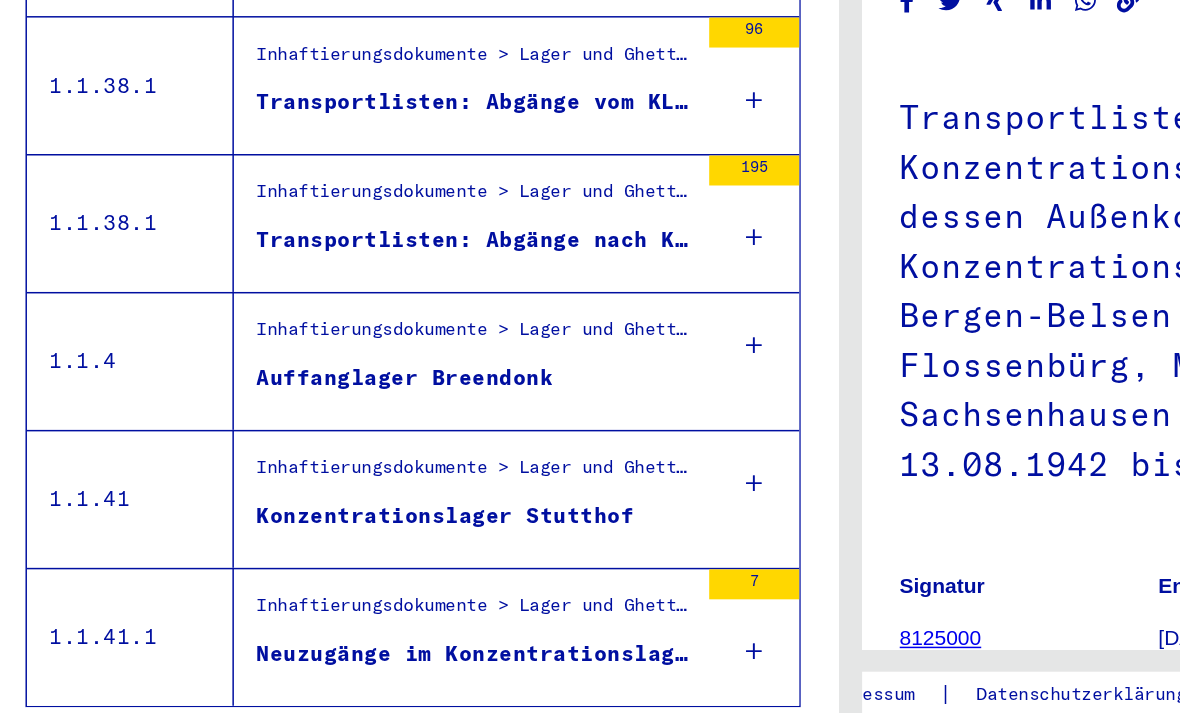 click 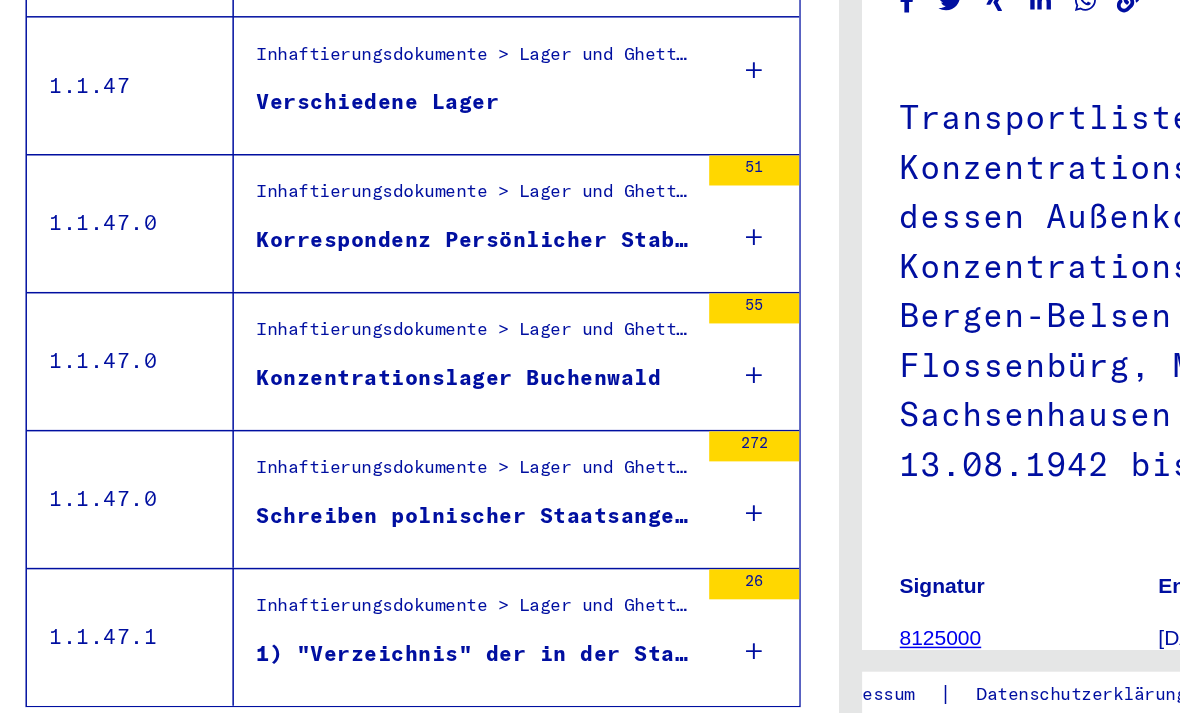 click on "Konzentrationslager Buchenwald" at bounding box center (329, 446) 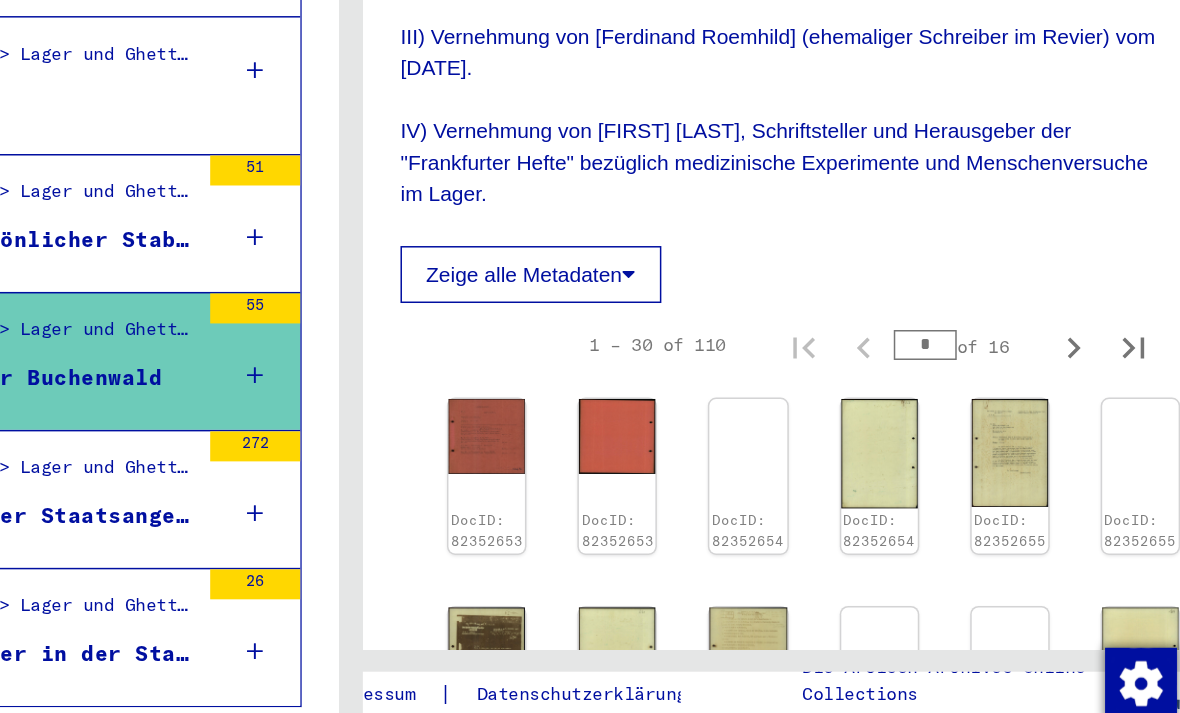 scroll, scrollTop: 481, scrollLeft: 0, axis: vertical 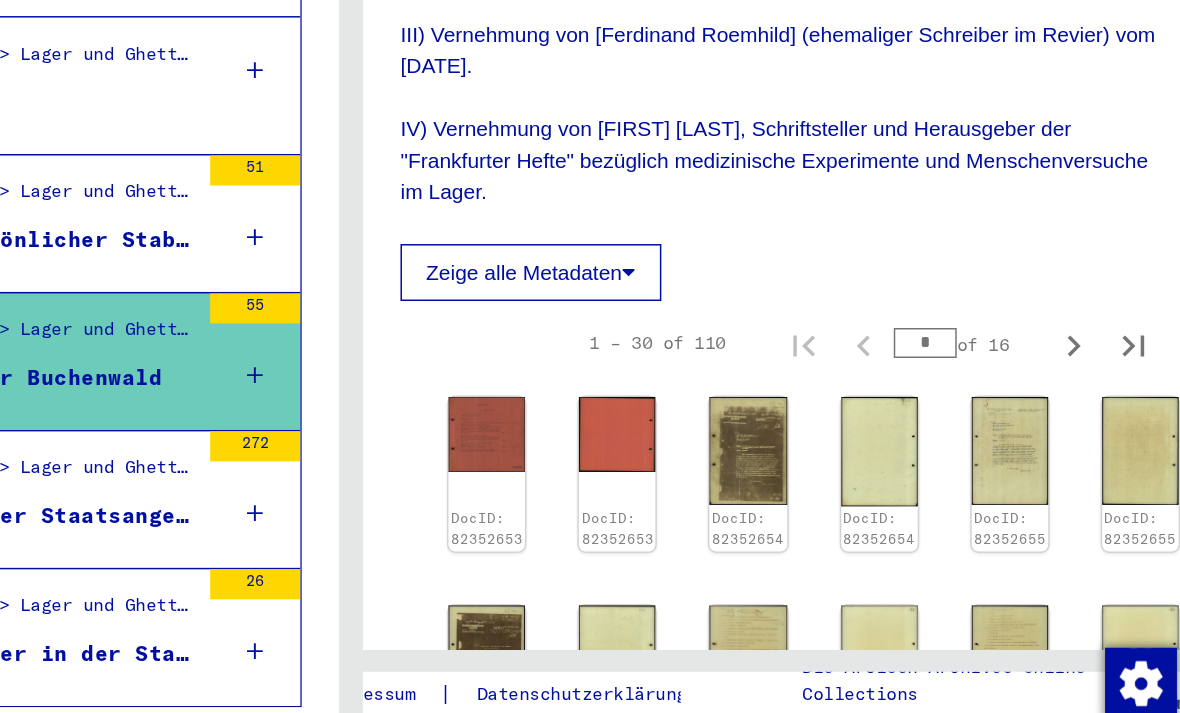 click 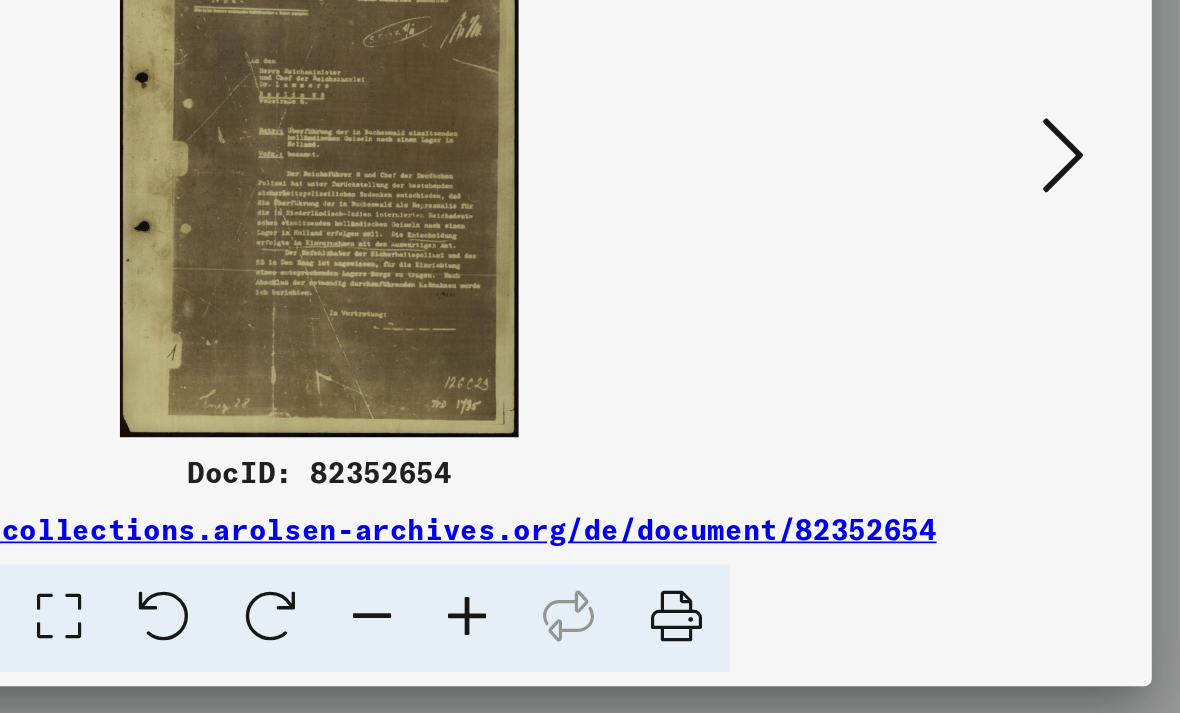 click at bounding box center (1012, 305) 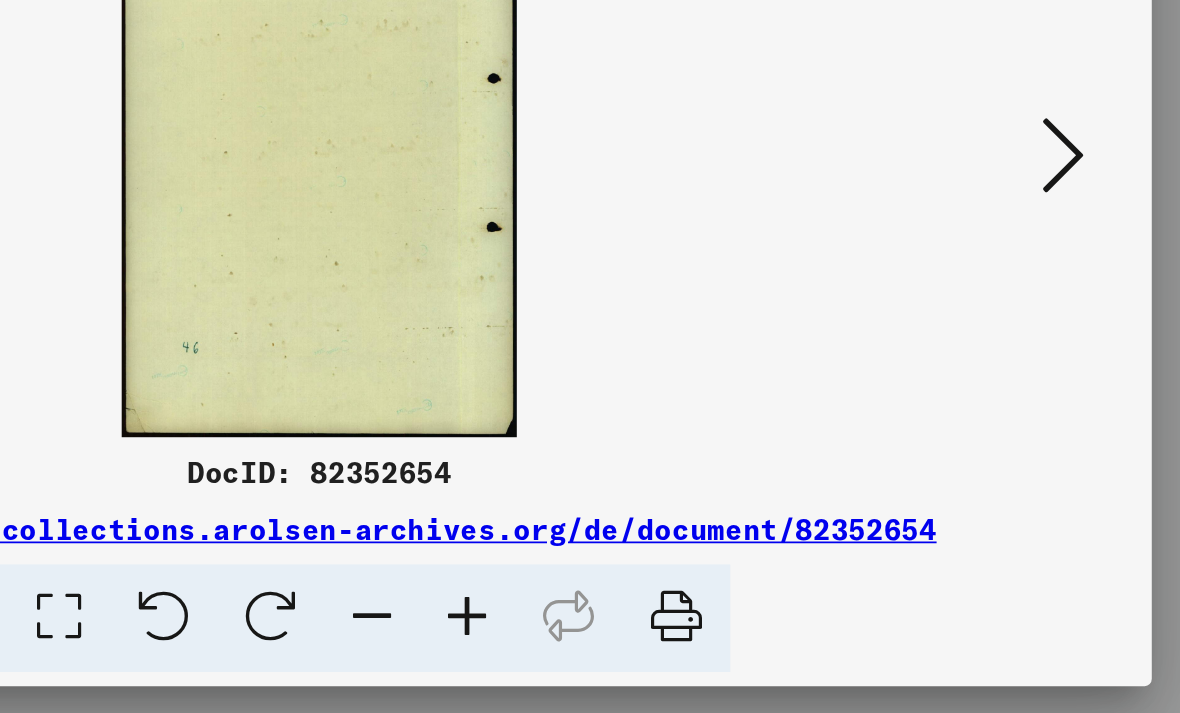 click at bounding box center (1012, 305) 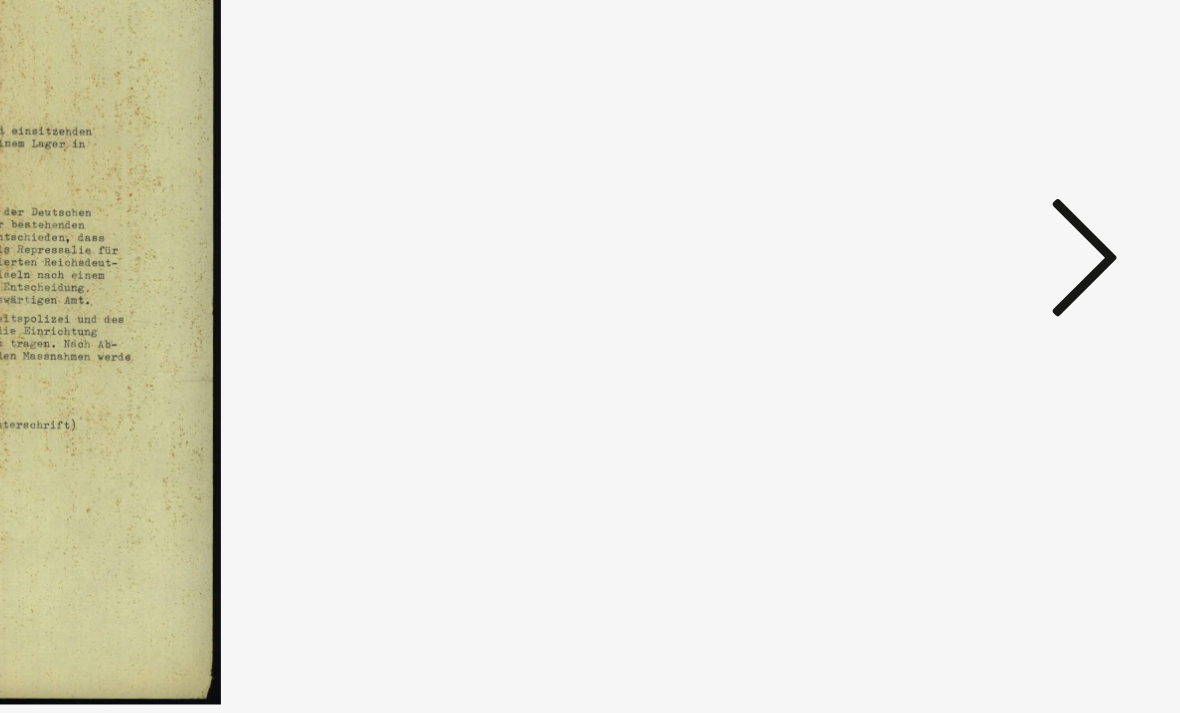 click at bounding box center [1012, 305] 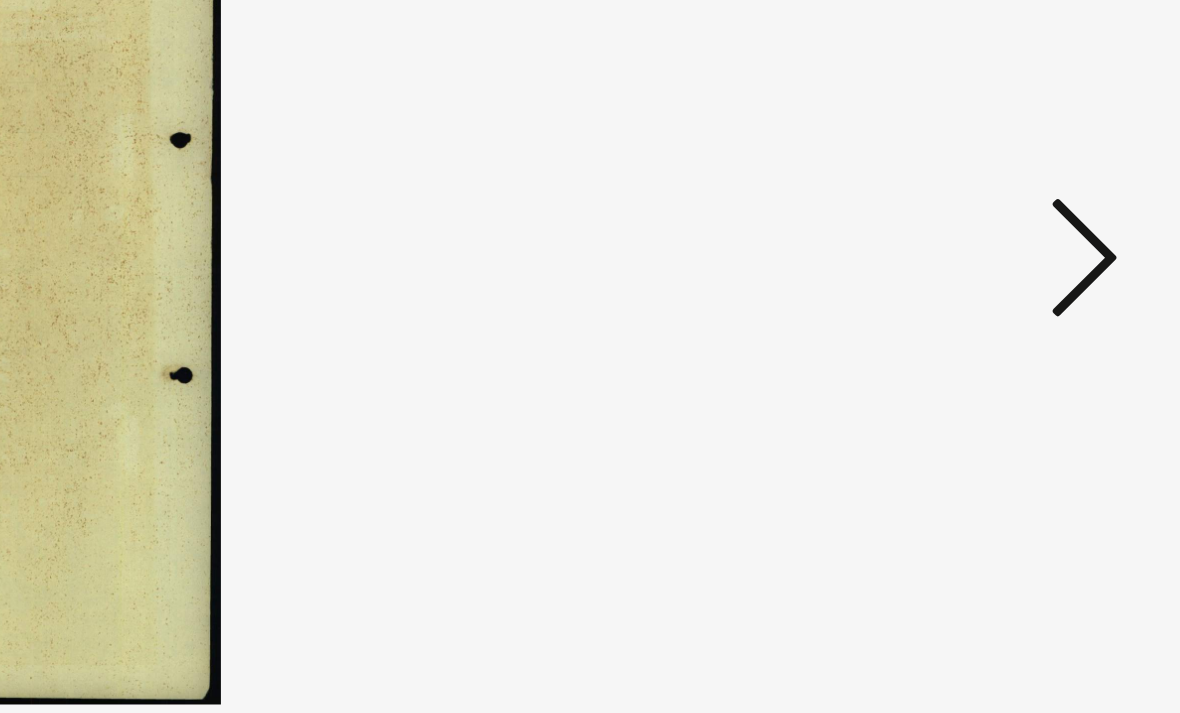 click at bounding box center [1012, 305] 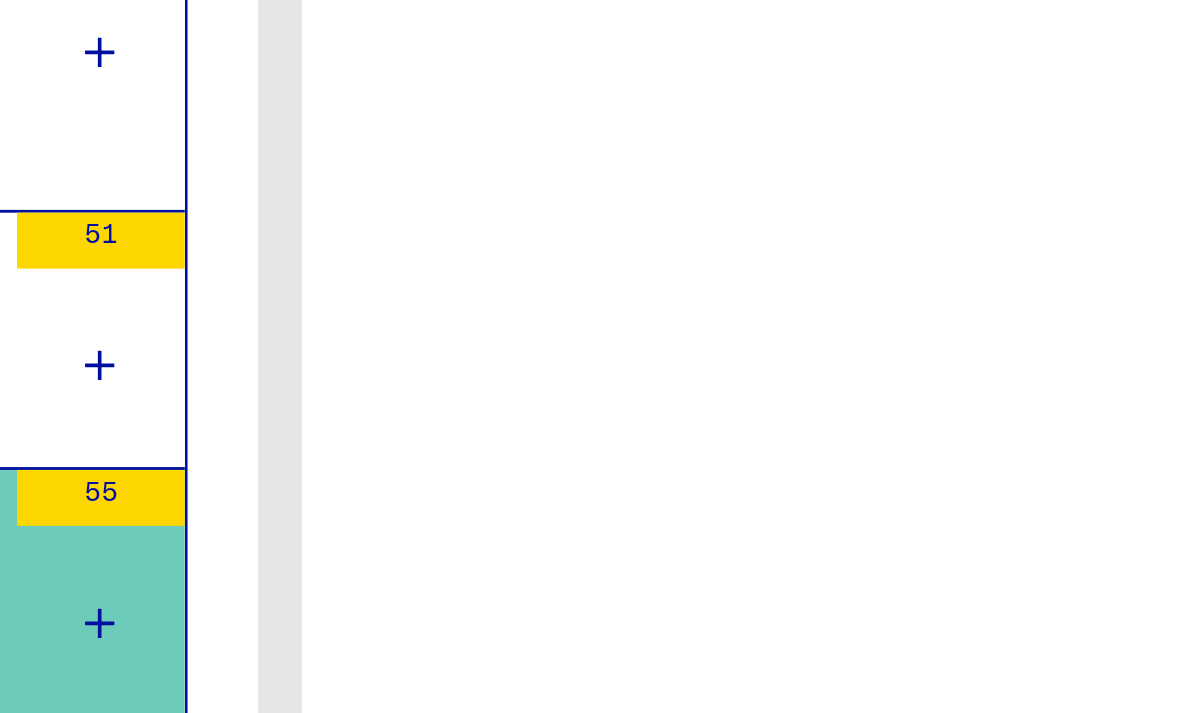 scroll, scrollTop: 0, scrollLeft: 0, axis: both 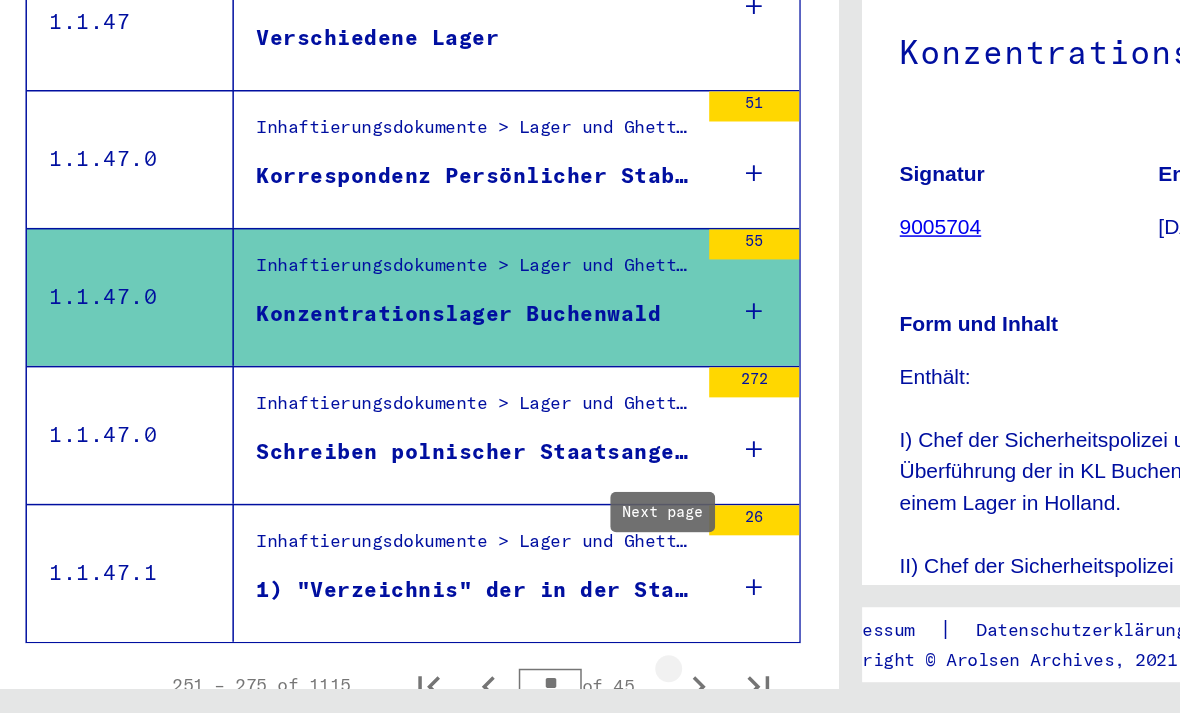 click 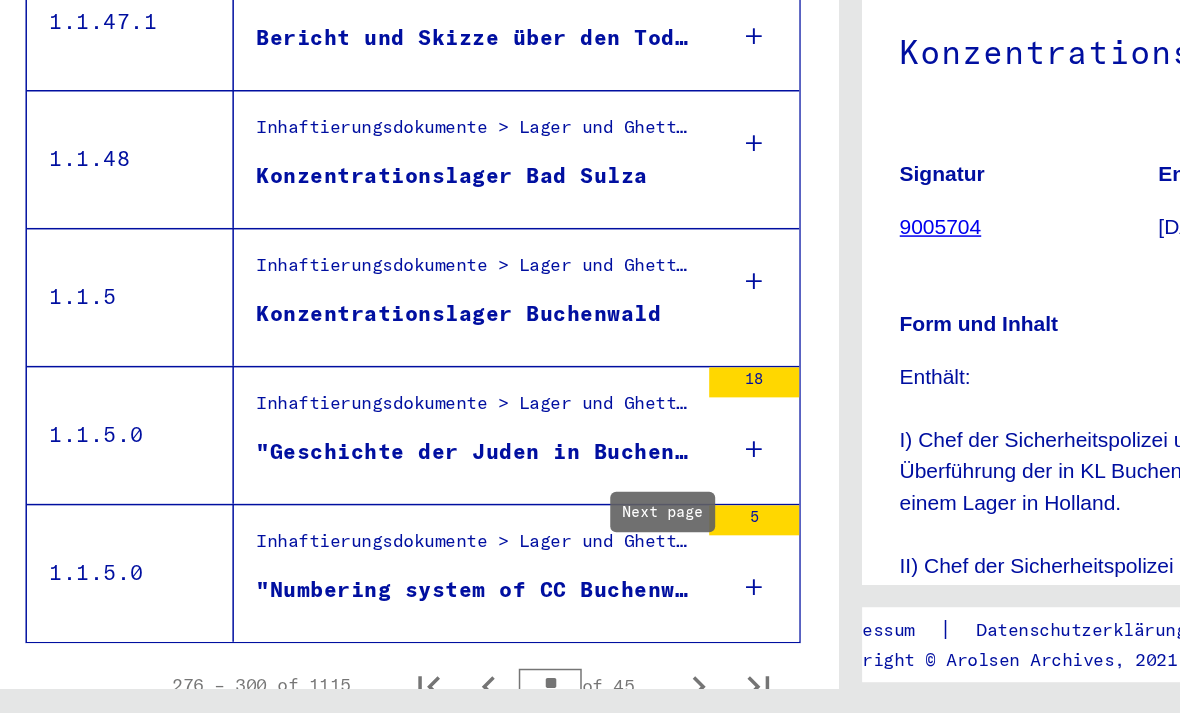 scroll, scrollTop: 0, scrollLeft: 0, axis: both 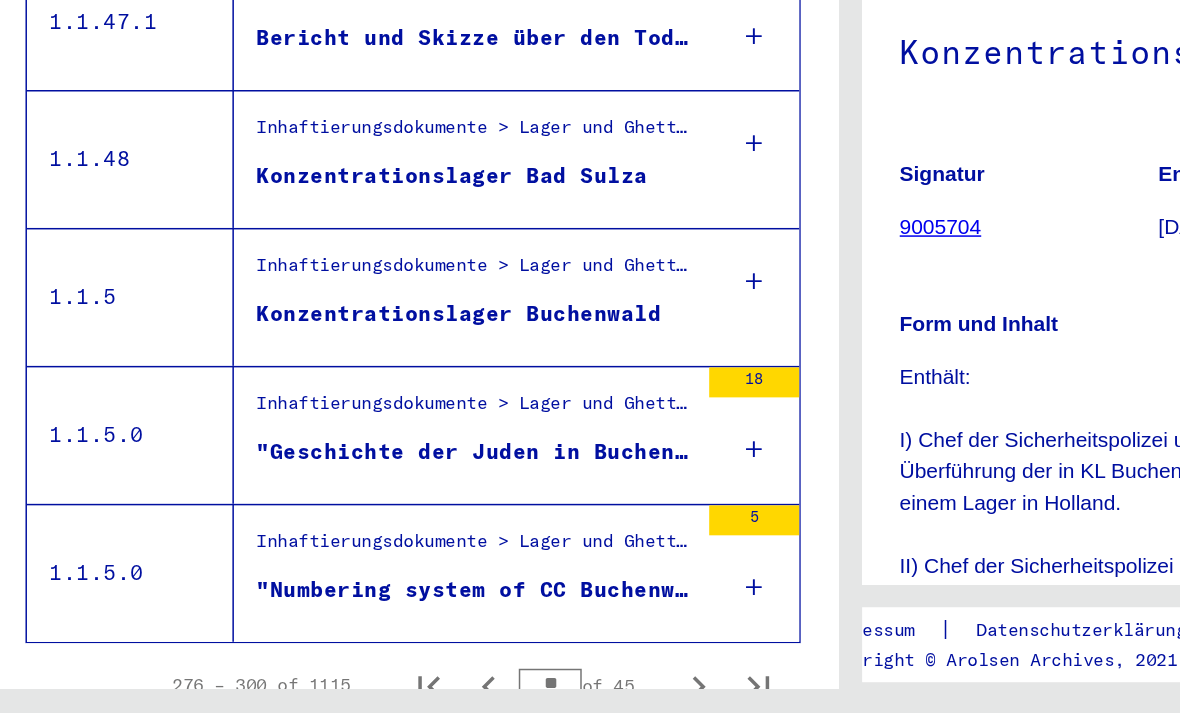 click on "Inhaftierungsdokumente > Lager und Ghettos > Konzentrationslager Buchenwald > Allgemeine Informationen Konzentrationslager Buchenwald" at bounding box center [340, 511] 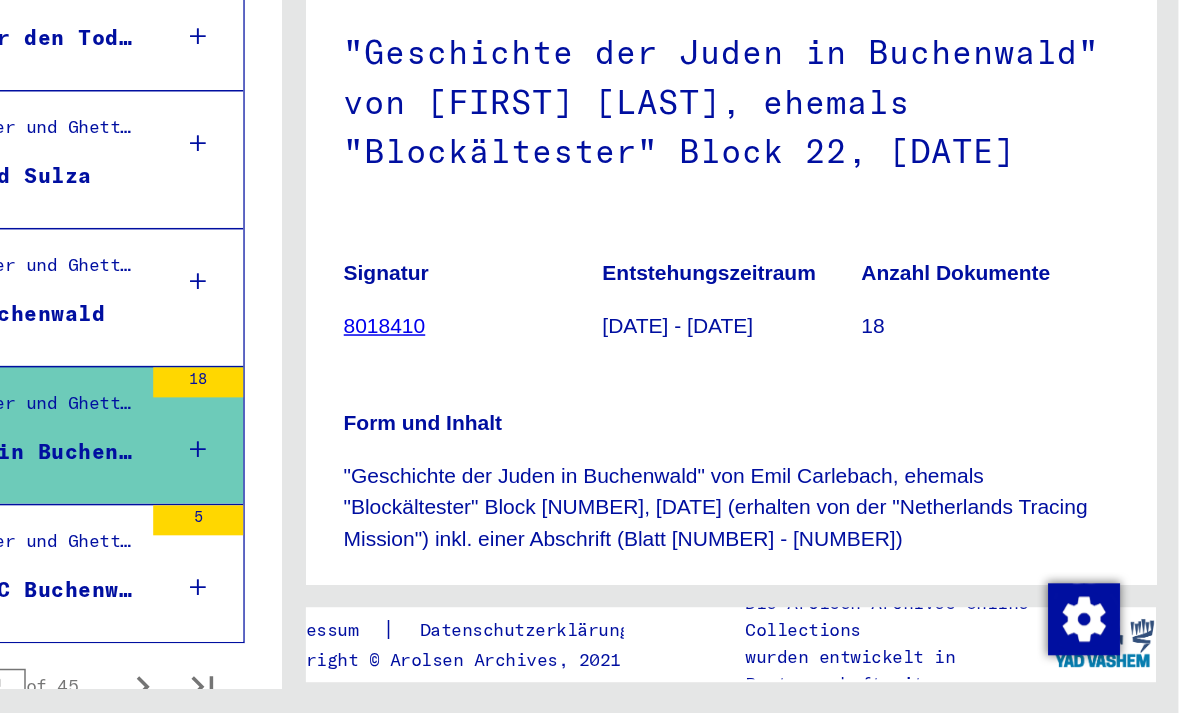 scroll, scrollTop: 0, scrollLeft: 0, axis: both 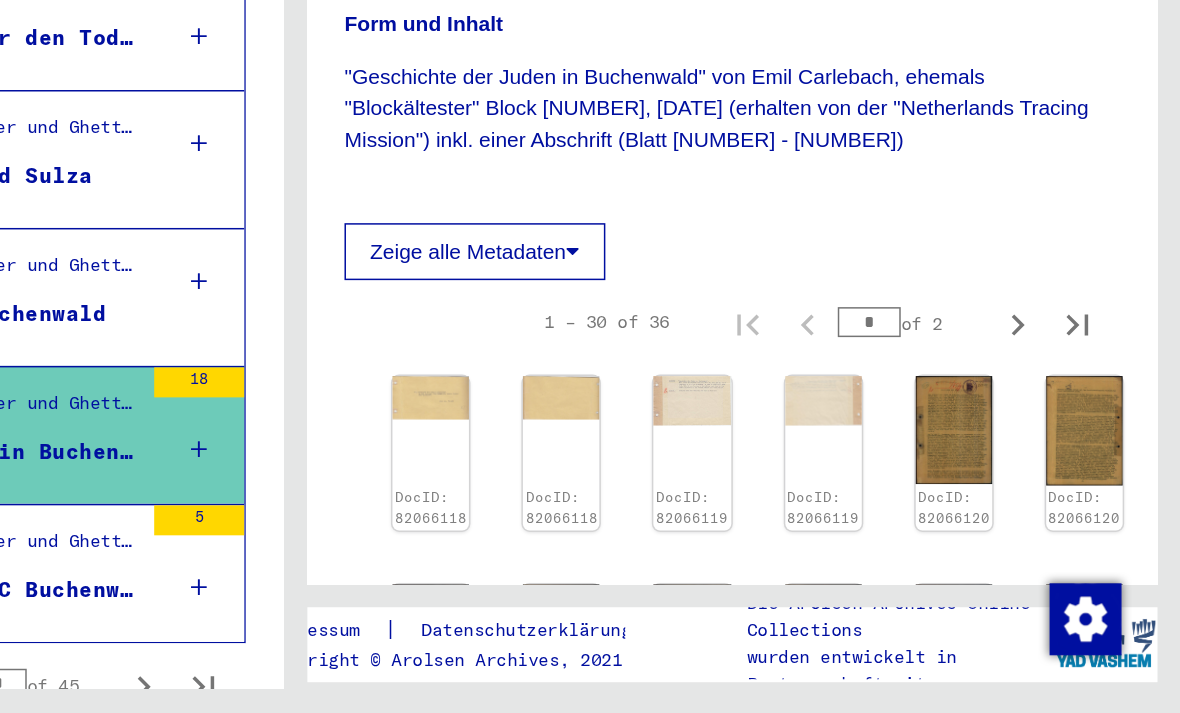 click 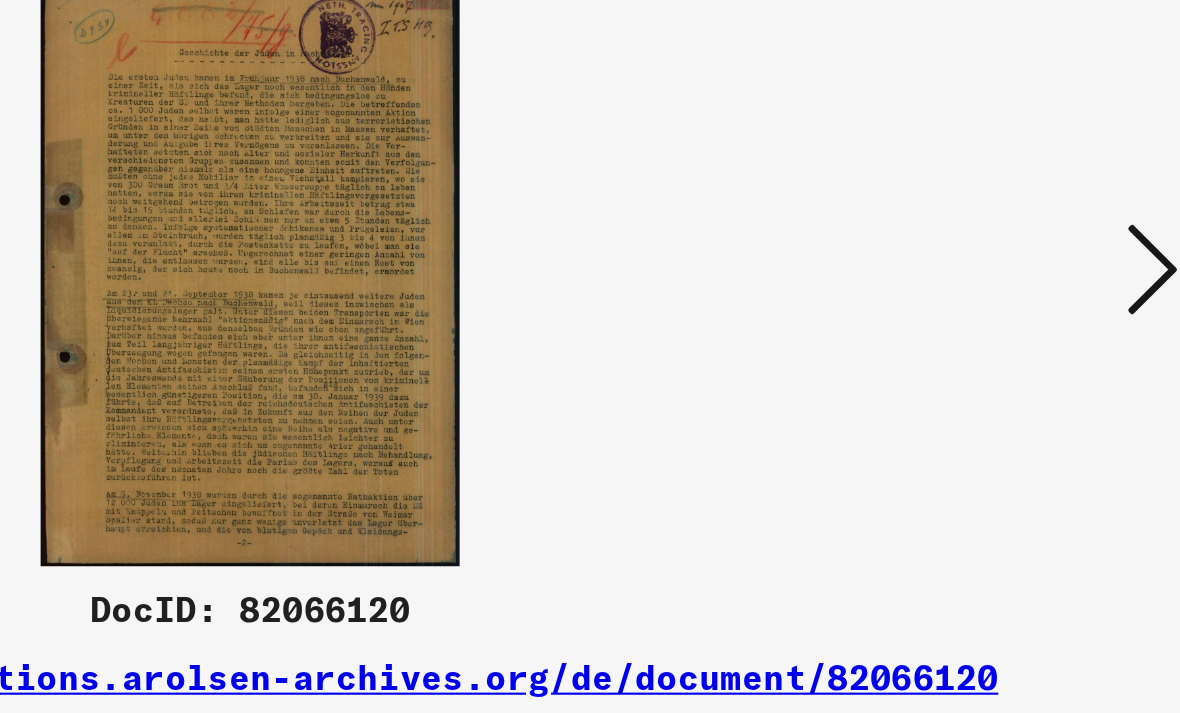 click at bounding box center [1012, 305] 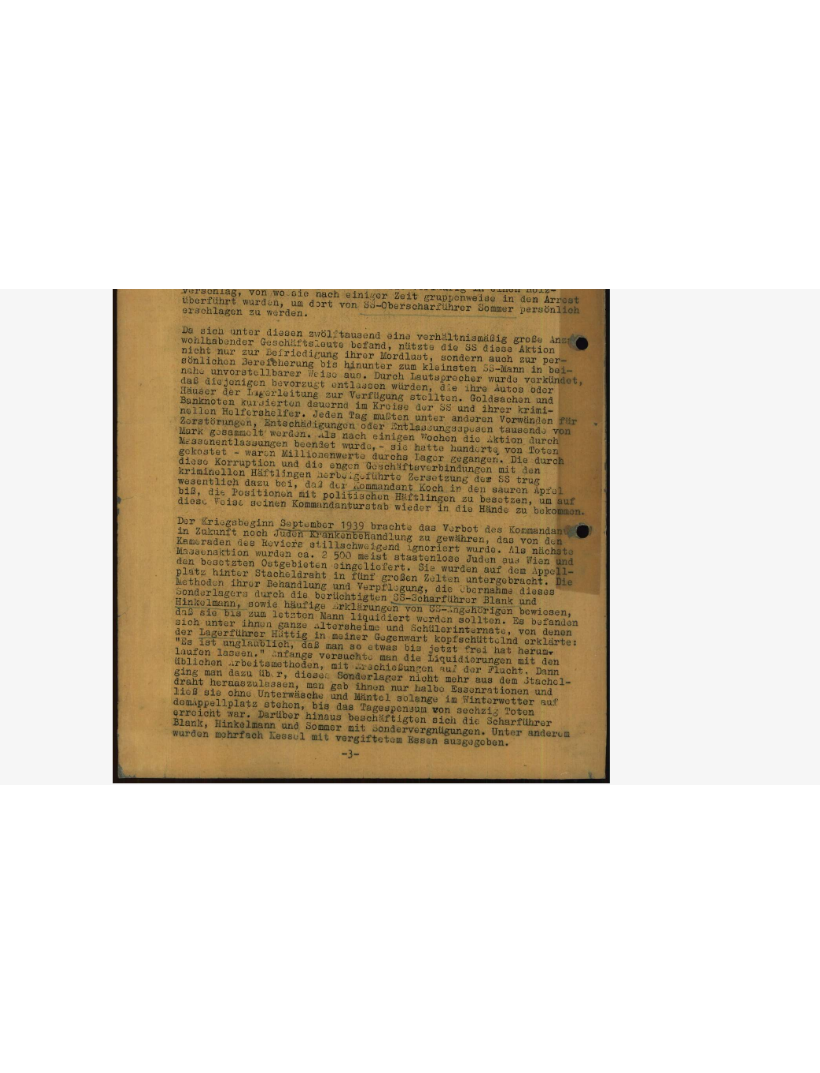 scroll, scrollTop: 1805, scrollLeft: 0, axis: vertical 